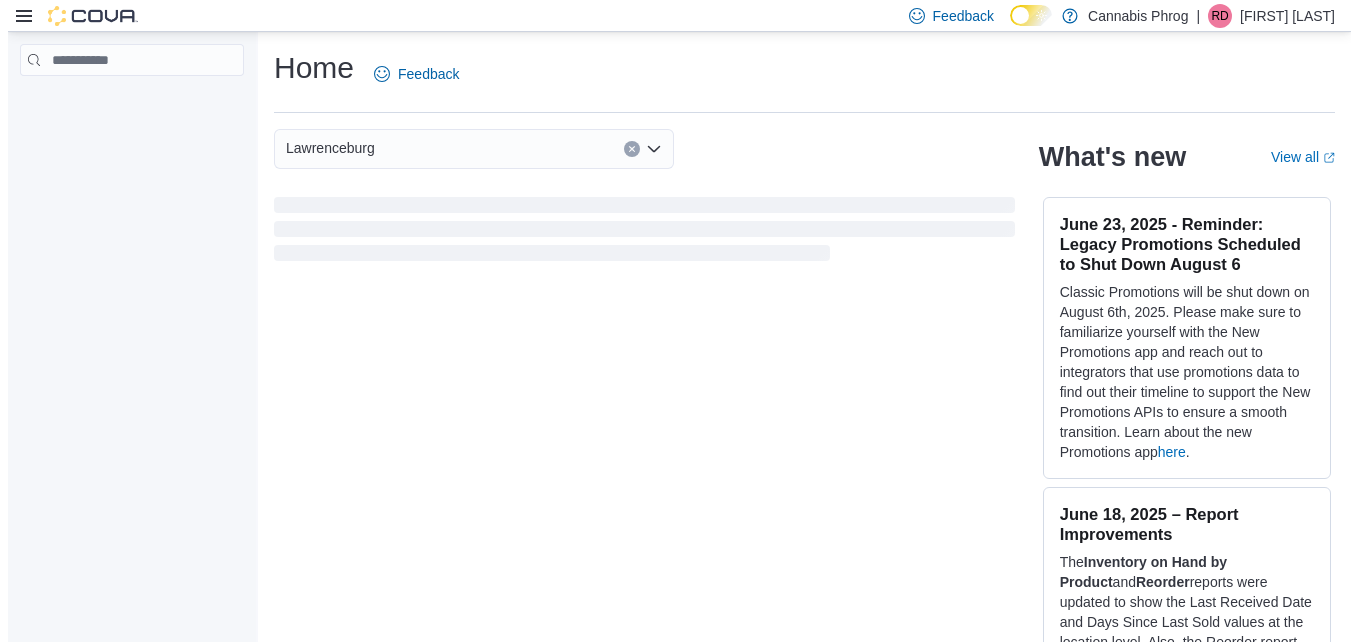 scroll, scrollTop: 0, scrollLeft: 0, axis: both 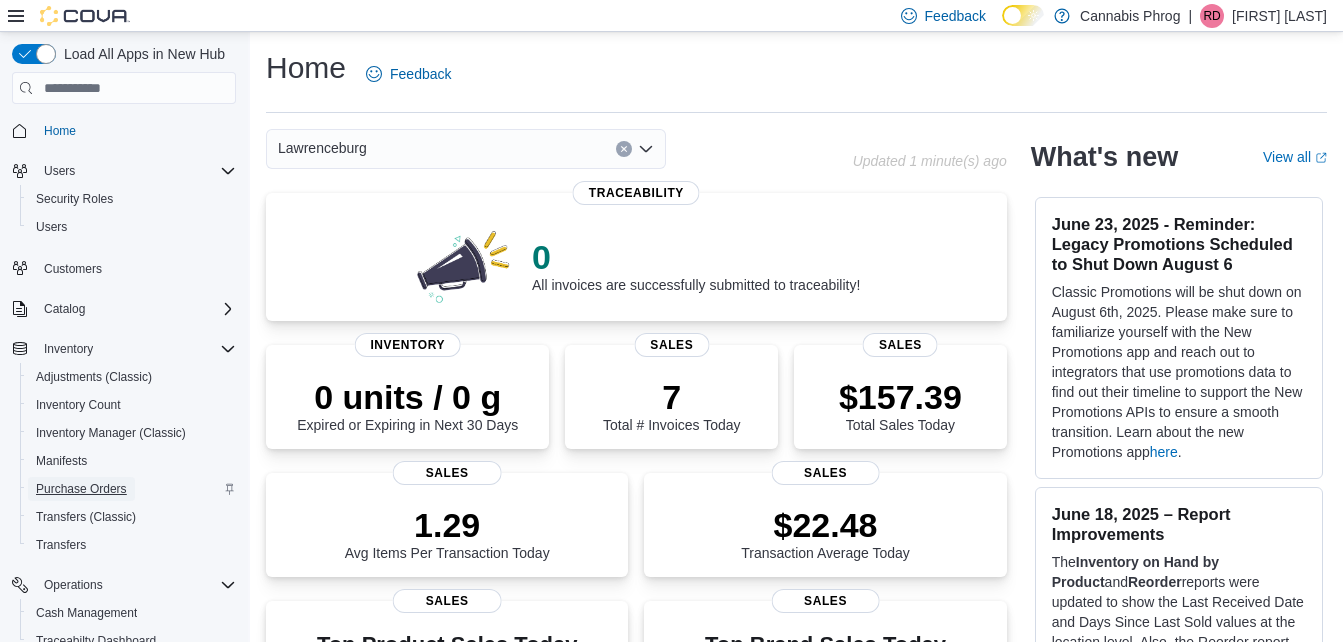 click on "Purchase Orders" at bounding box center [81, 489] 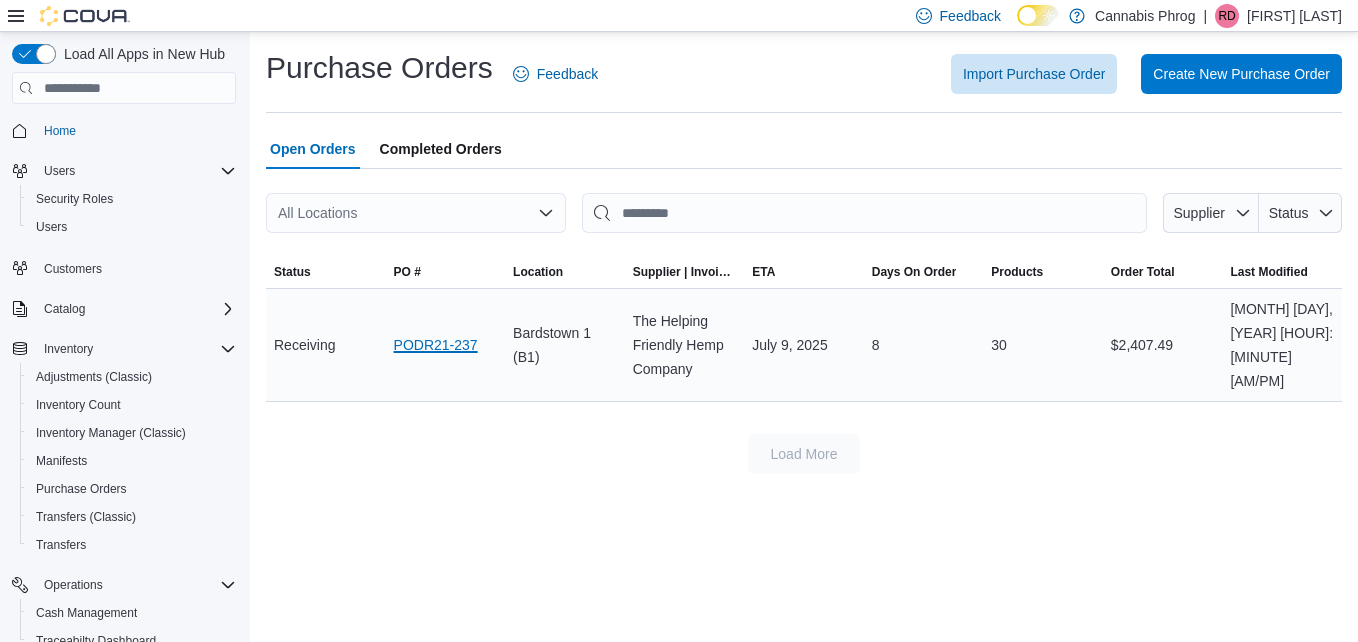 click on "PODR21-237" at bounding box center (436, 345) 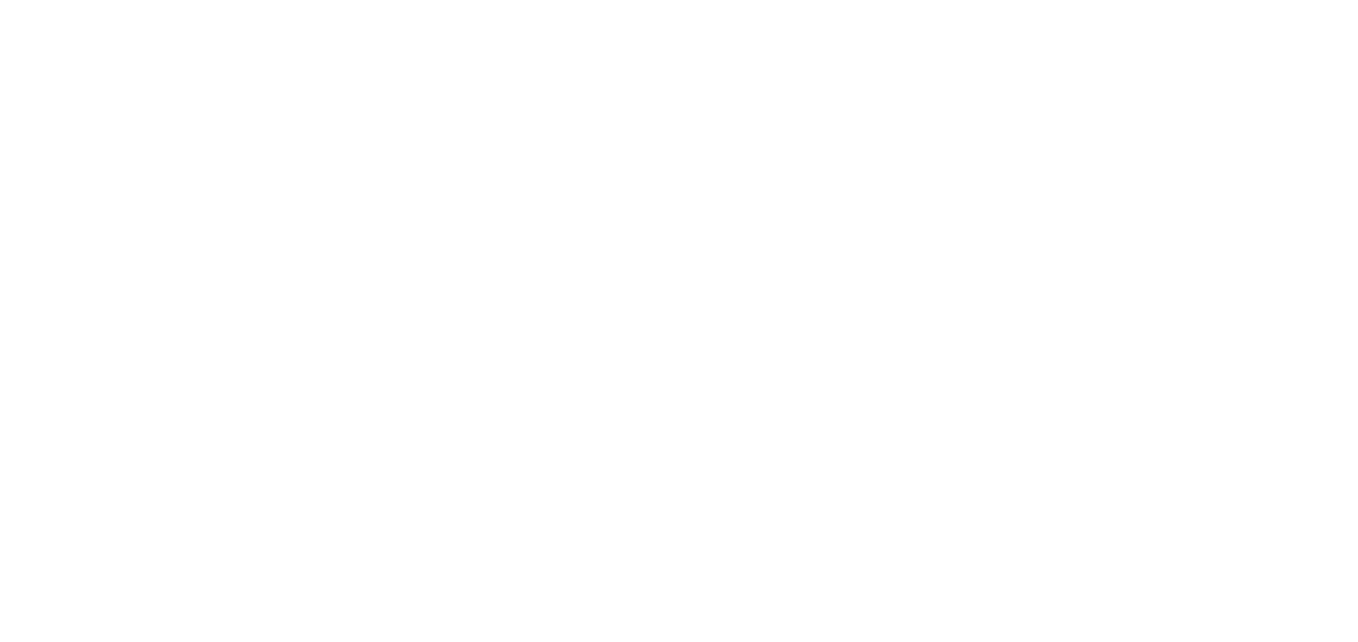 scroll, scrollTop: 0, scrollLeft: 0, axis: both 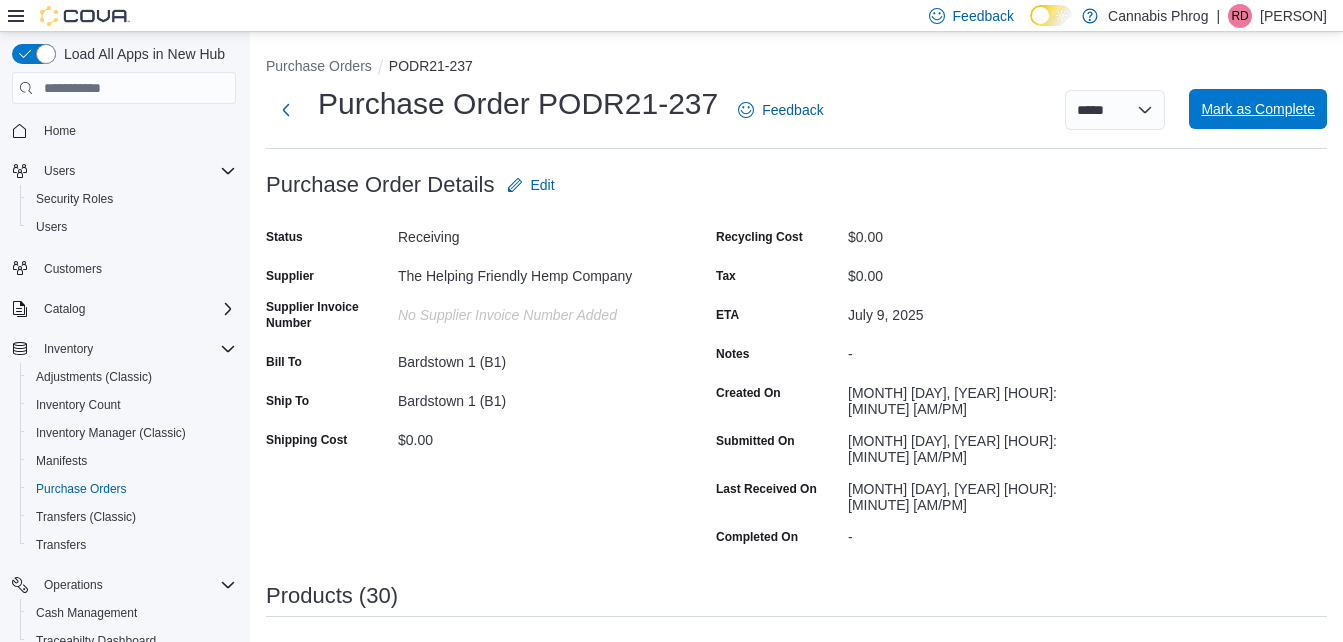 click on "Mark as Complete" at bounding box center [1258, 109] 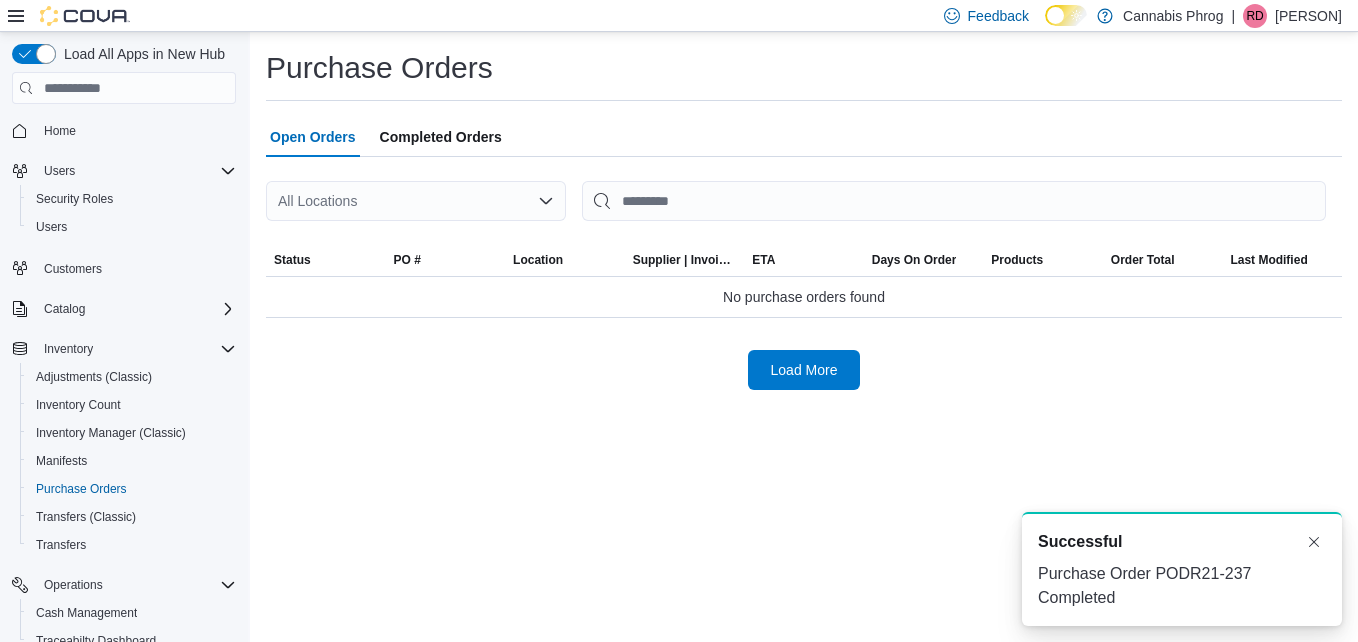 scroll, scrollTop: 0, scrollLeft: 0, axis: both 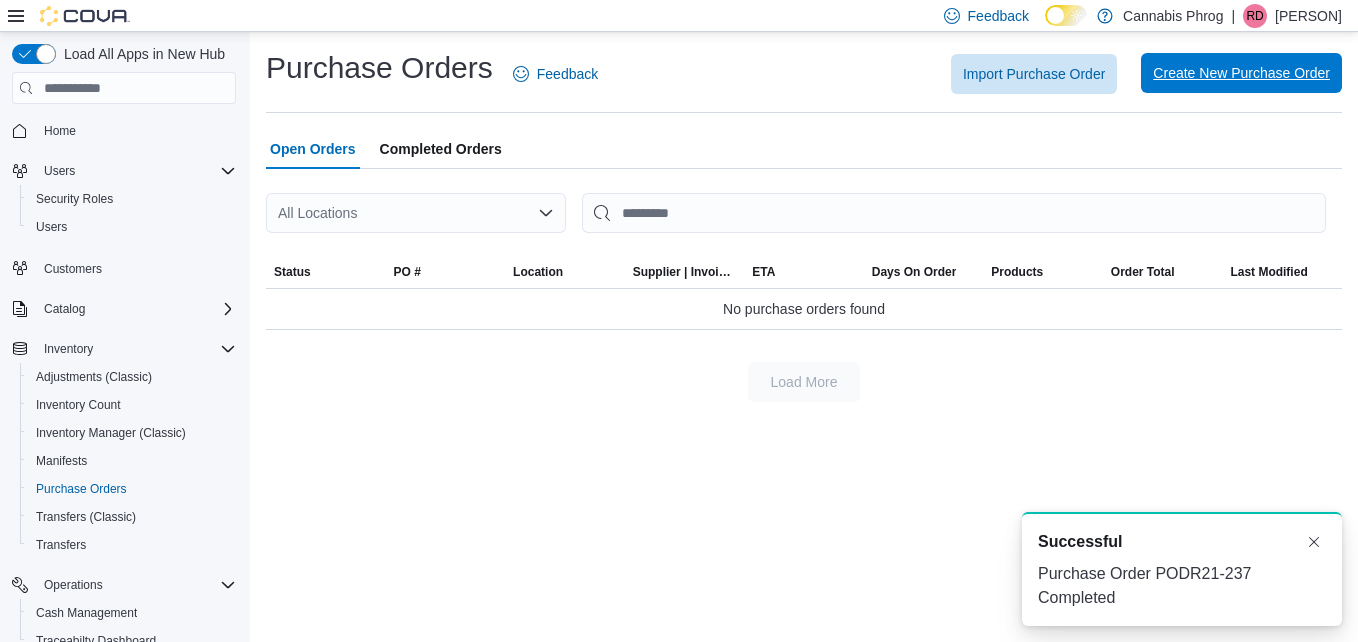 click on "Create New Purchase Order" at bounding box center (1241, 73) 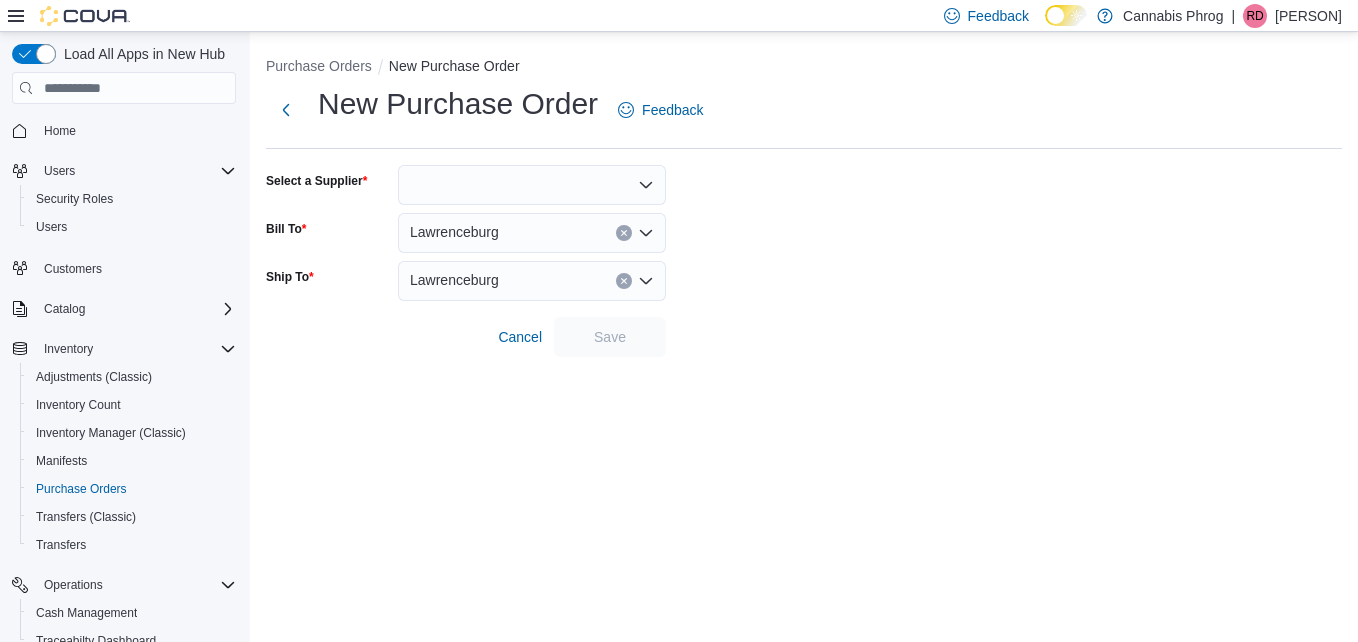 click 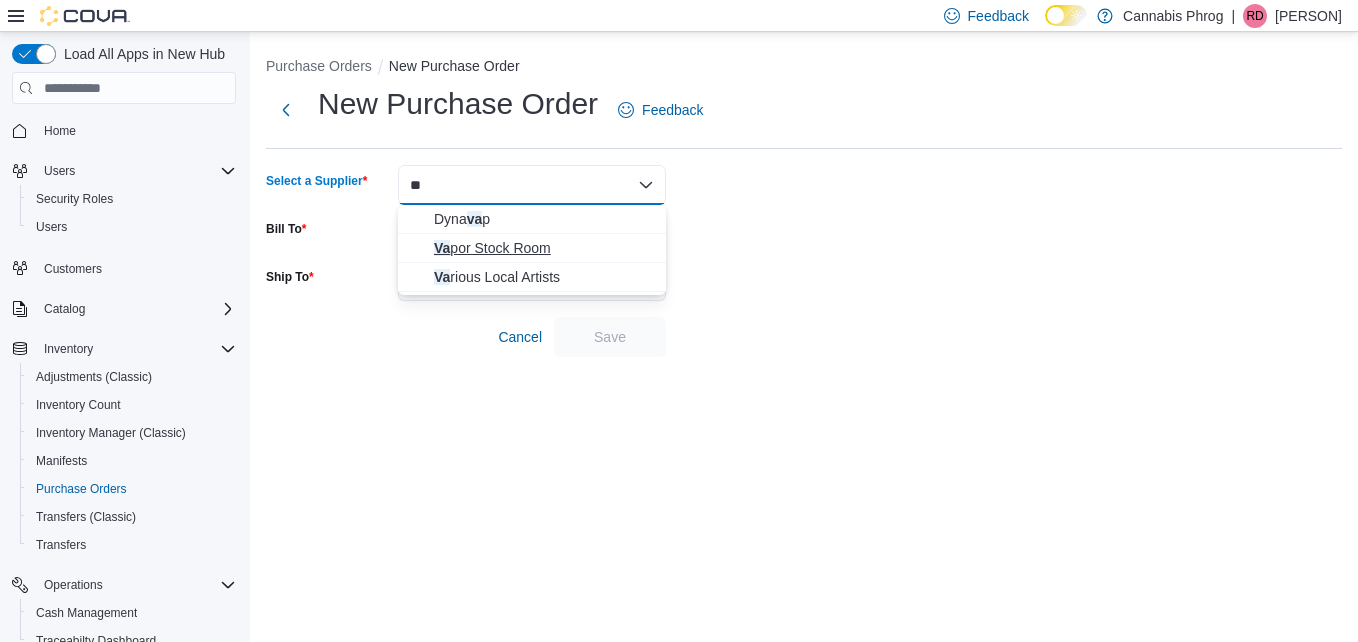 type on "**" 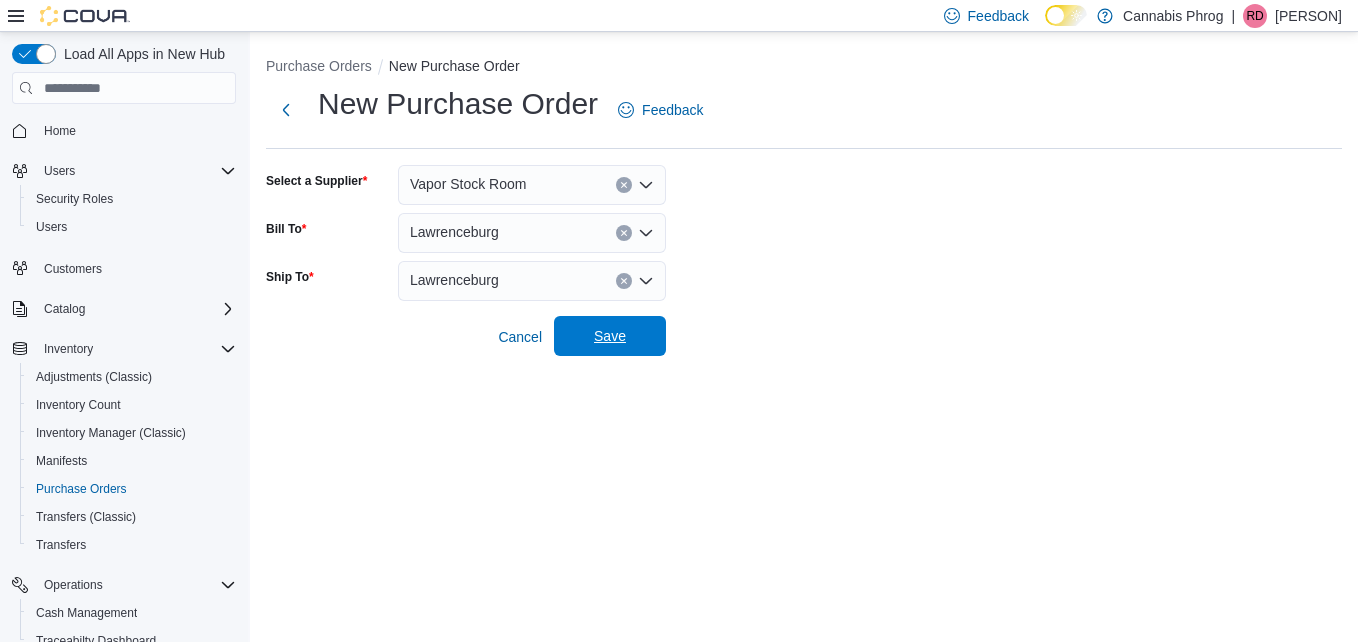 click on "Save" at bounding box center [610, 336] 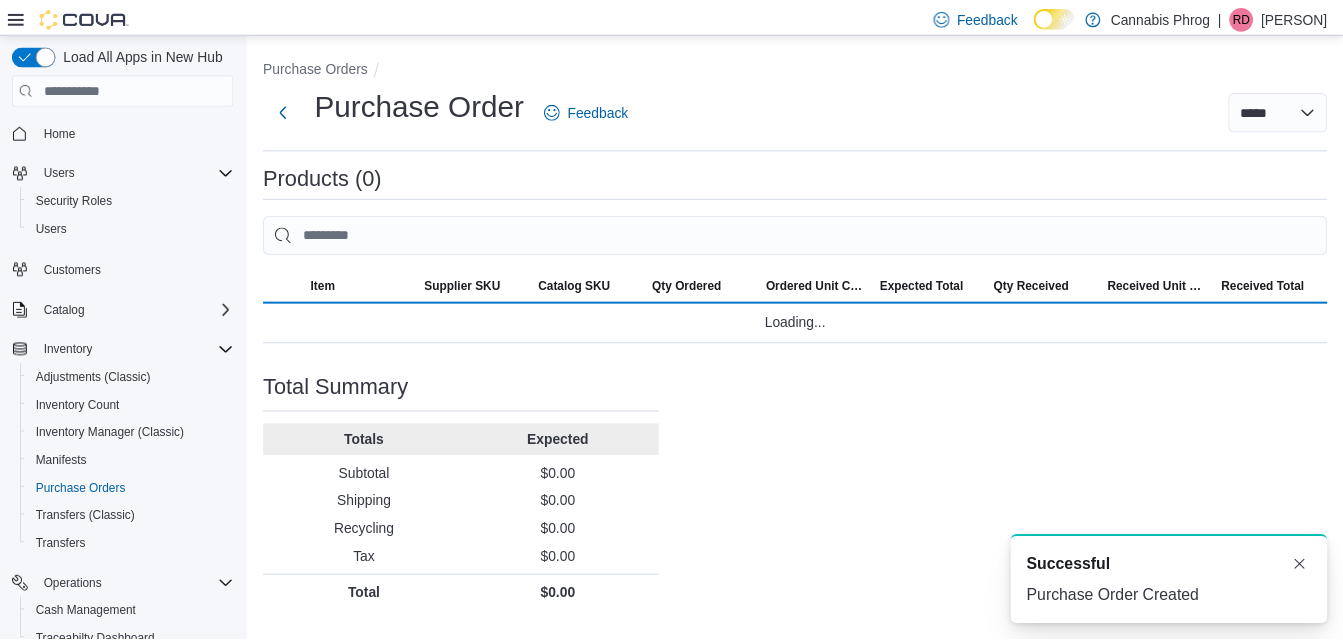 scroll, scrollTop: 0, scrollLeft: 0, axis: both 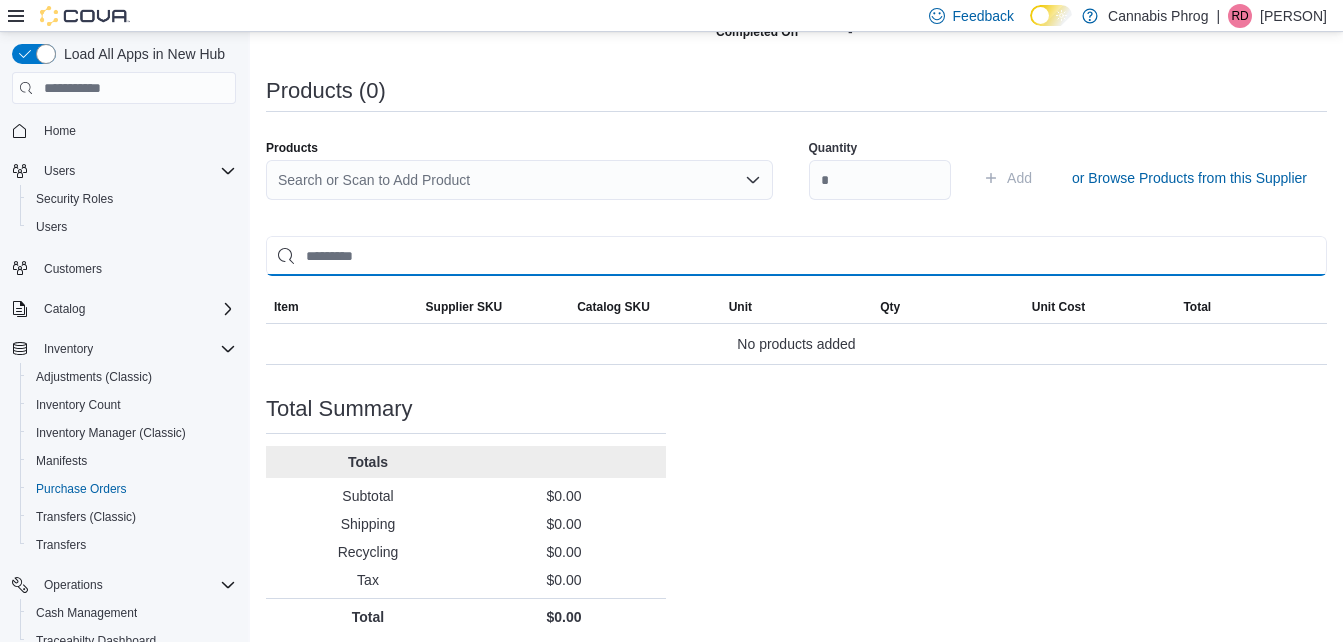 click at bounding box center [796, 256] 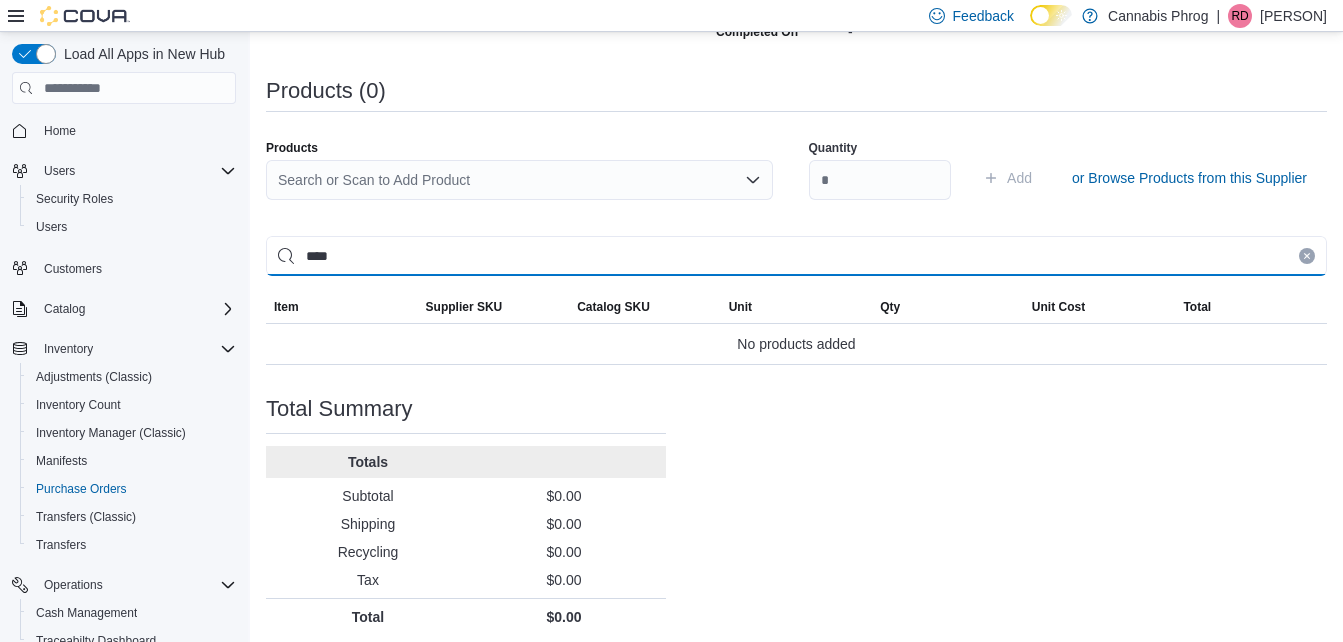 type on "****" 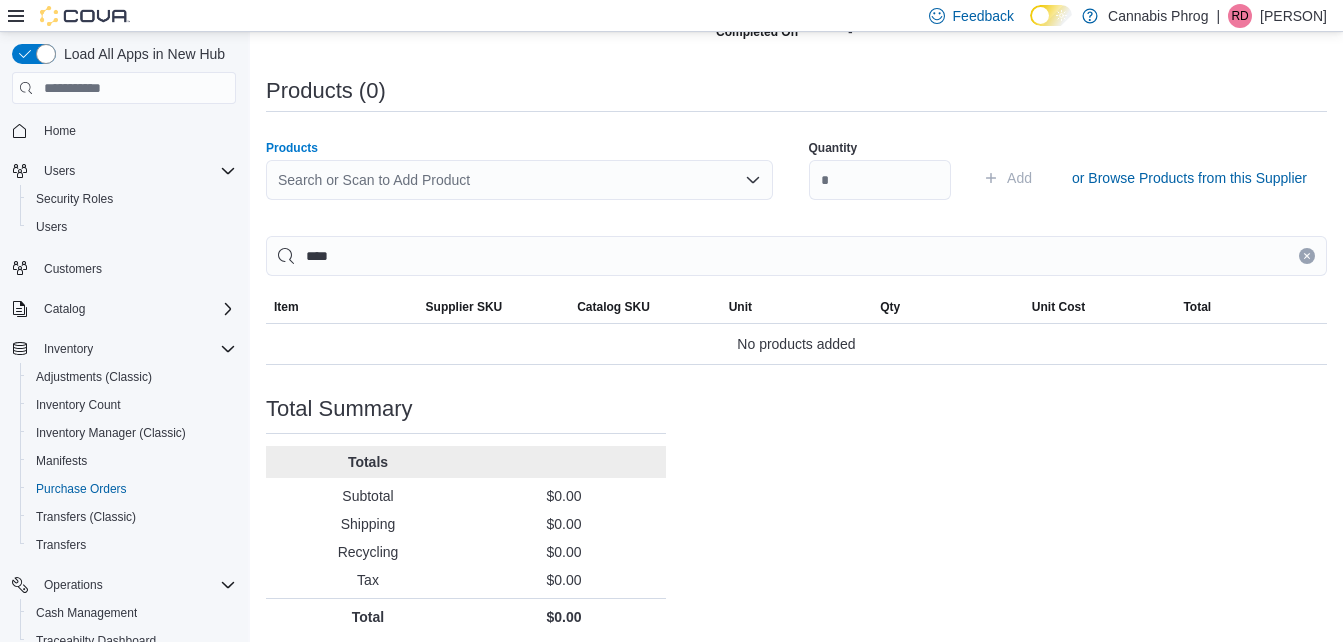 click on "Search or Scan to Add Product" at bounding box center [519, 180] 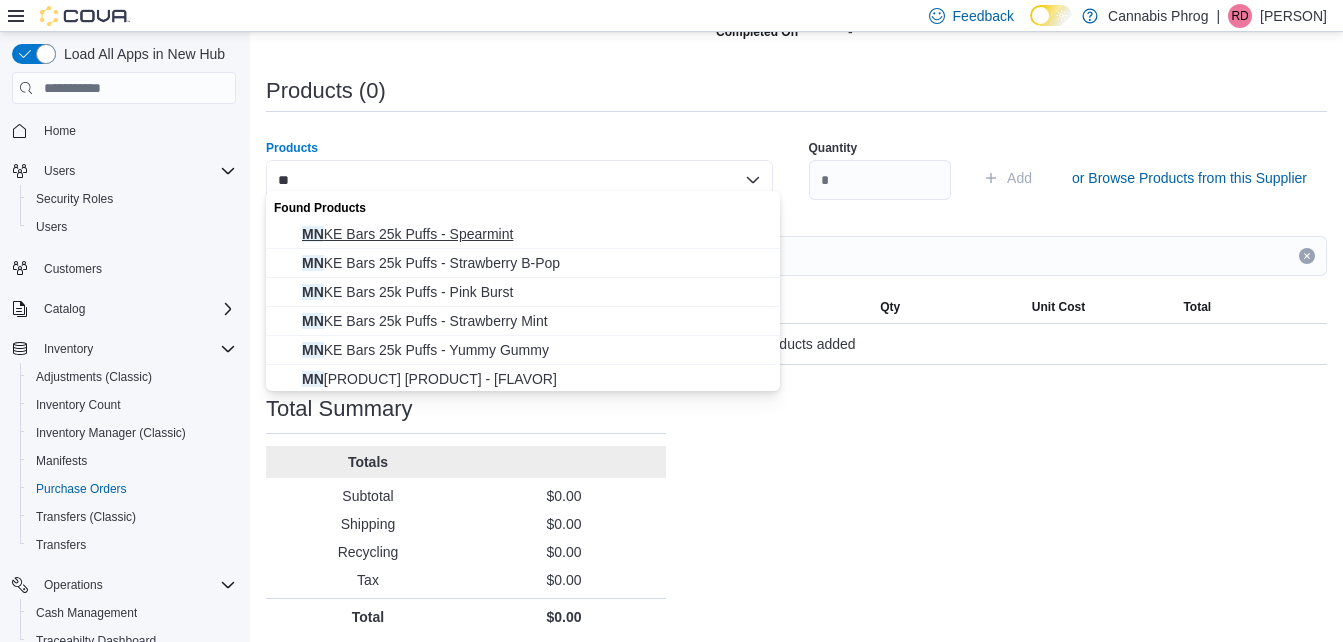 type on "**" 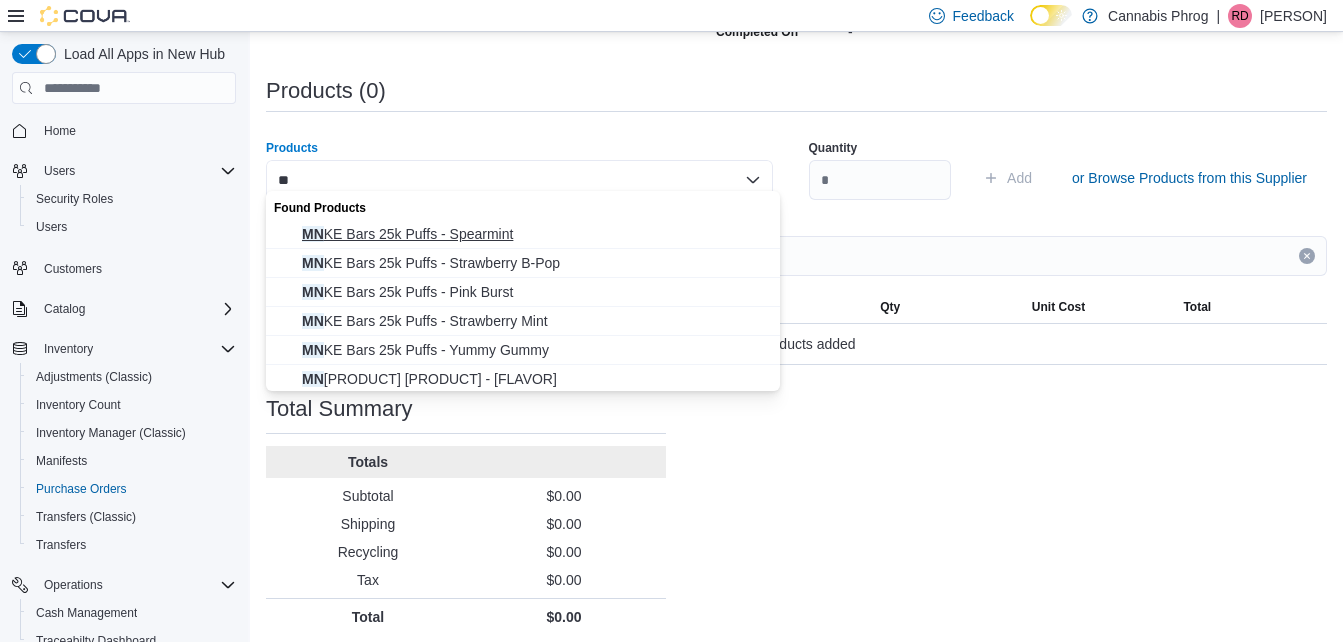 click on "[PRODUCT] [PRODUCT] - [FLAVOR]" at bounding box center (535, 234) 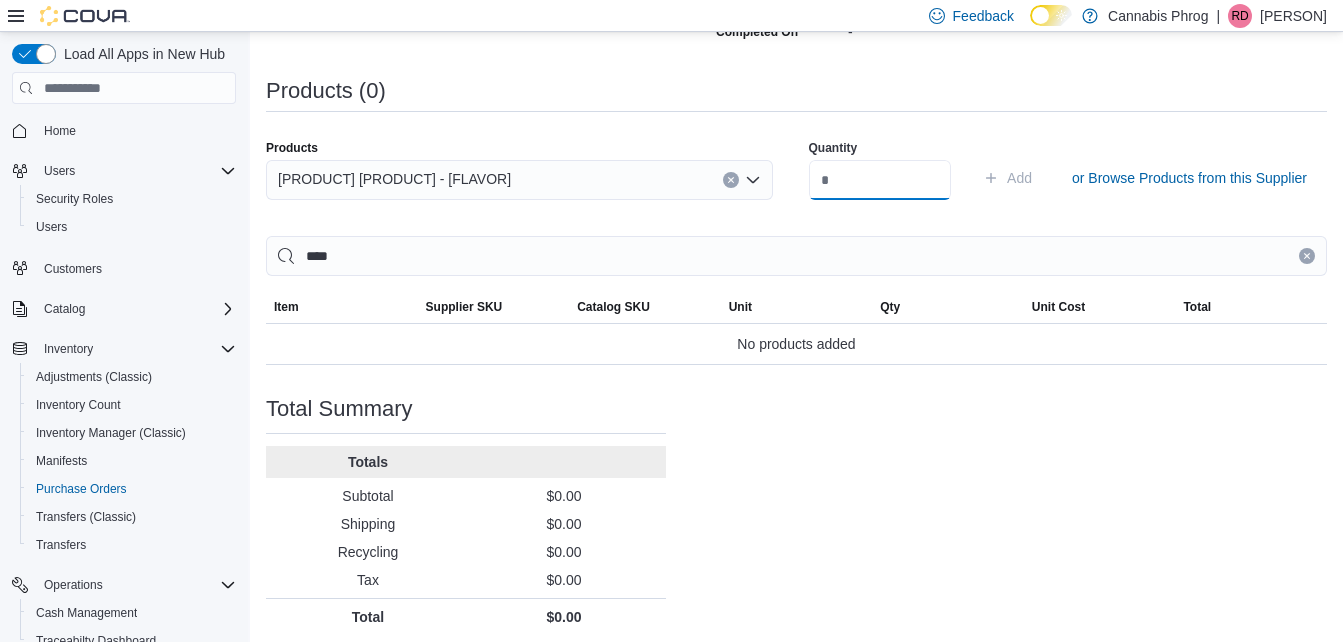 click at bounding box center [880, 180] 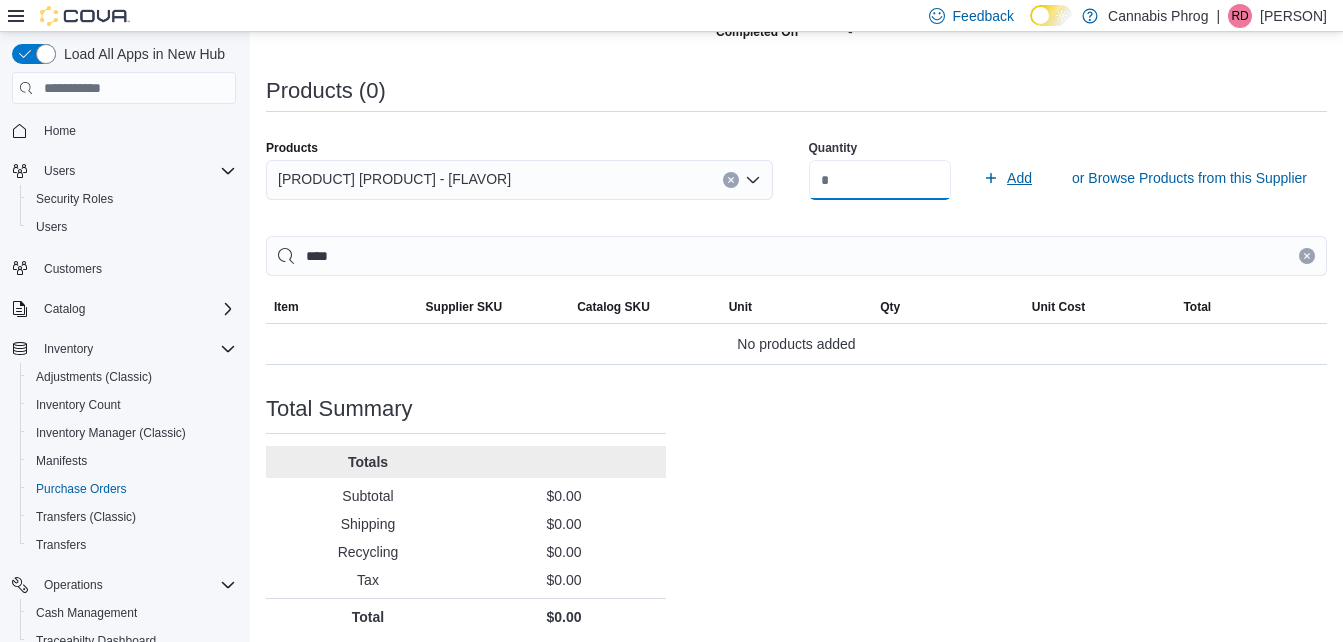 type on "*" 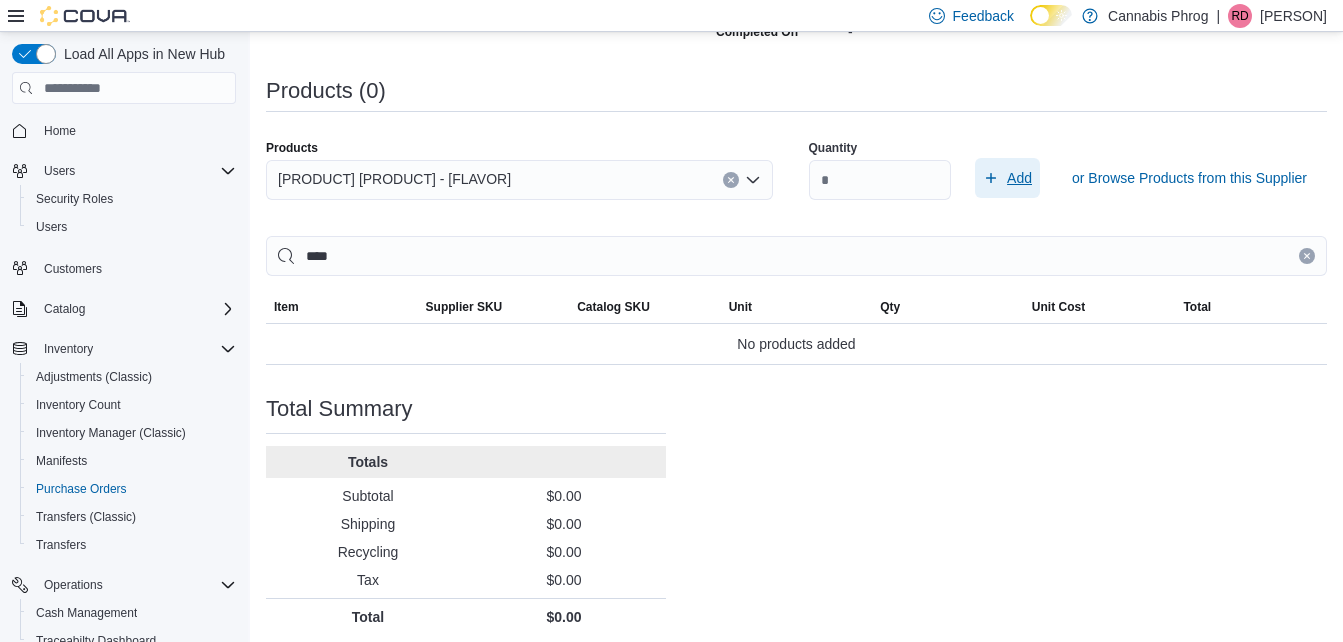click on "Add" at bounding box center [1019, 178] 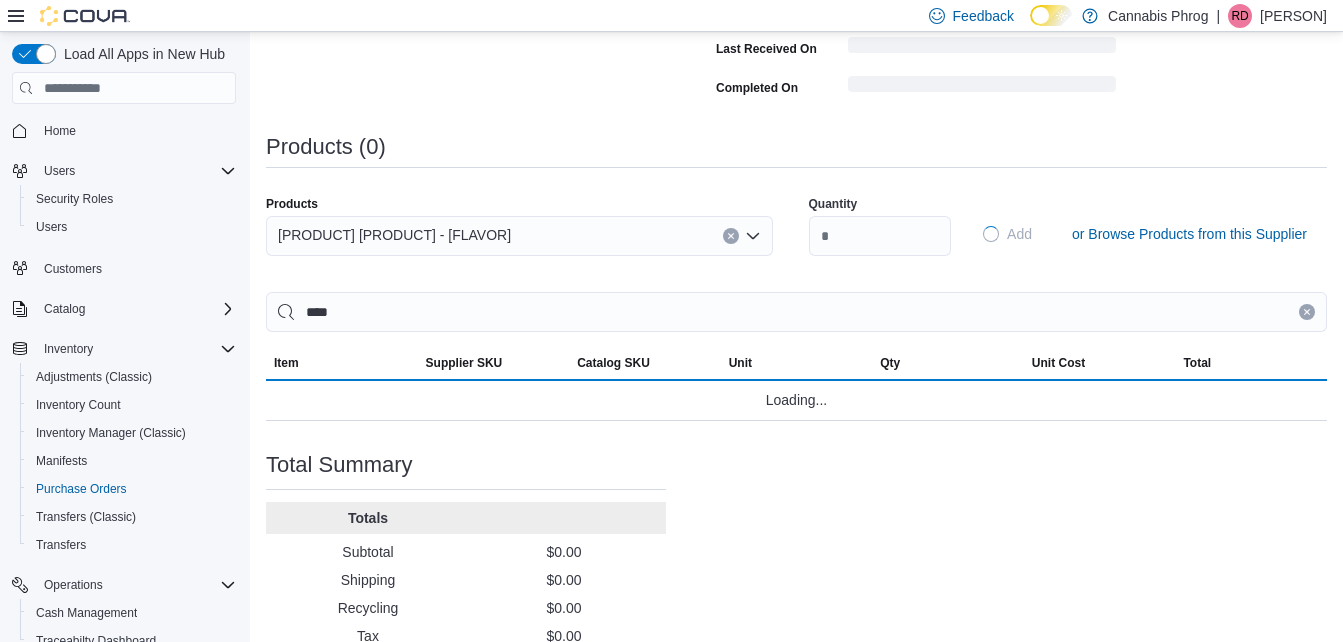 type 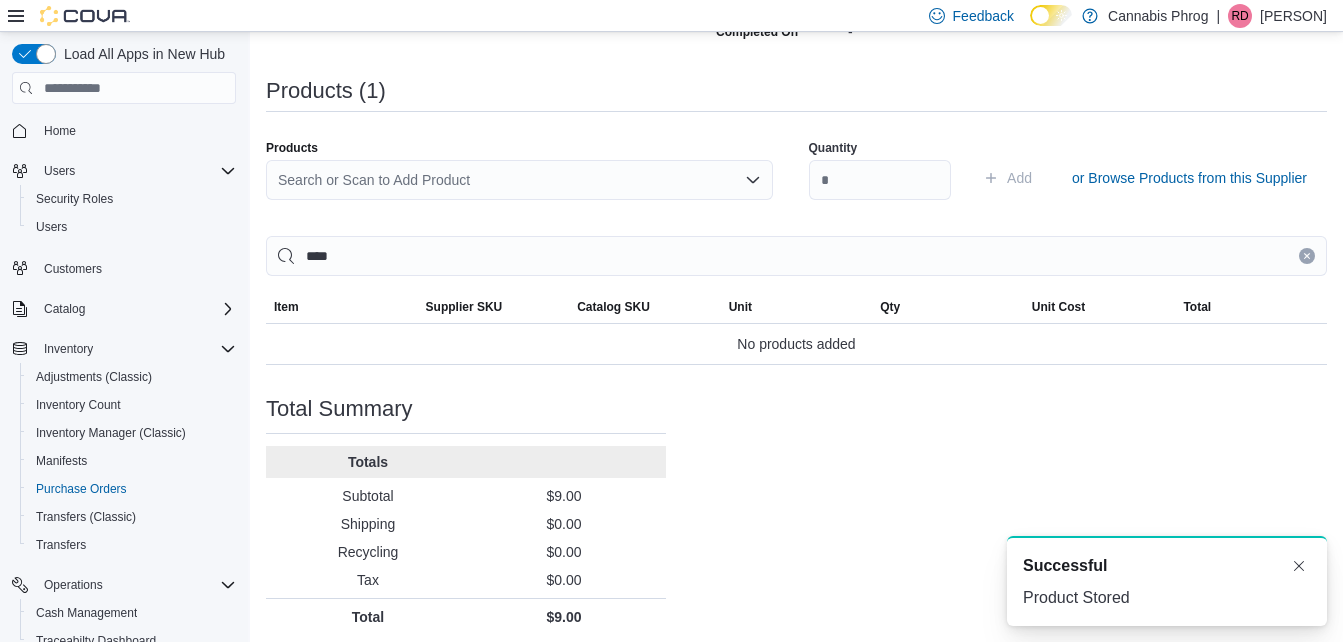 scroll, scrollTop: 0, scrollLeft: 0, axis: both 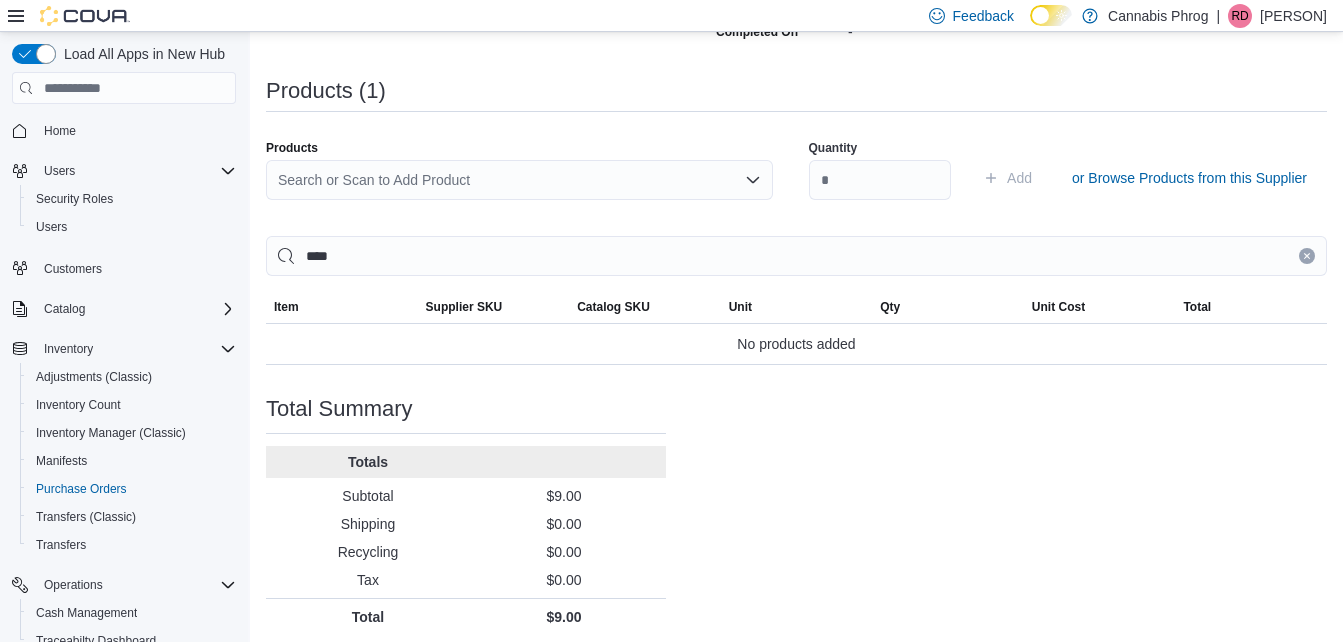 click 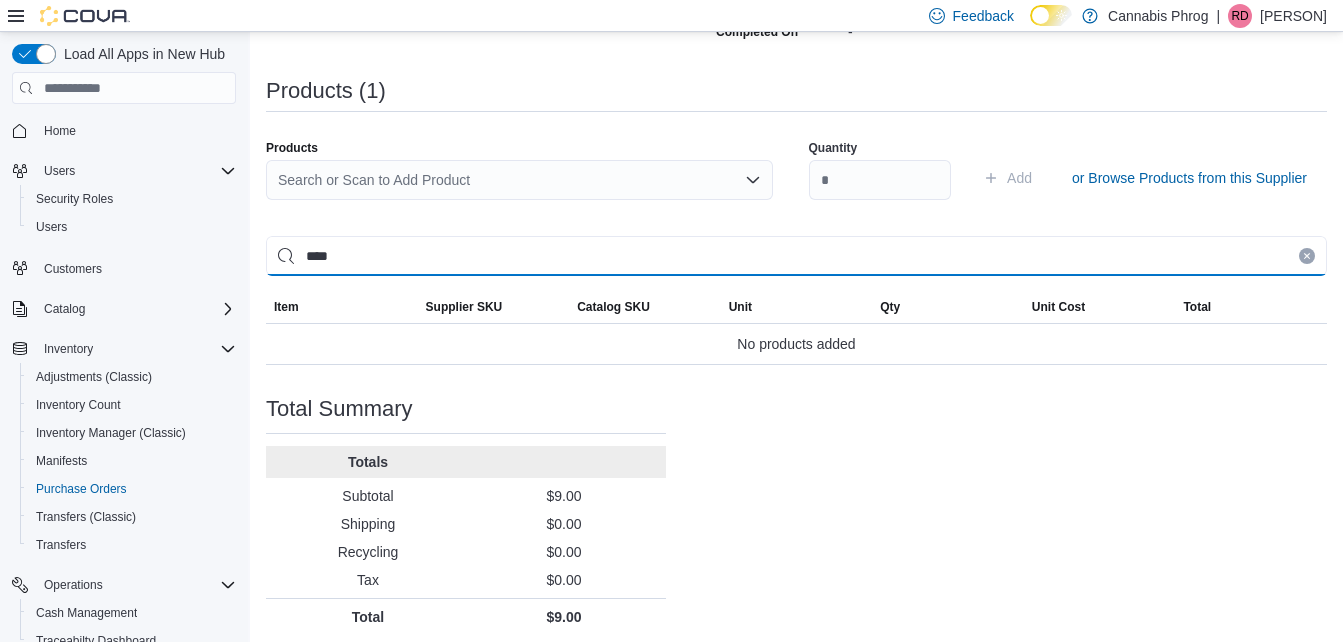 type 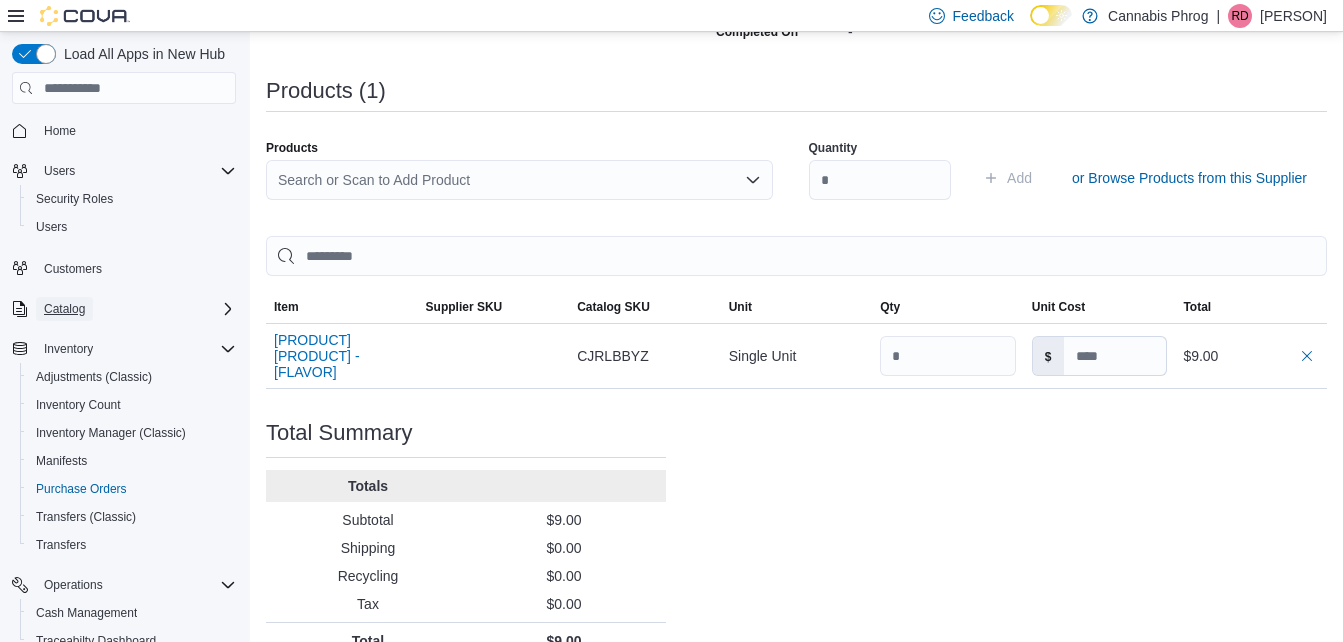 click on "Catalog" at bounding box center (64, 309) 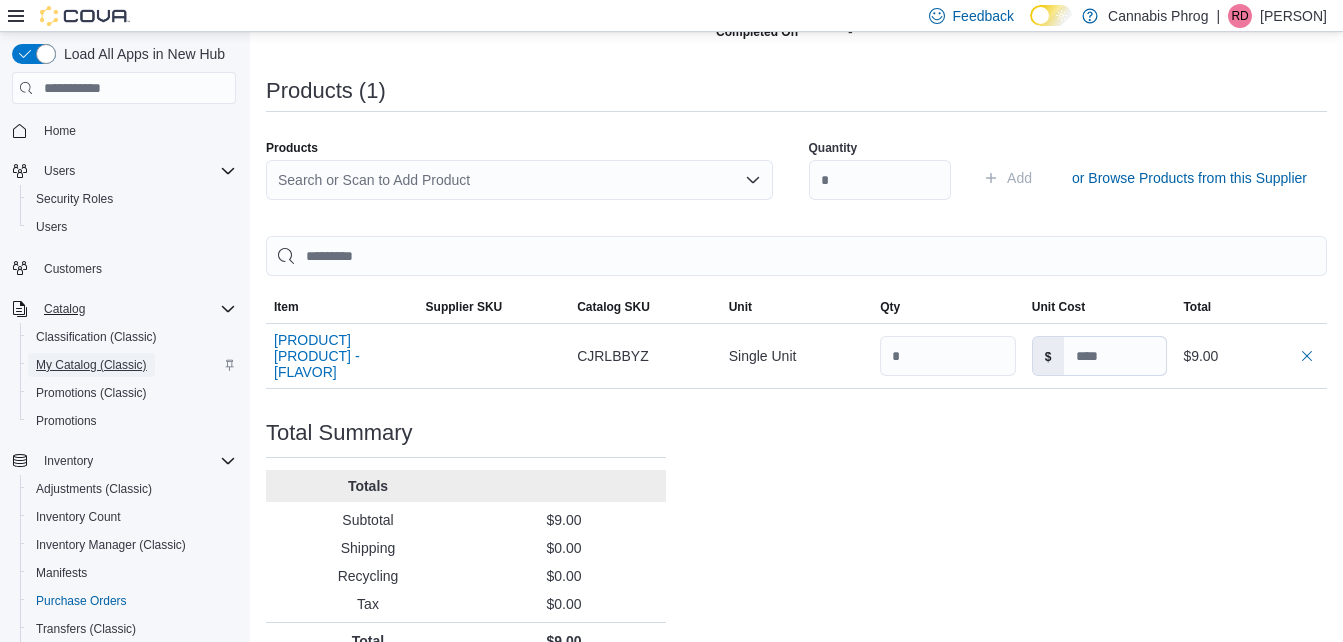 click on "My Catalog (Classic)" at bounding box center (91, 365) 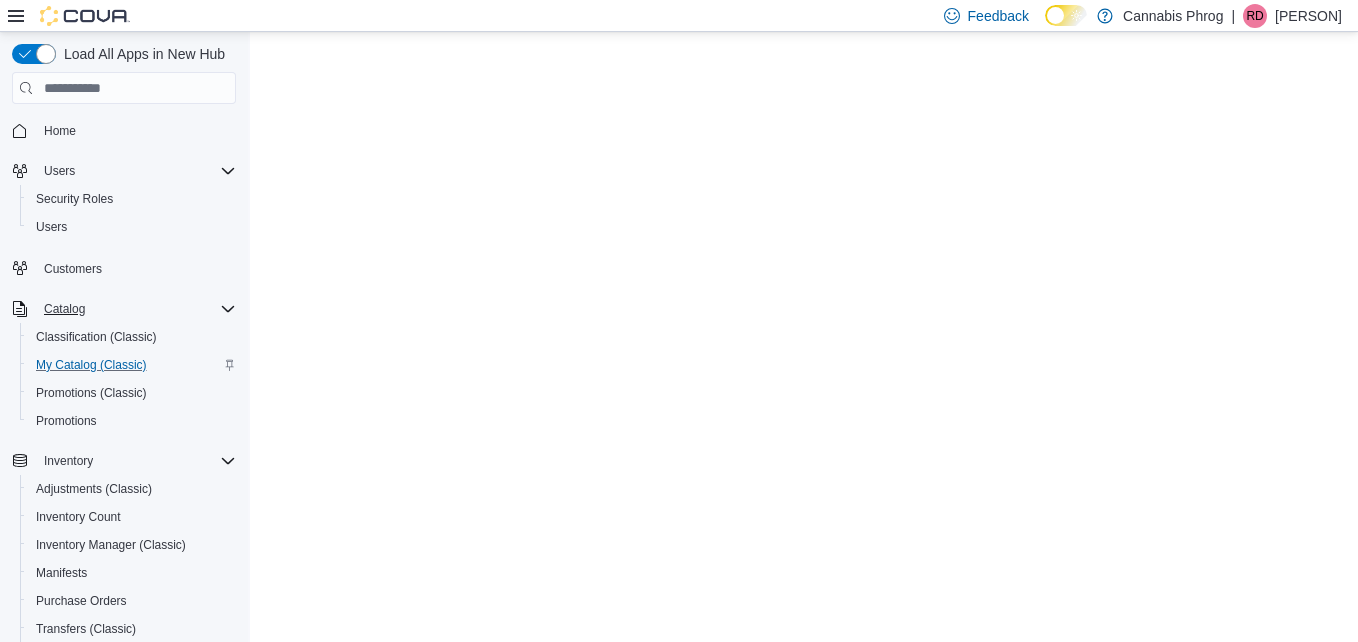 scroll, scrollTop: 0, scrollLeft: 0, axis: both 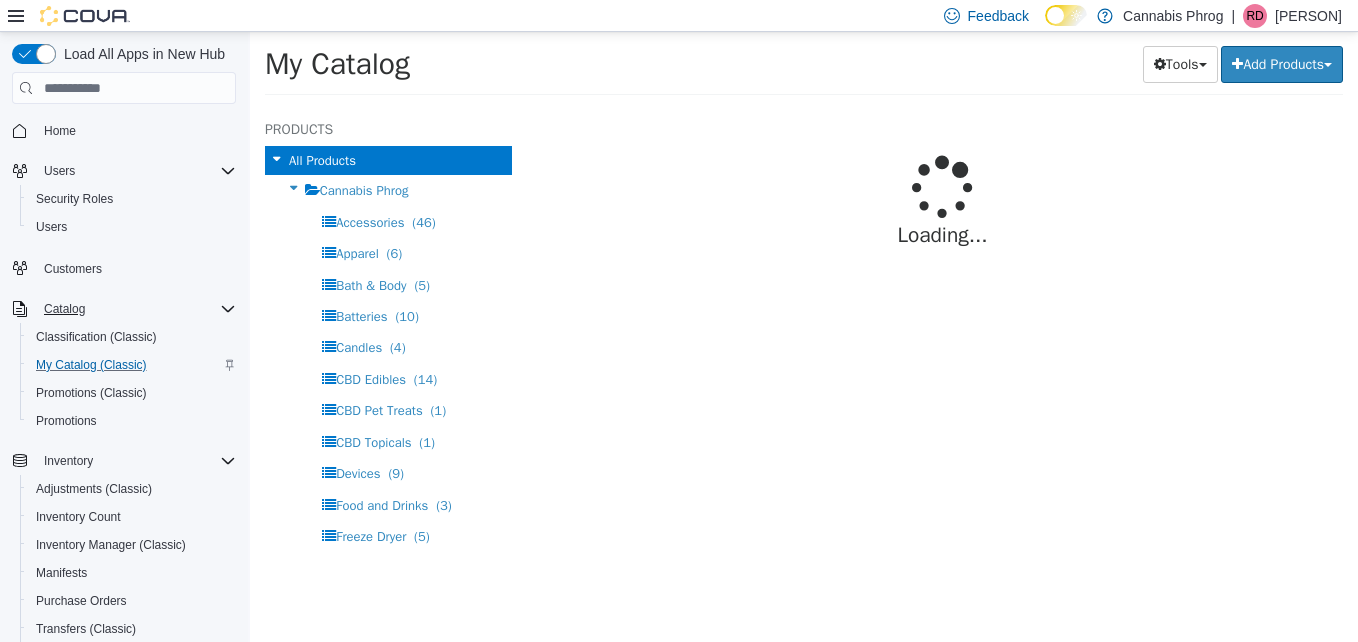 select on "**********" 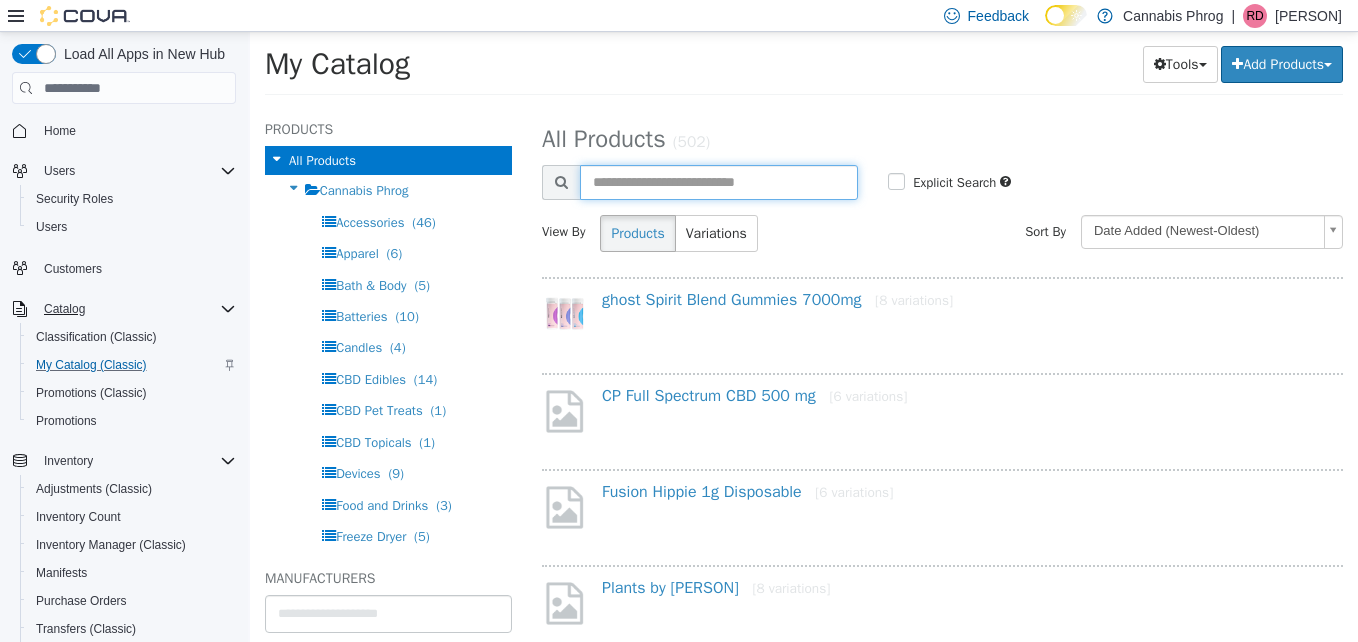 click at bounding box center [719, 182] 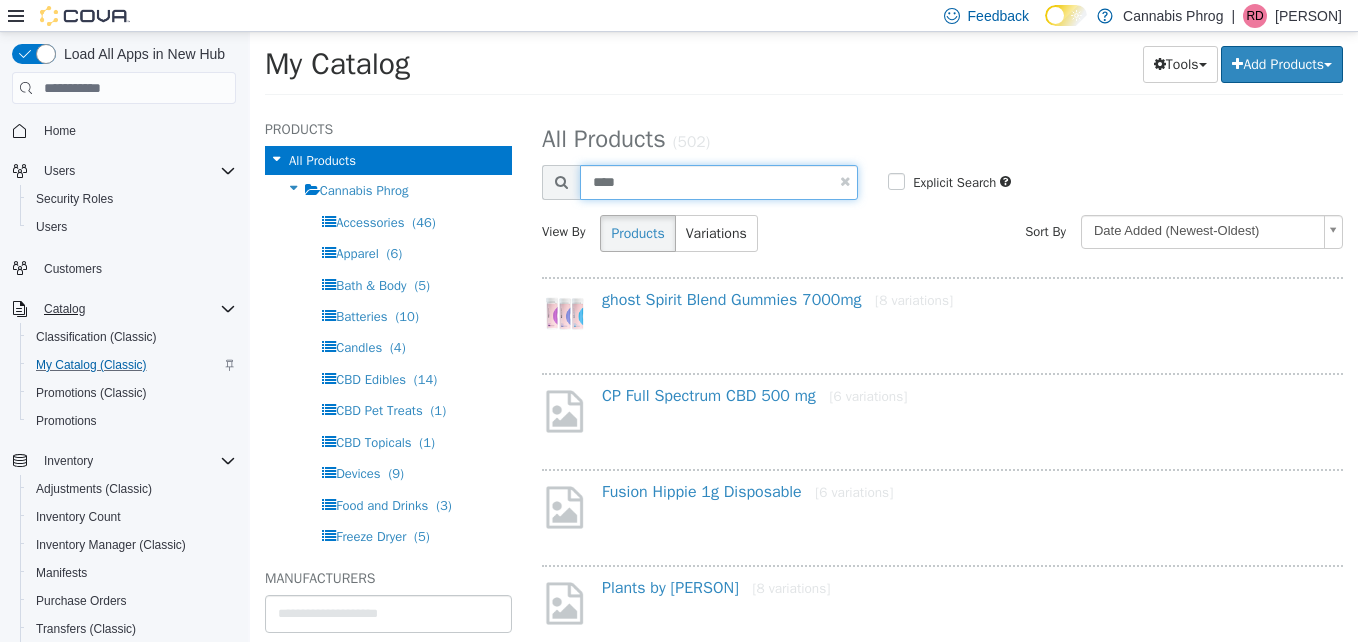 type on "****" 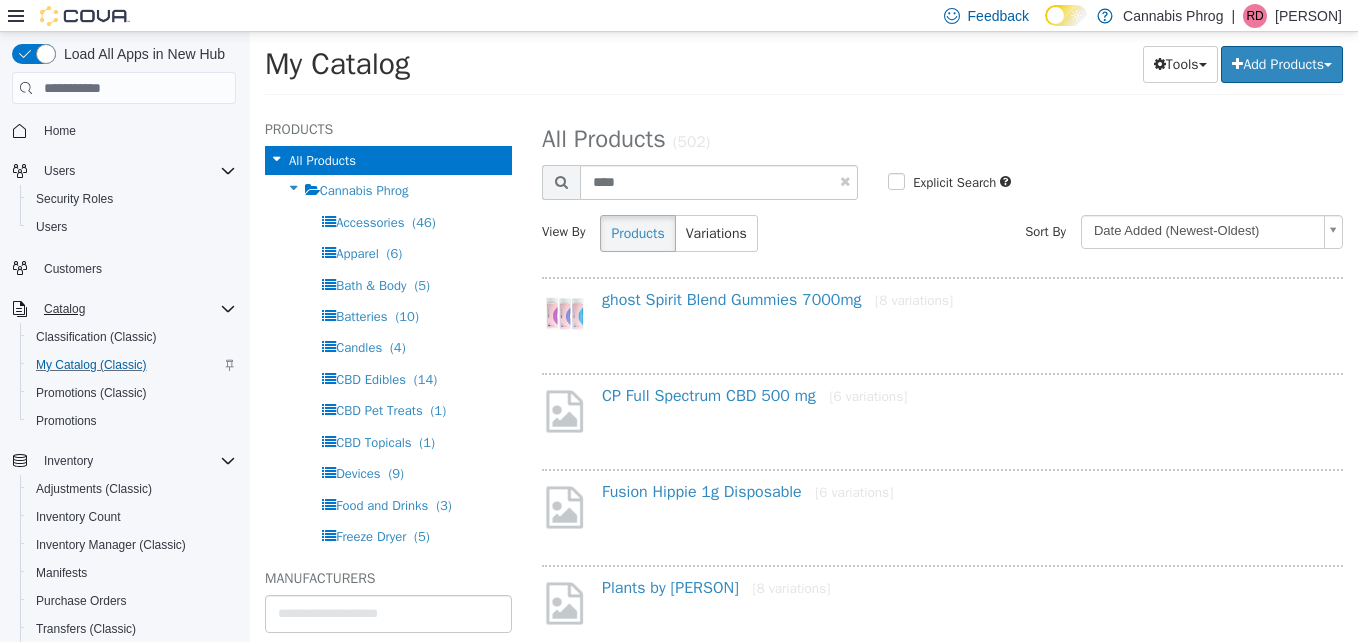 select on "**********" 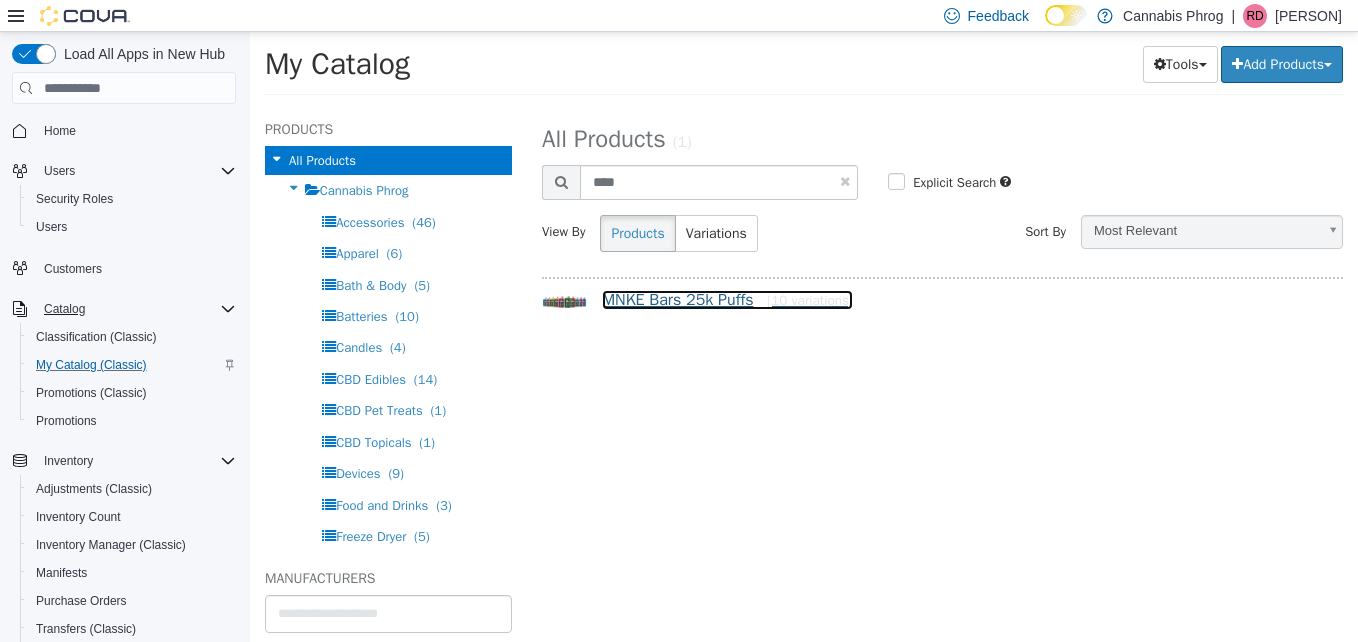 click on "MNKE Bars 25k Puffs
[10 variations]" at bounding box center [727, 300] 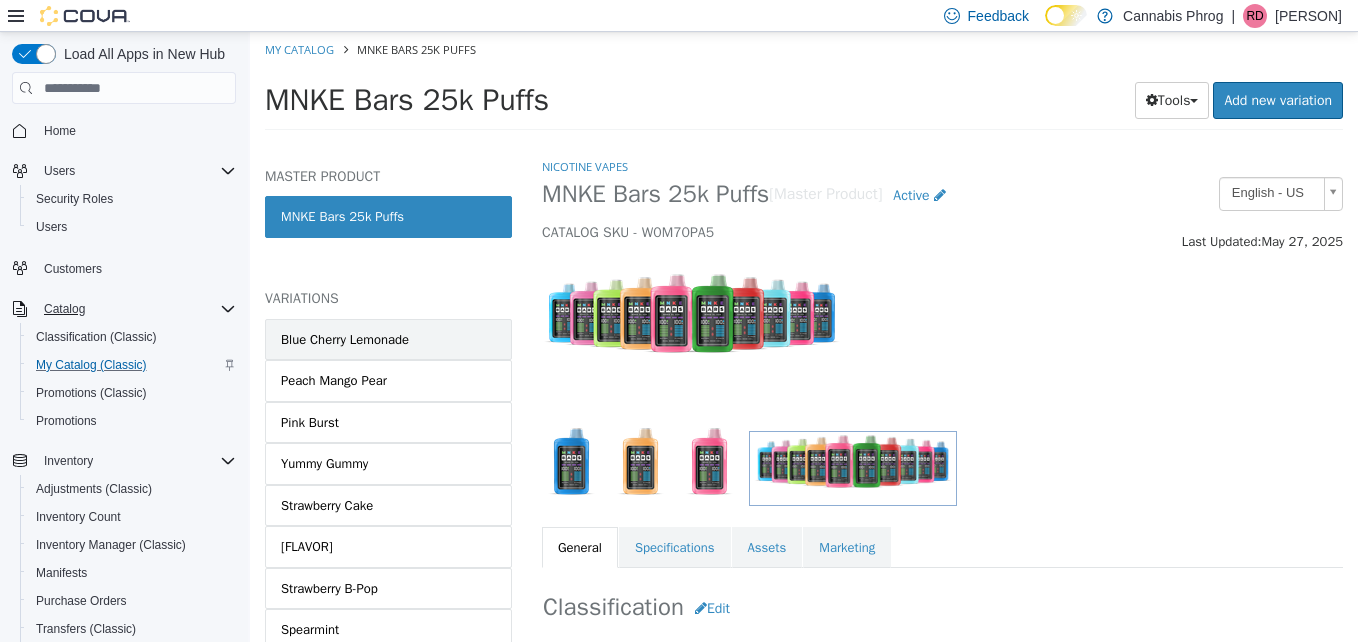 click on "Blue Cherry Lemonade" at bounding box center [345, 340] 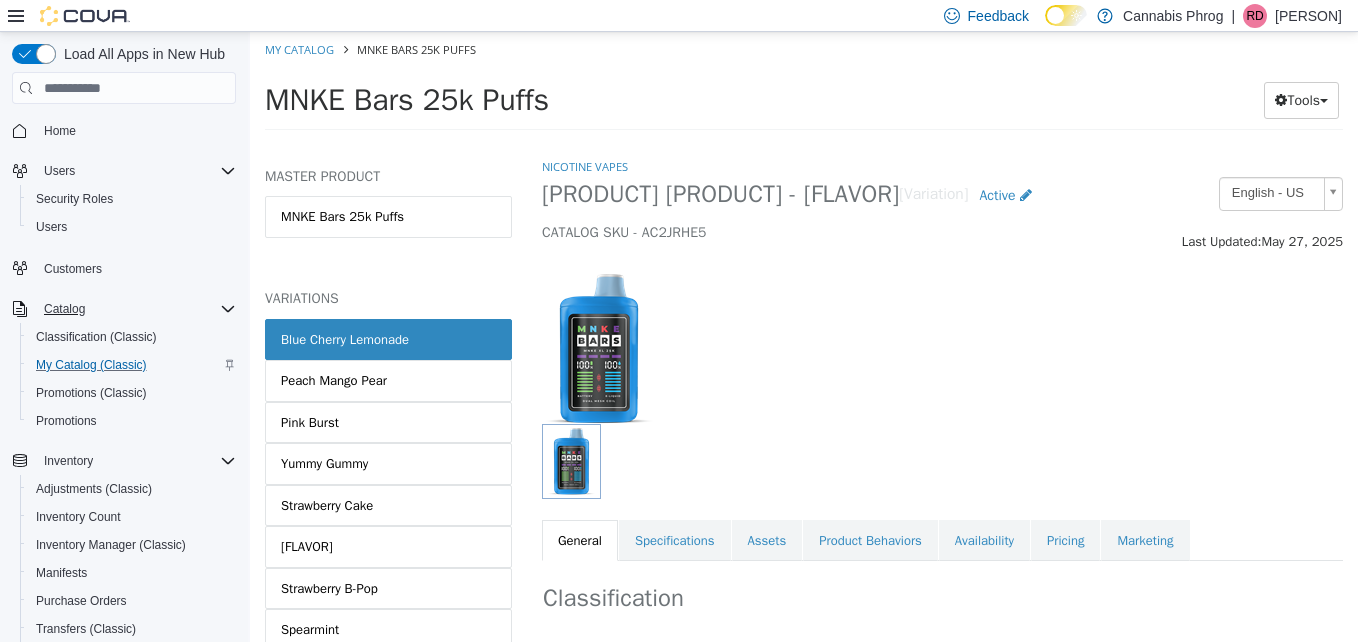 scroll, scrollTop: 424, scrollLeft: 0, axis: vertical 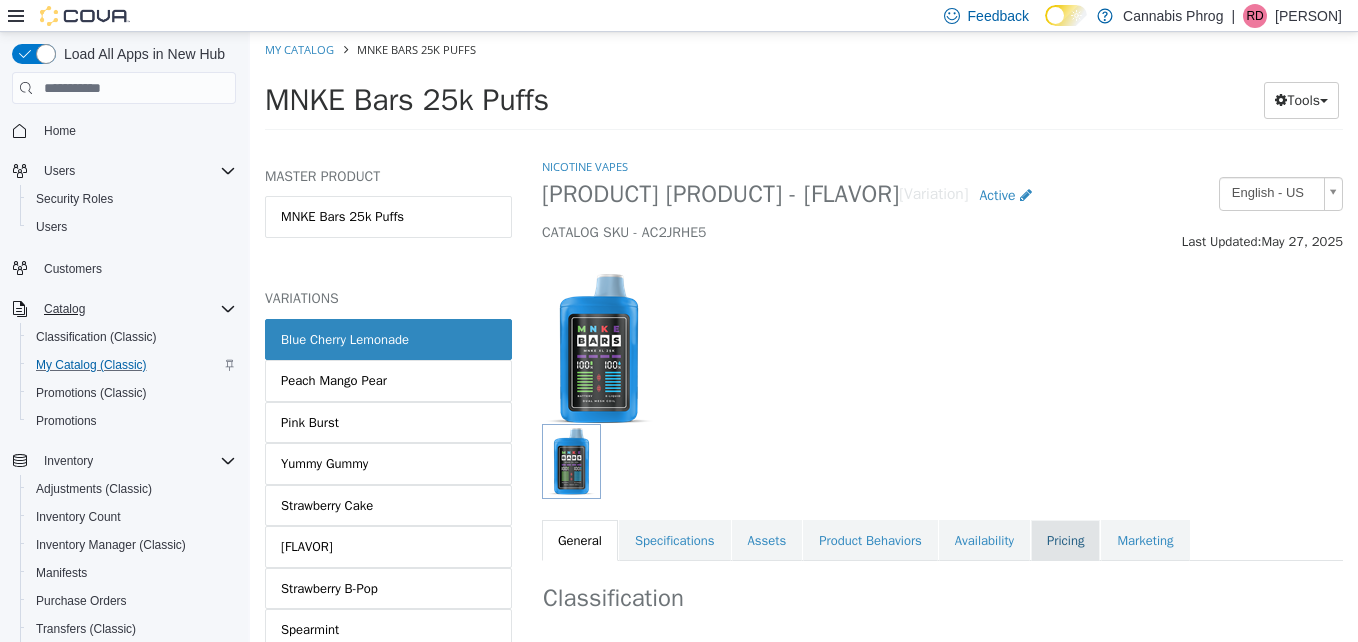 click on "Pricing" at bounding box center [1065, 541] 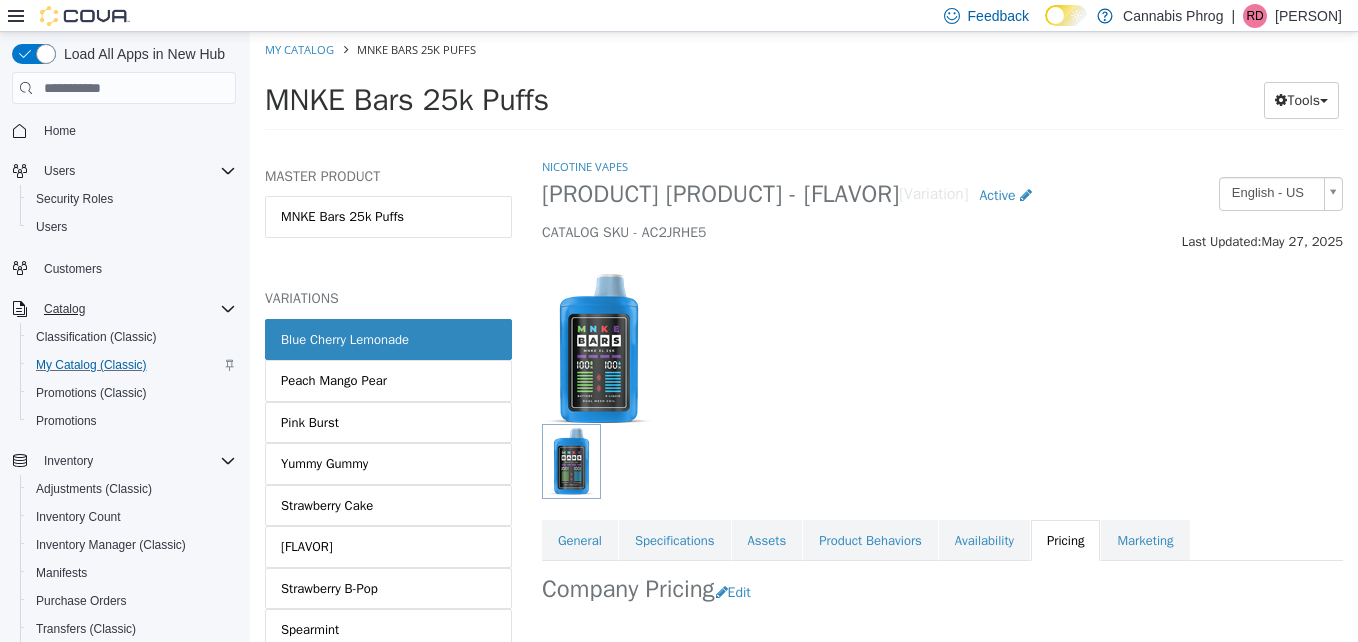 scroll, scrollTop: 232, scrollLeft: 0, axis: vertical 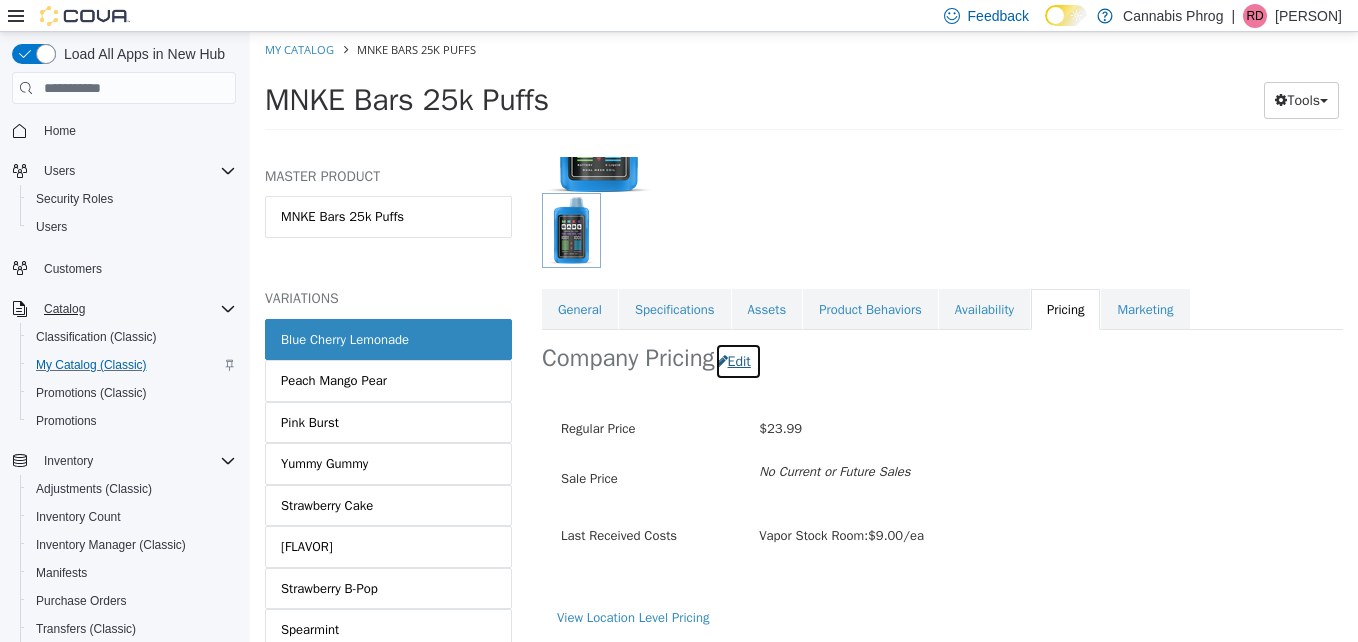click on "Edit" at bounding box center (738, 361) 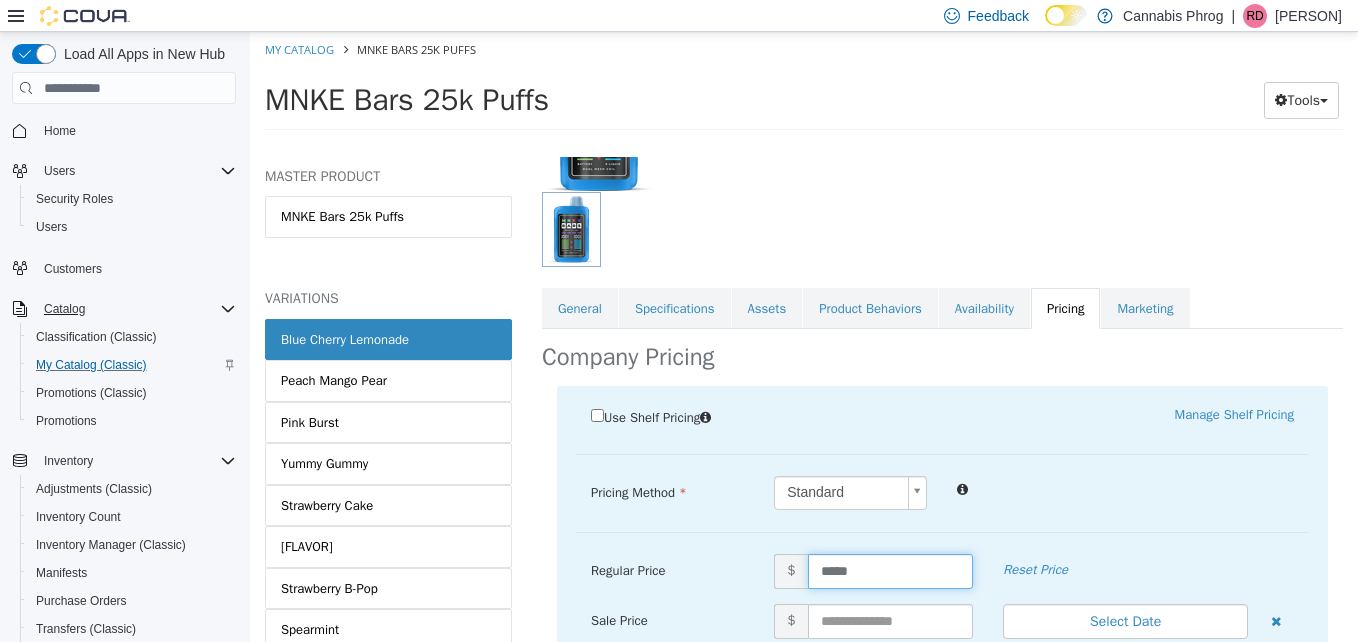 click on "*****" at bounding box center [891, 571] 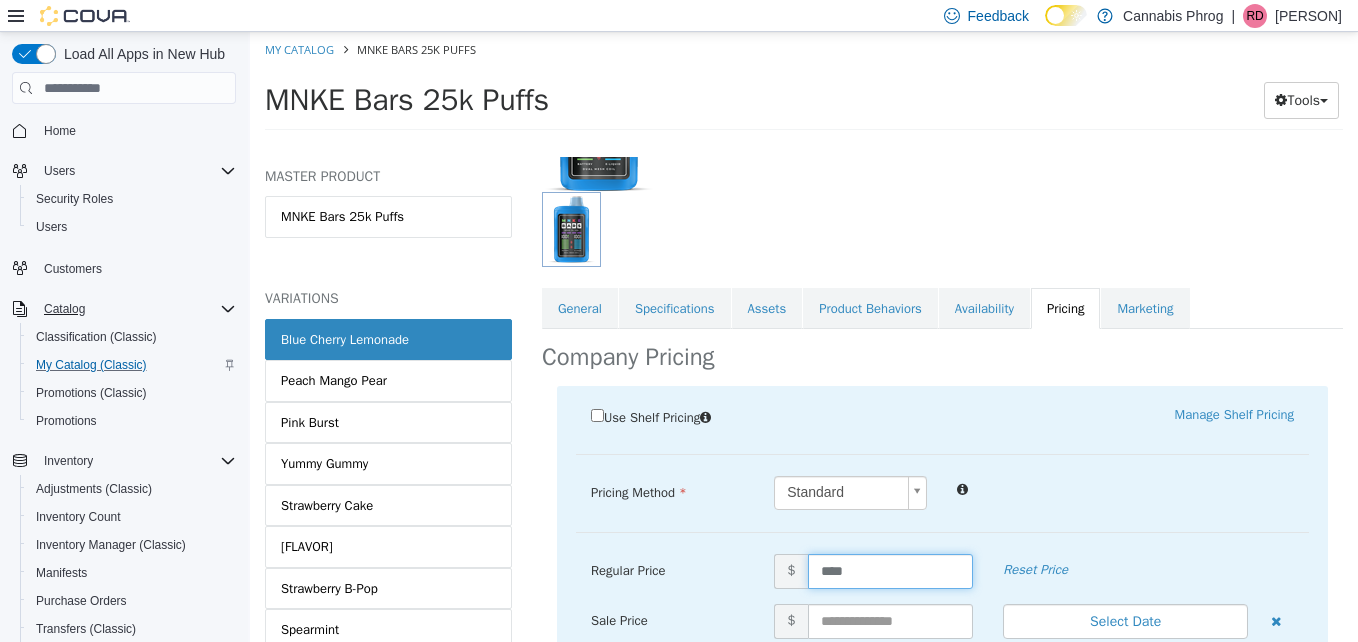 type on "*****" 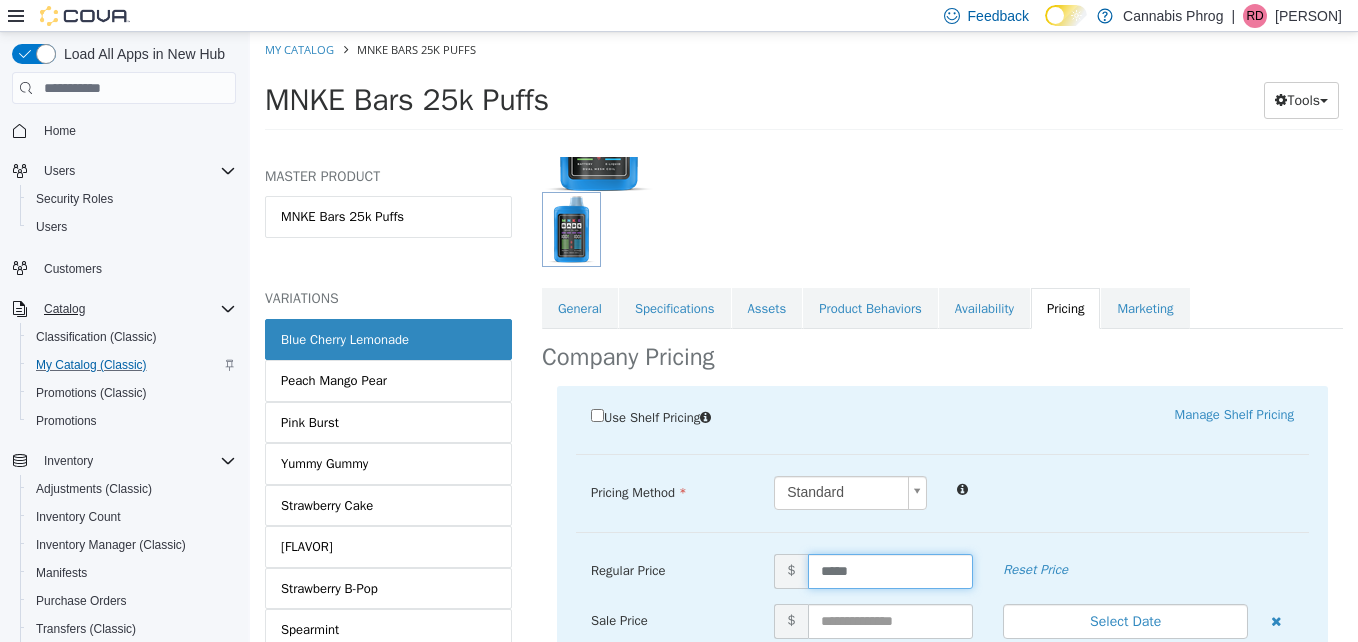 scroll, scrollTop: 272, scrollLeft: 0, axis: vertical 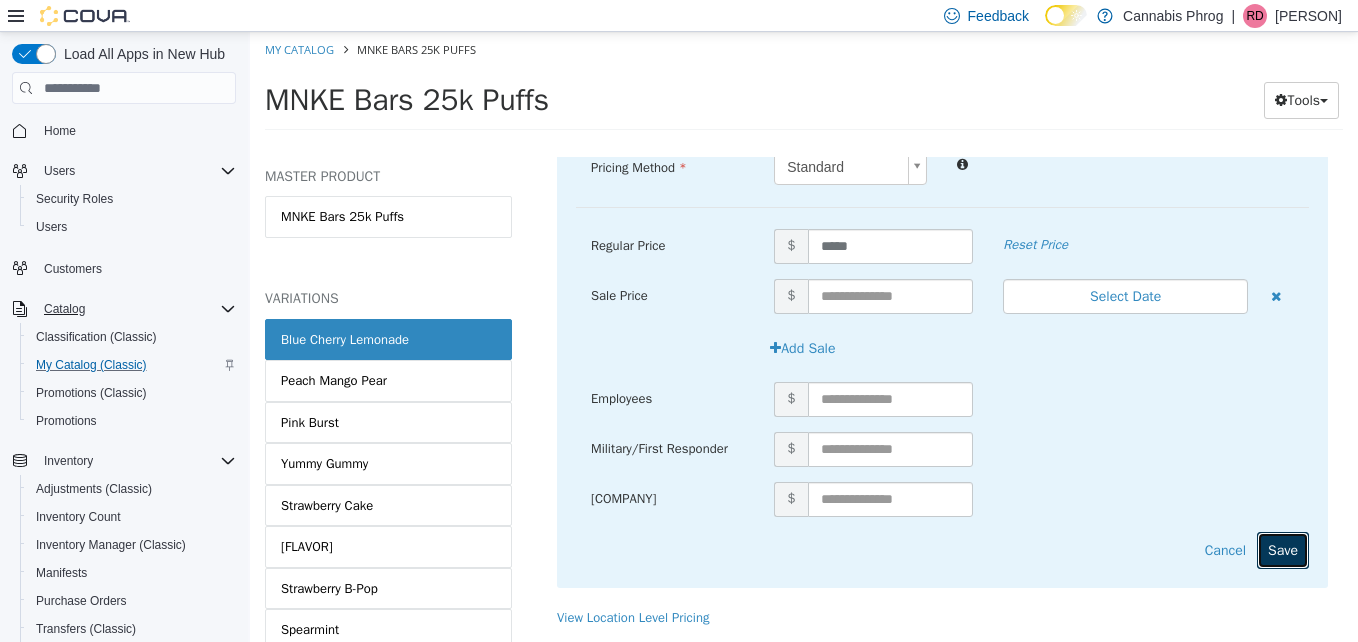 click on "Save" at bounding box center [1283, 550] 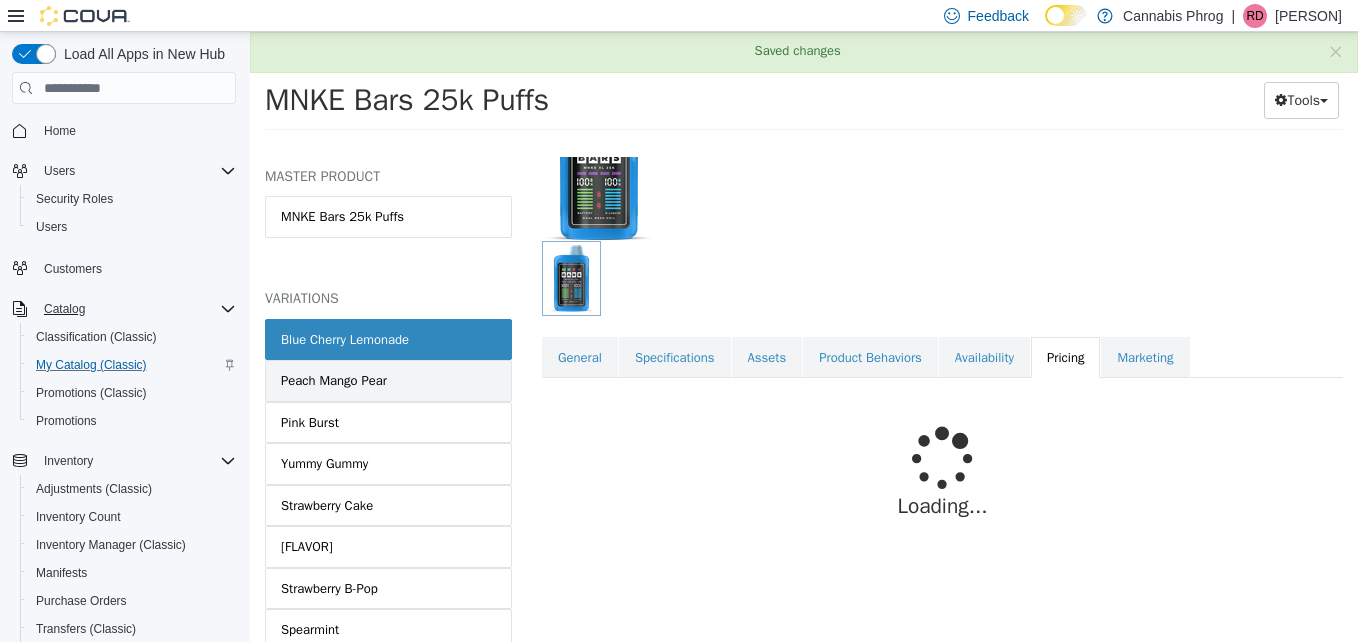 click on "Peach Mango Pear" at bounding box center [334, 381] 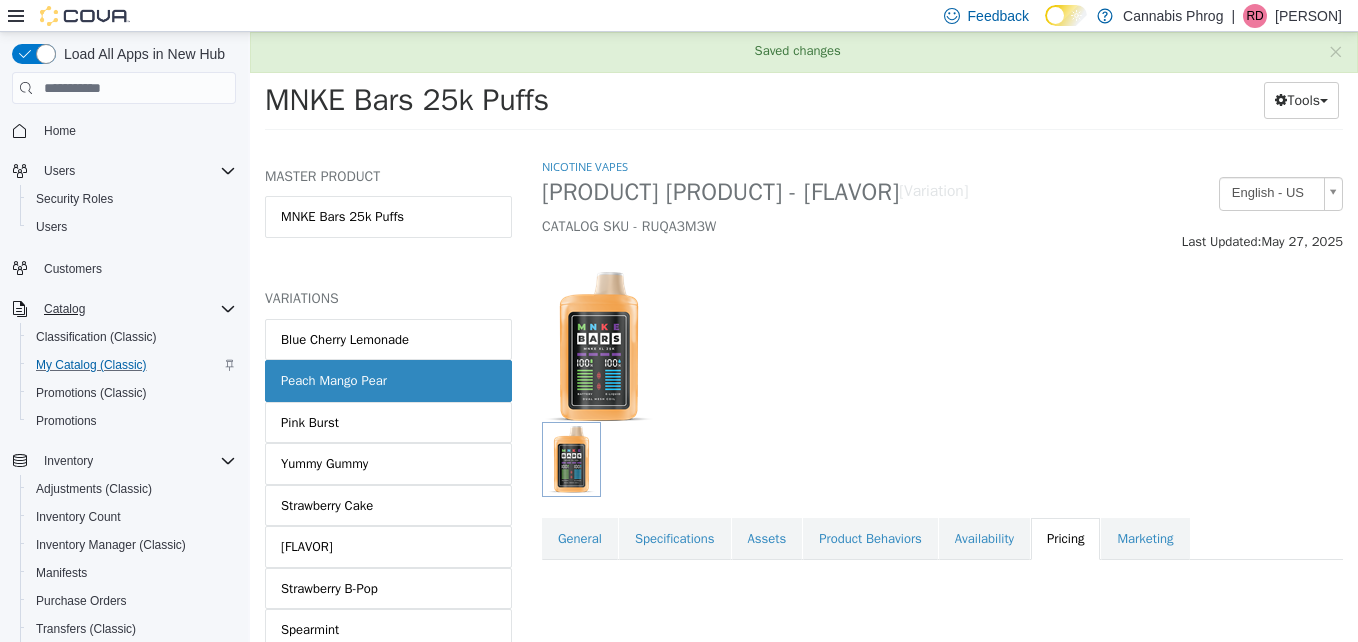 scroll, scrollTop: 0, scrollLeft: 0, axis: both 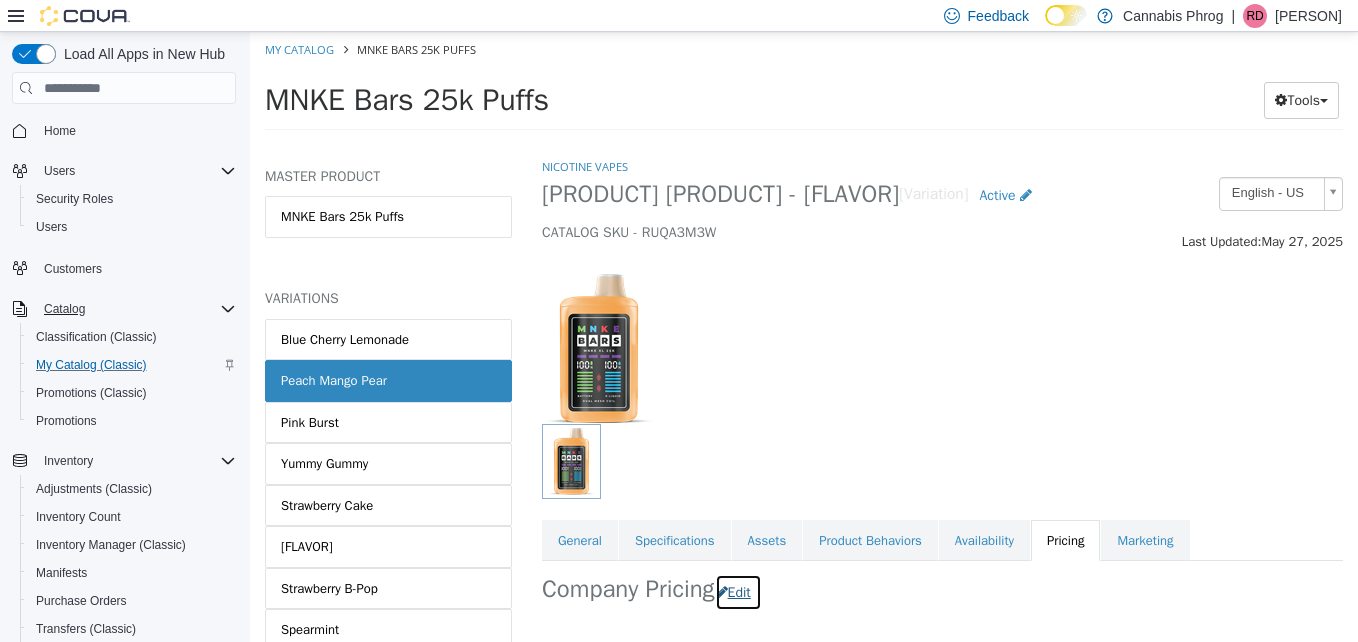 click on "Edit" at bounding box center [738, 592] 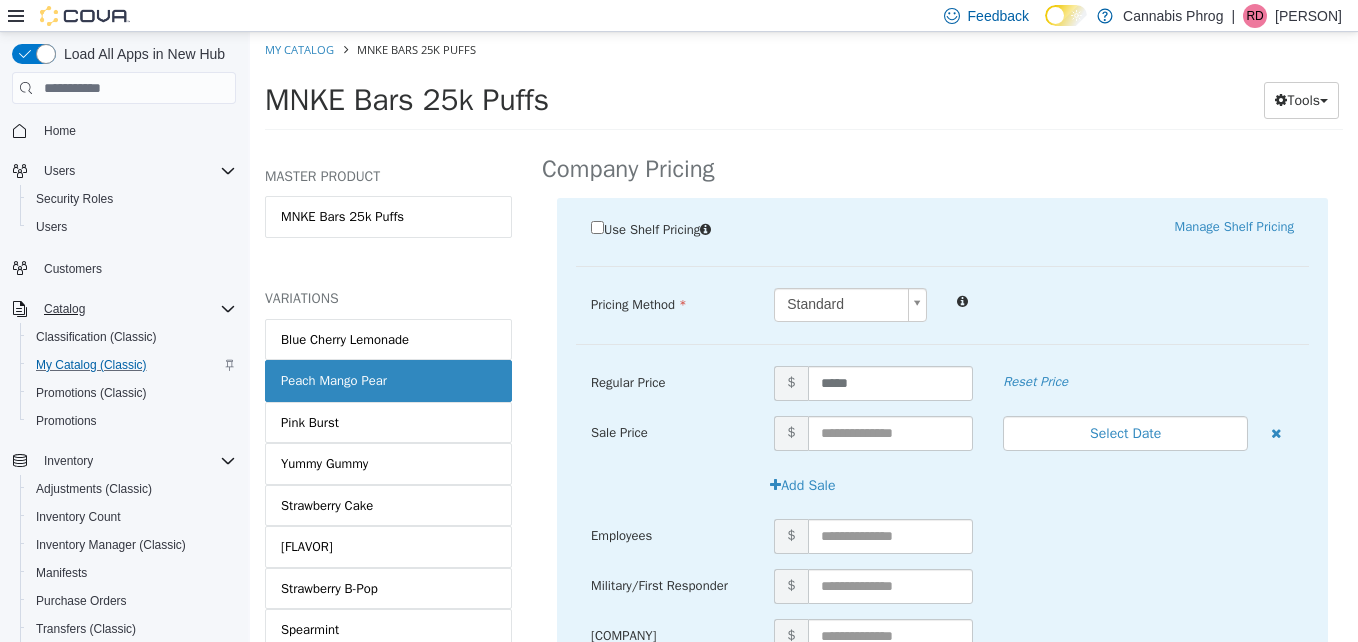 scroll, scrollTop: 424, scrollLeft: 0, axis: vertical 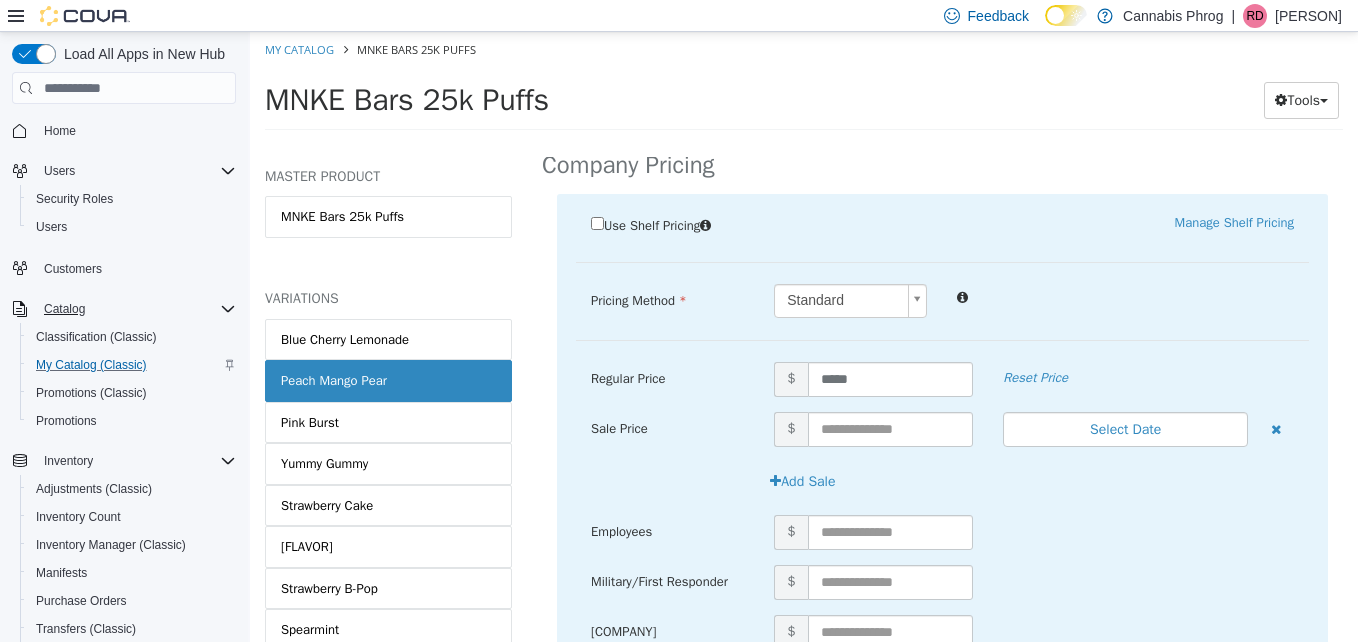 drag, startPoint x: 1020, startPoint y: 50, endPoint x: 1020, endPoint y: 67, distance: 17 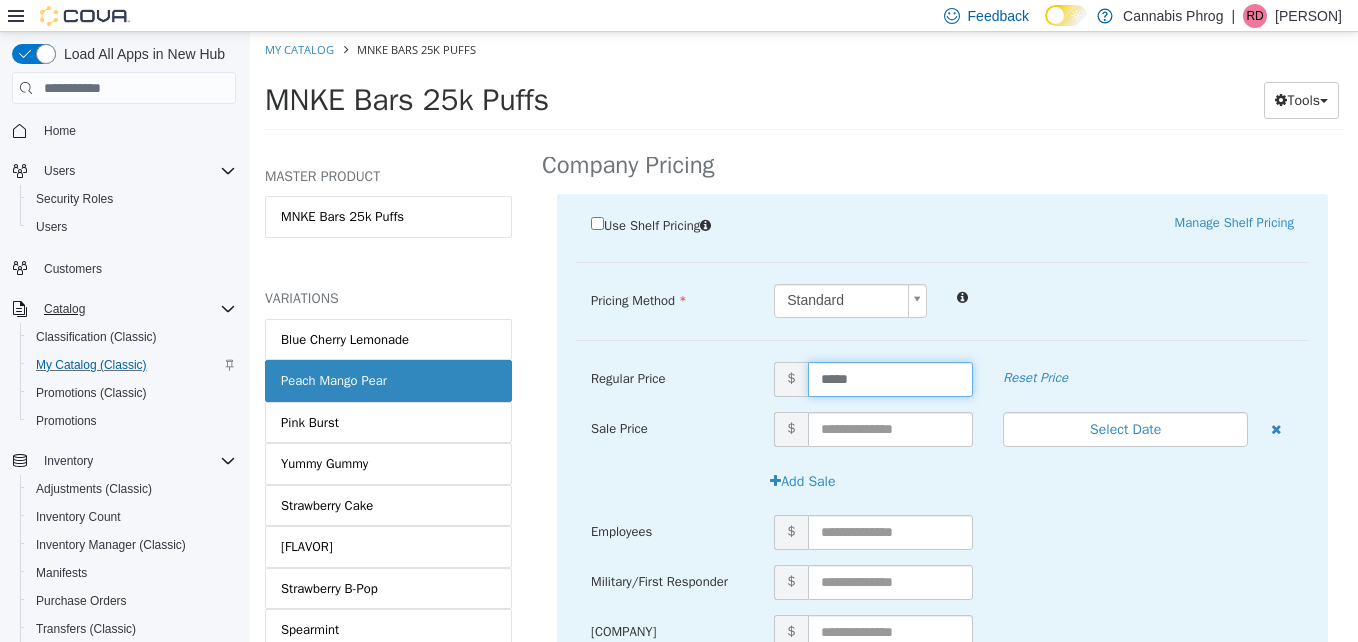 click on "*****" at bounding box center [891, 379] 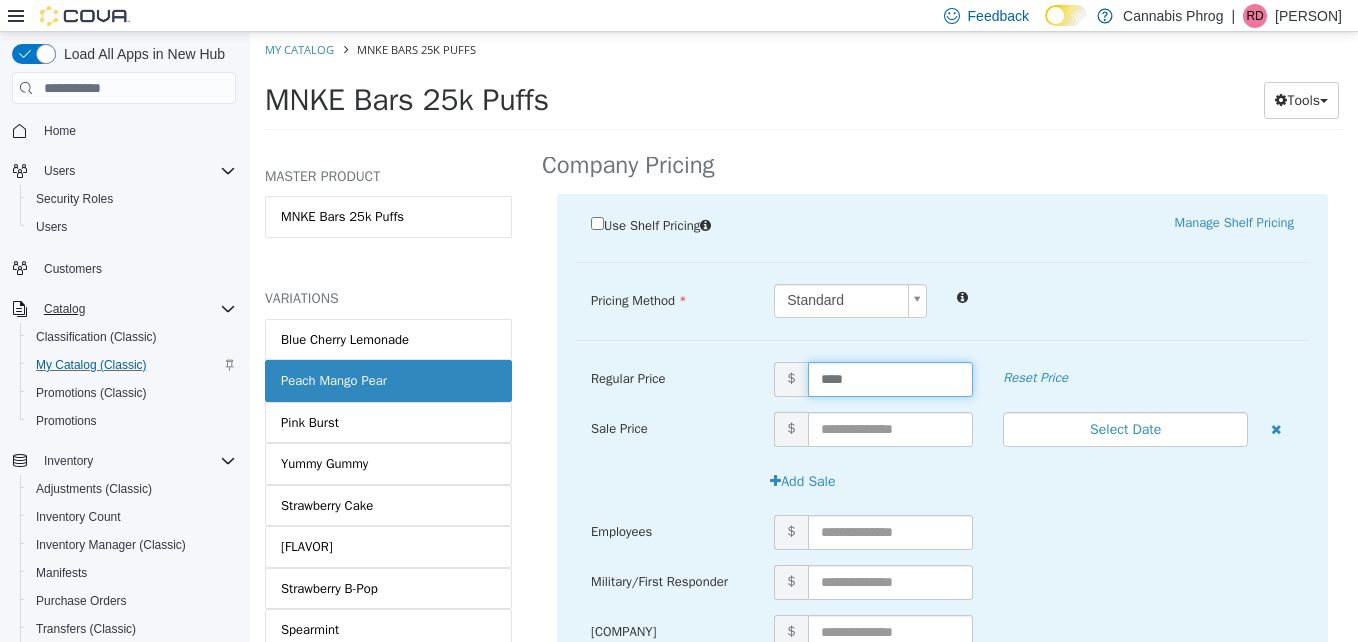 type on "*****" 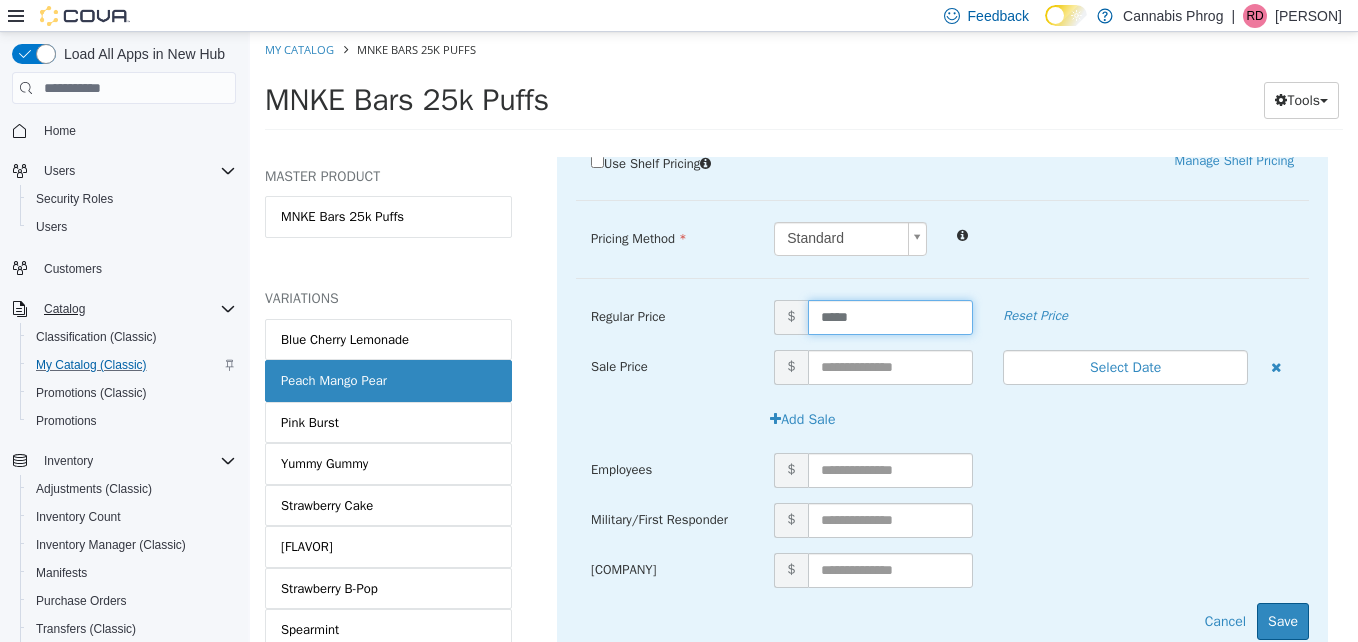 scroll, scrollTop: 557, scrollLeft: 0, axis: vertical 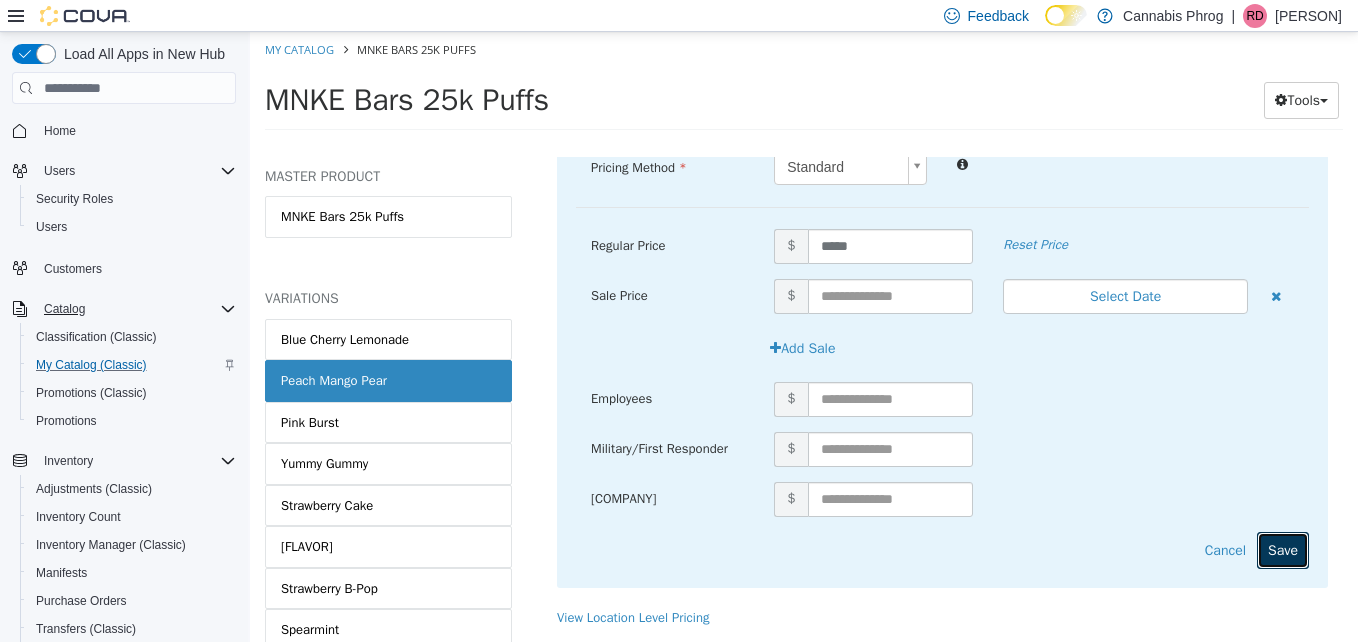 click on "Save" at bounding box center (1283, 550) 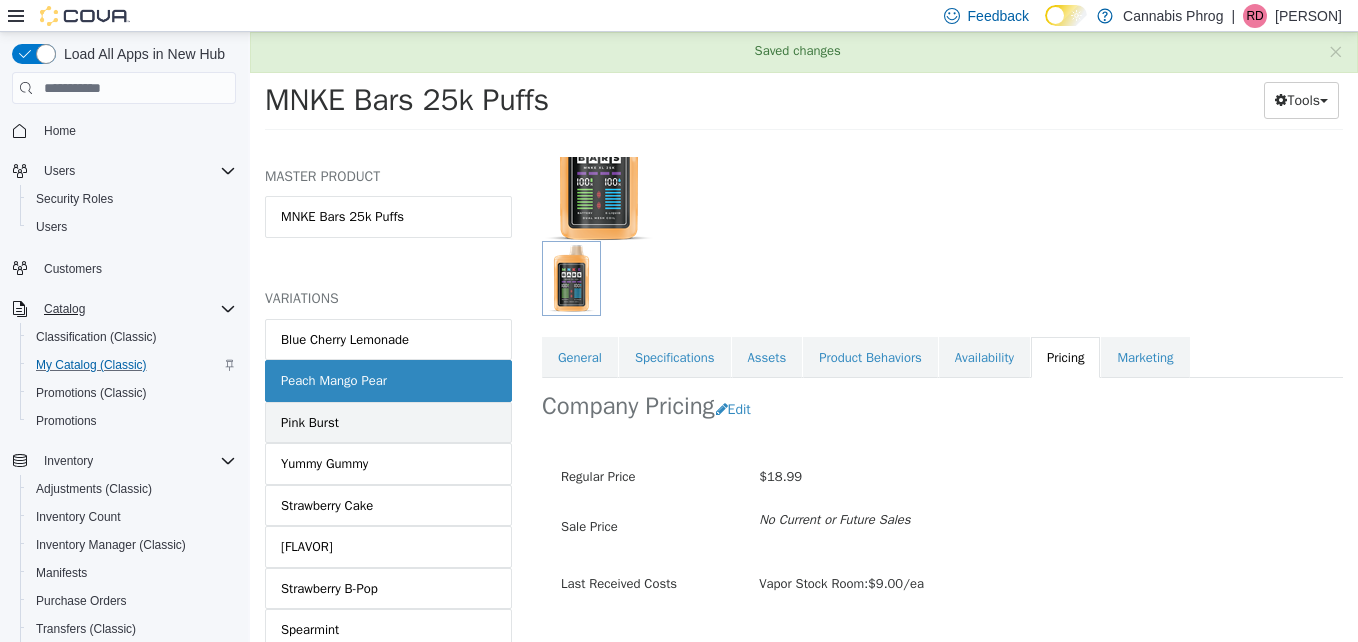 scroll, scrollTop: 232, scrollLeft: 0, axis: vertical 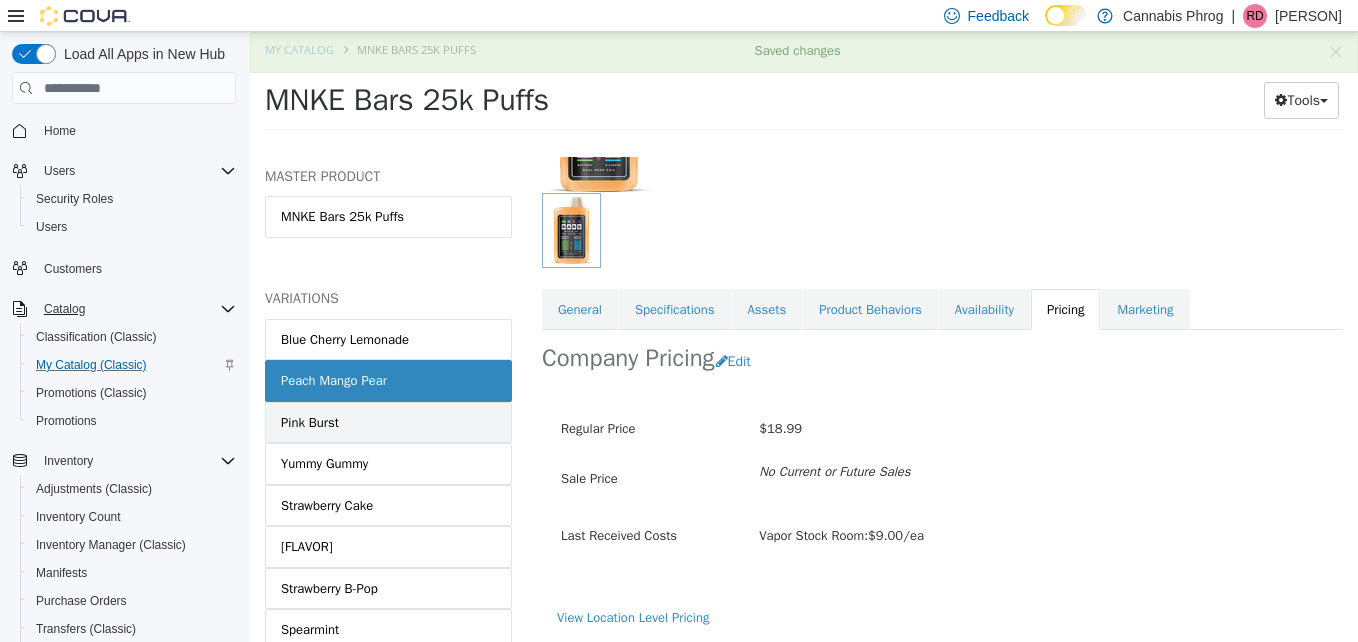 click on "Pink Burst" at bounding box center (310, 423) 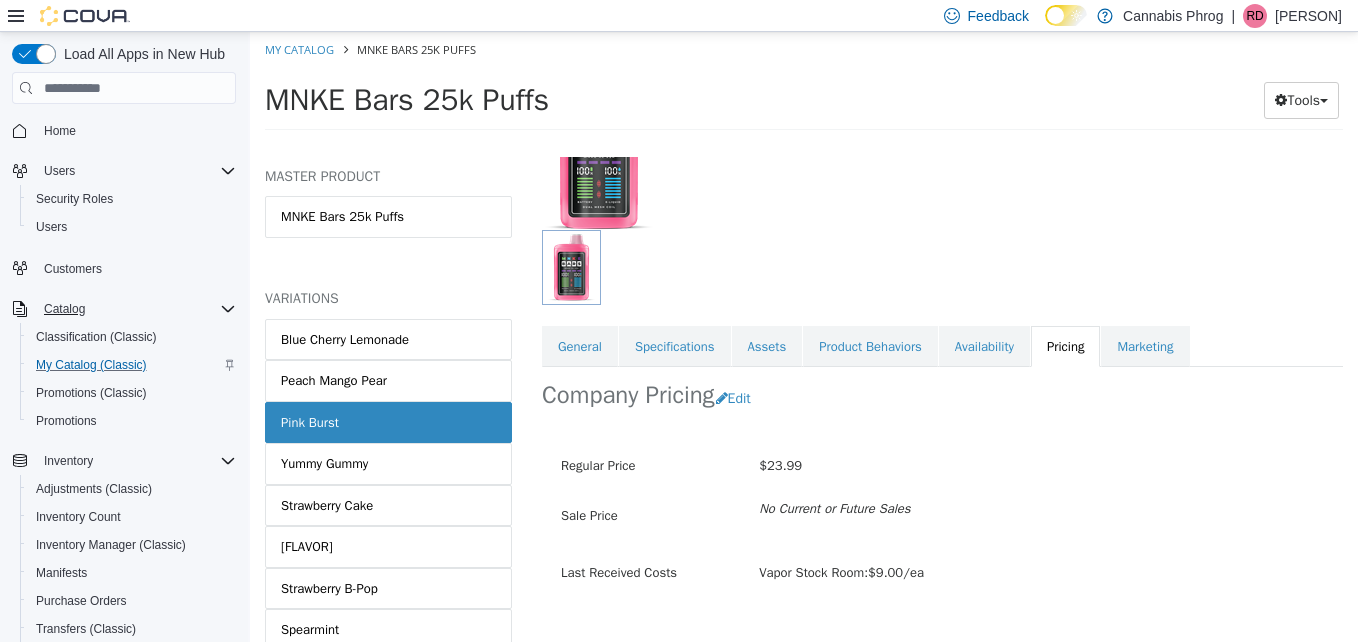scroll, scrollTop: 232, scrollLeft: 0, axis: vertical 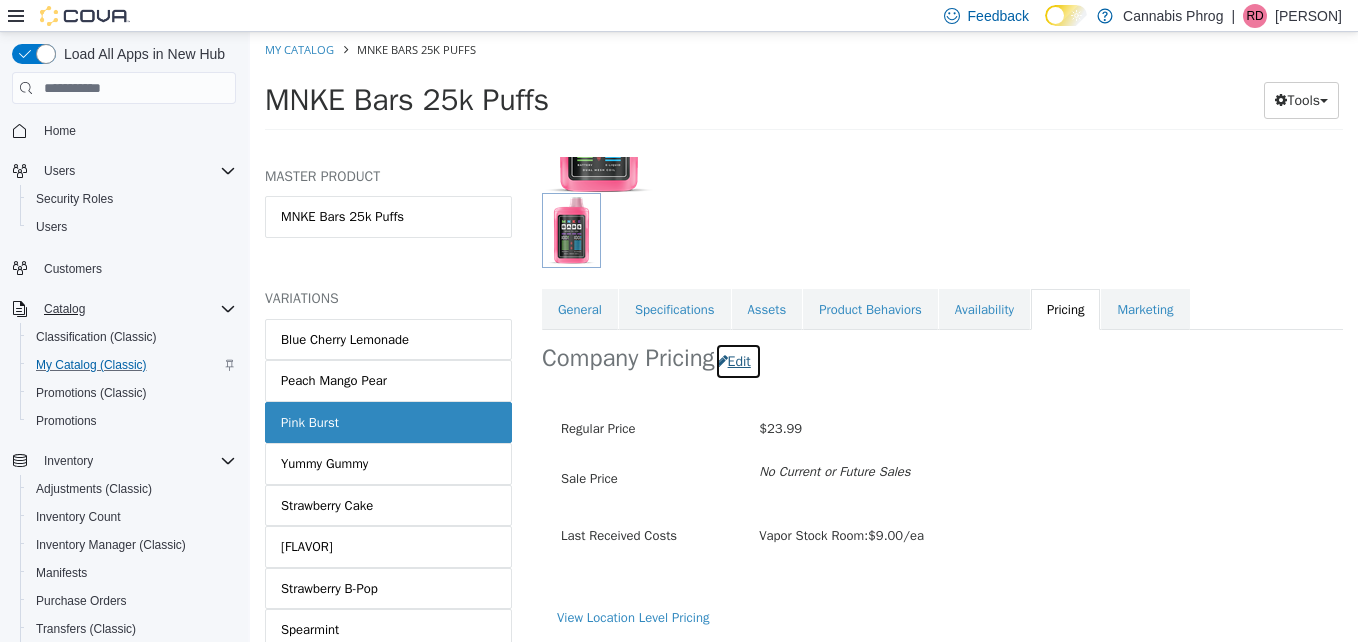 click on "Edit" at bounding box center [738, 361] 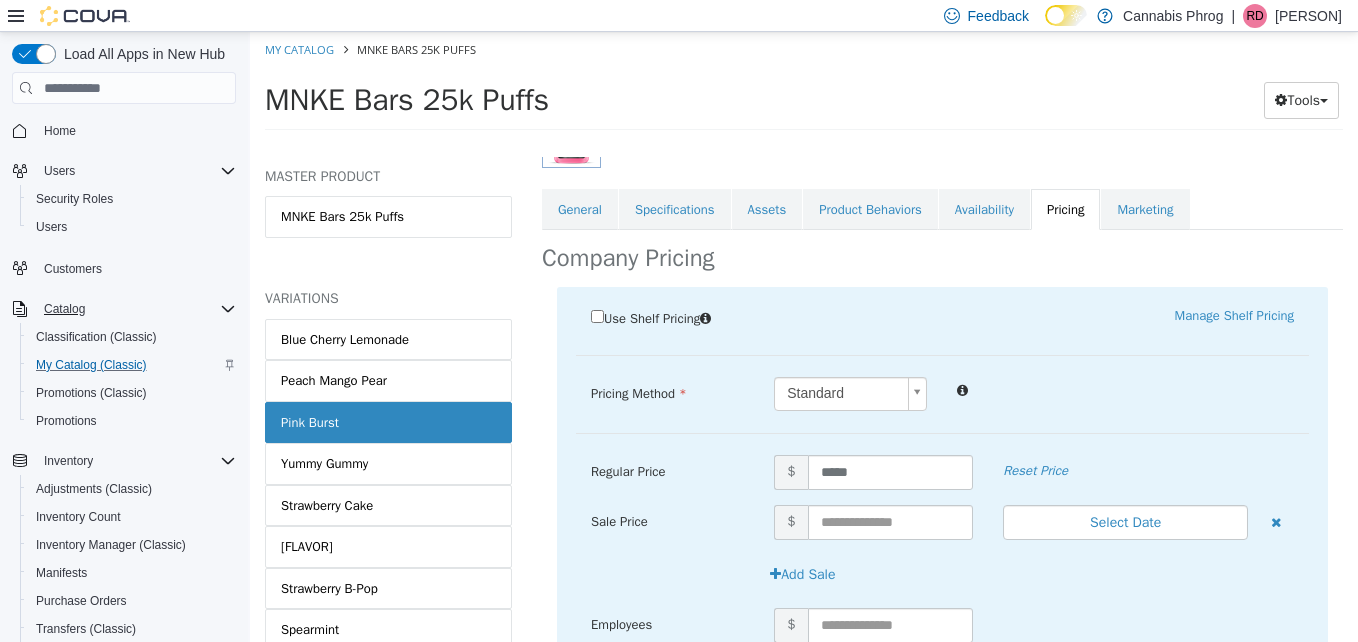 scroll, scrollTop: 532, scrollLeft: 0, axis: vertical 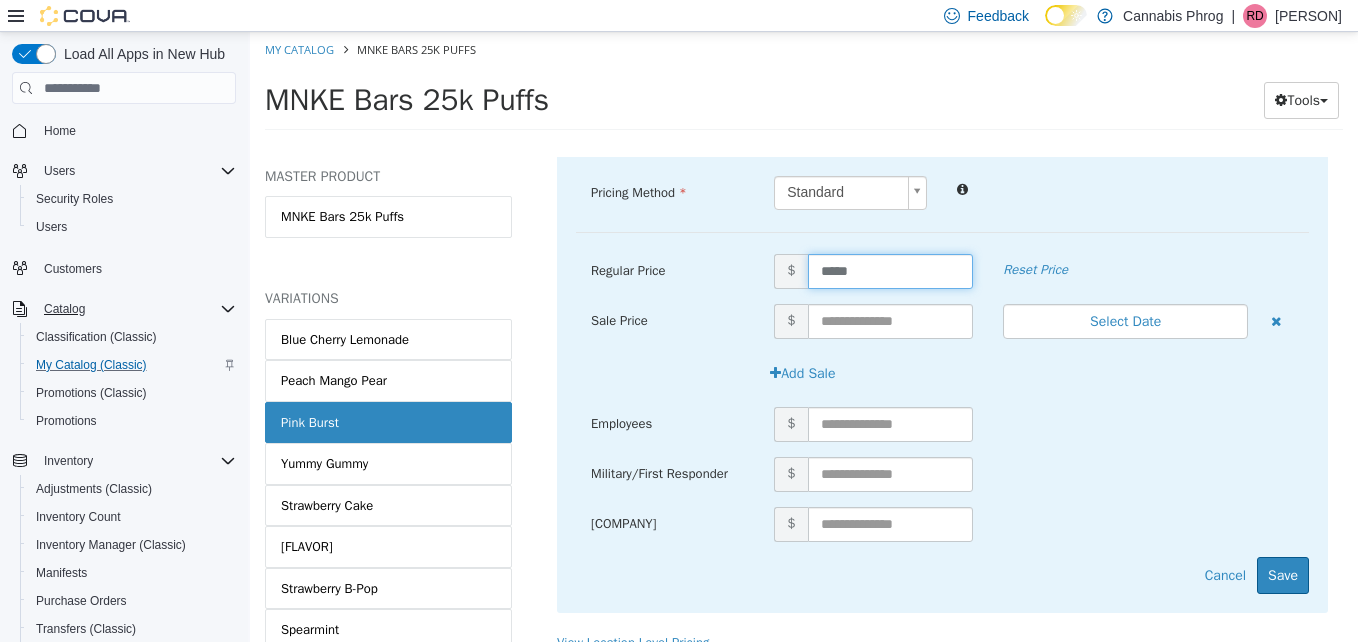 click on "*****" at bounding box center [891, 271] 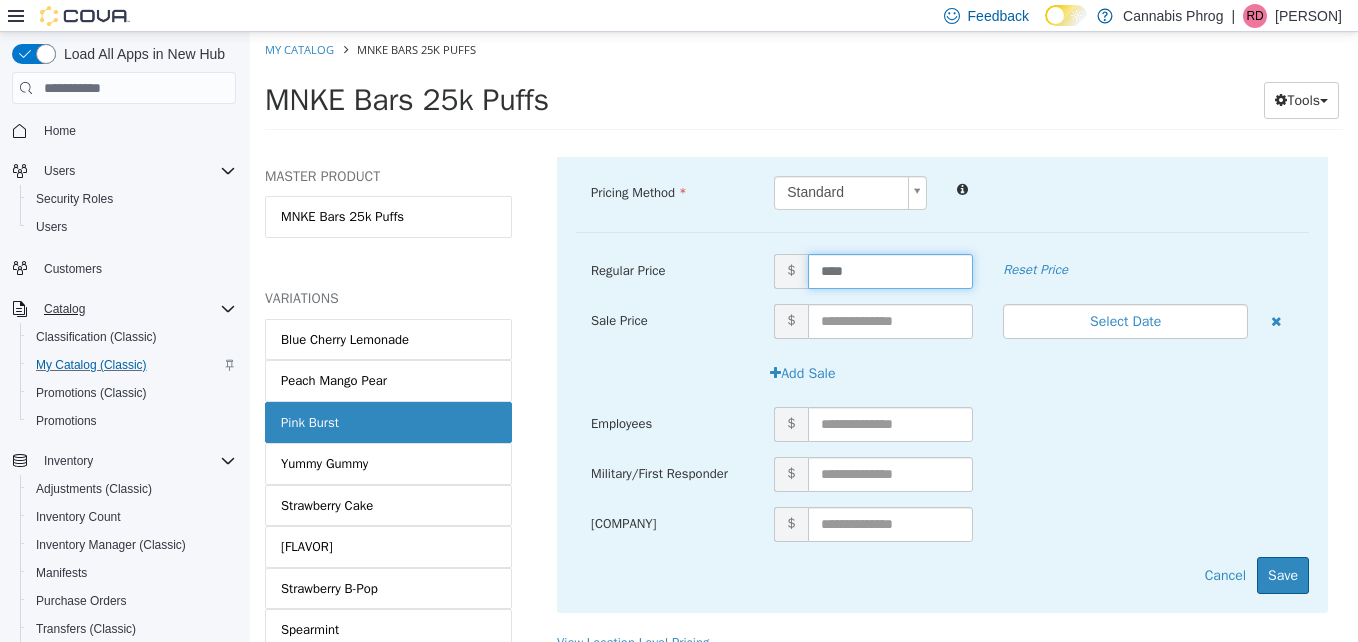 type on "*****" 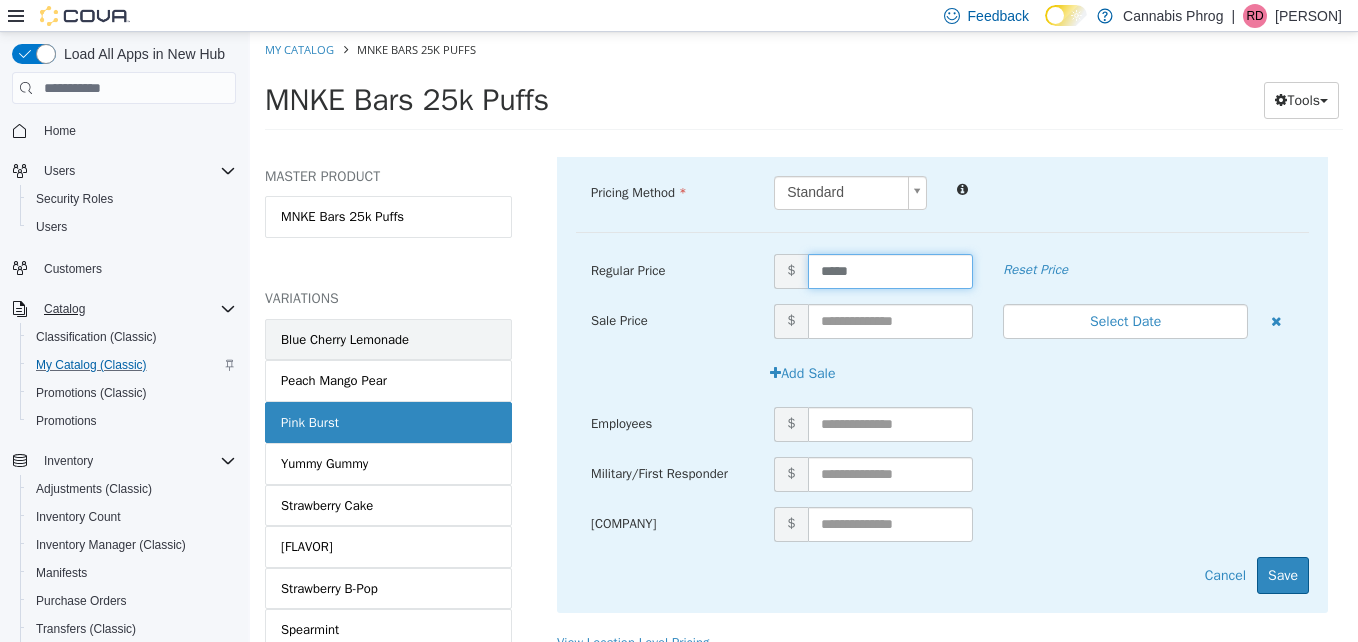 click on "Blue Cherry Lemonade" at bounding box center (345, 340) 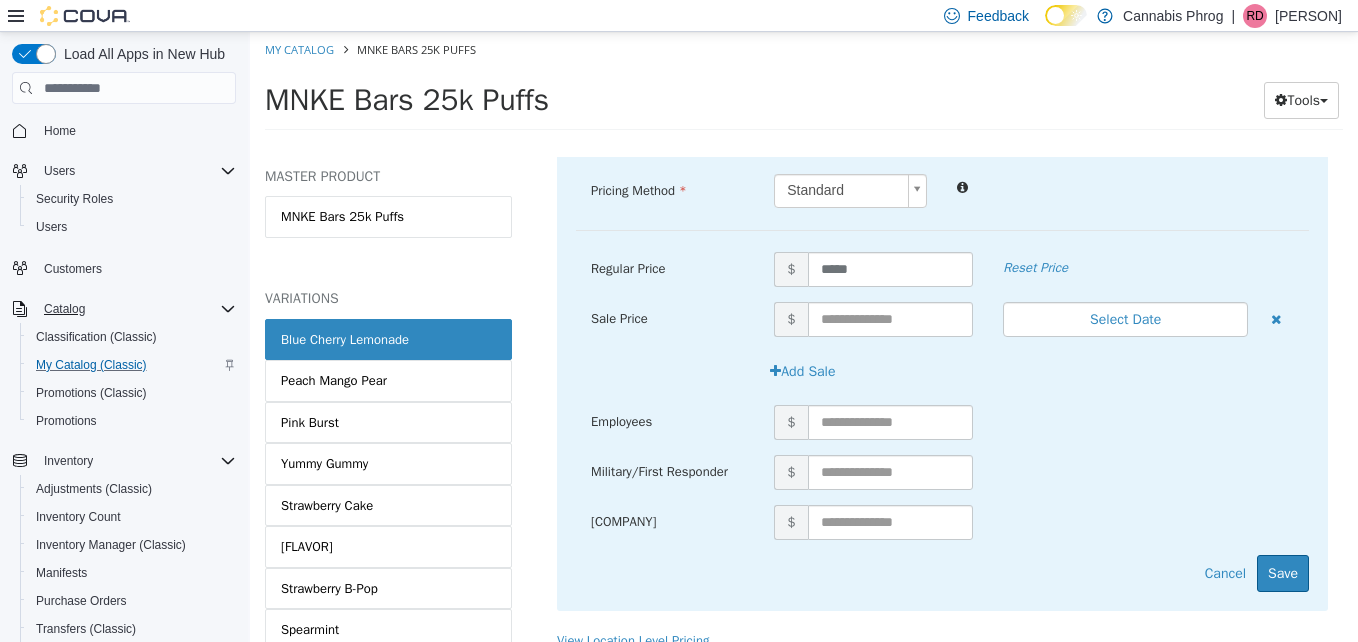 scroll, scrollTop: 530, scrollLeft: 0, axis: vertical 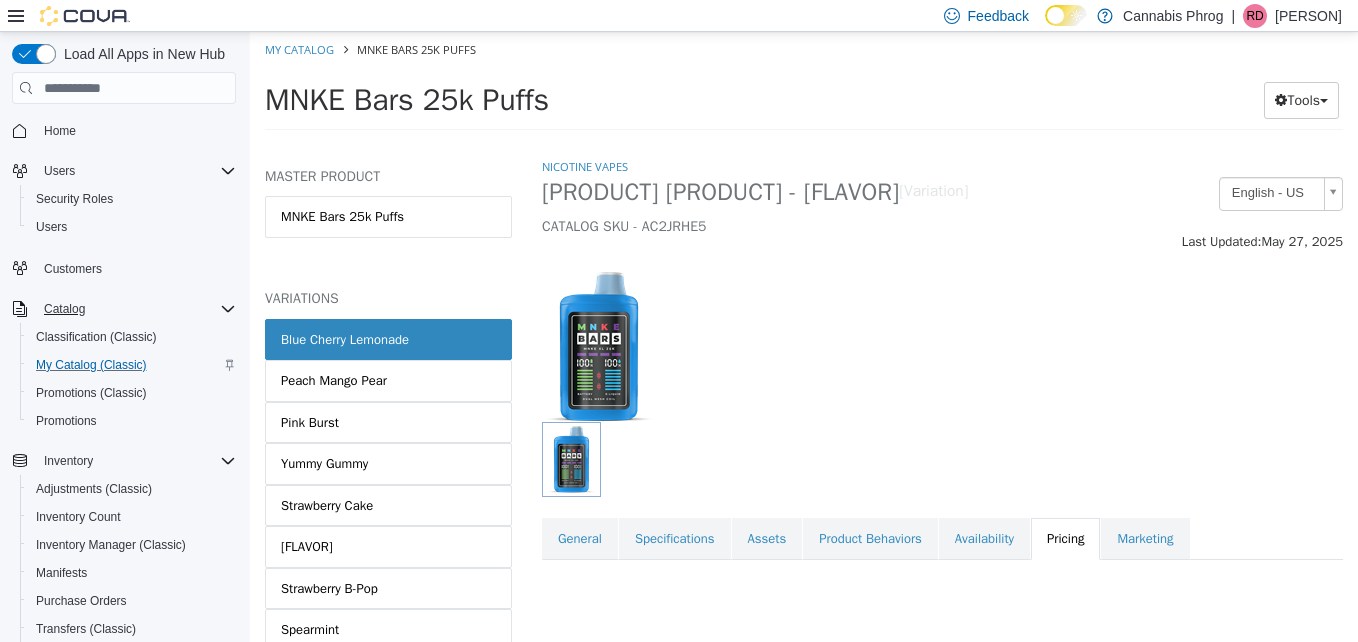 click on "Blue Cherry Lemonade" at bounding box center [345, 340] 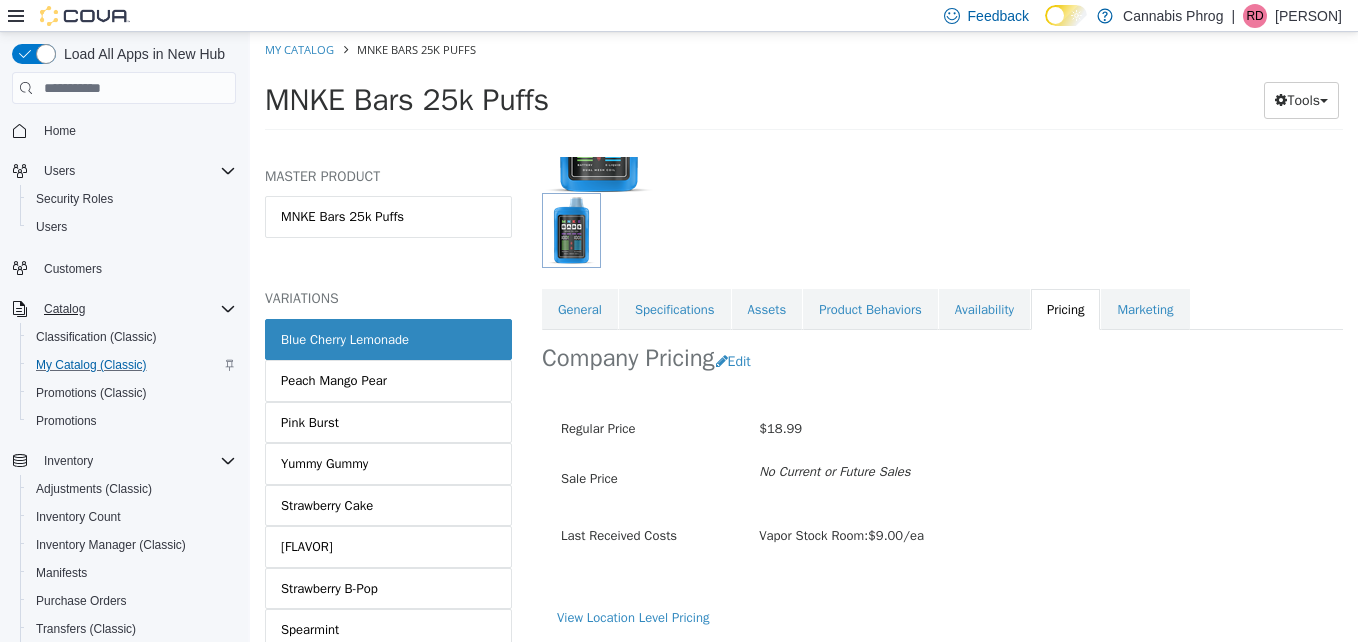 scroll, scrollTop: 232, scrollLeft: 0, axis: vertical 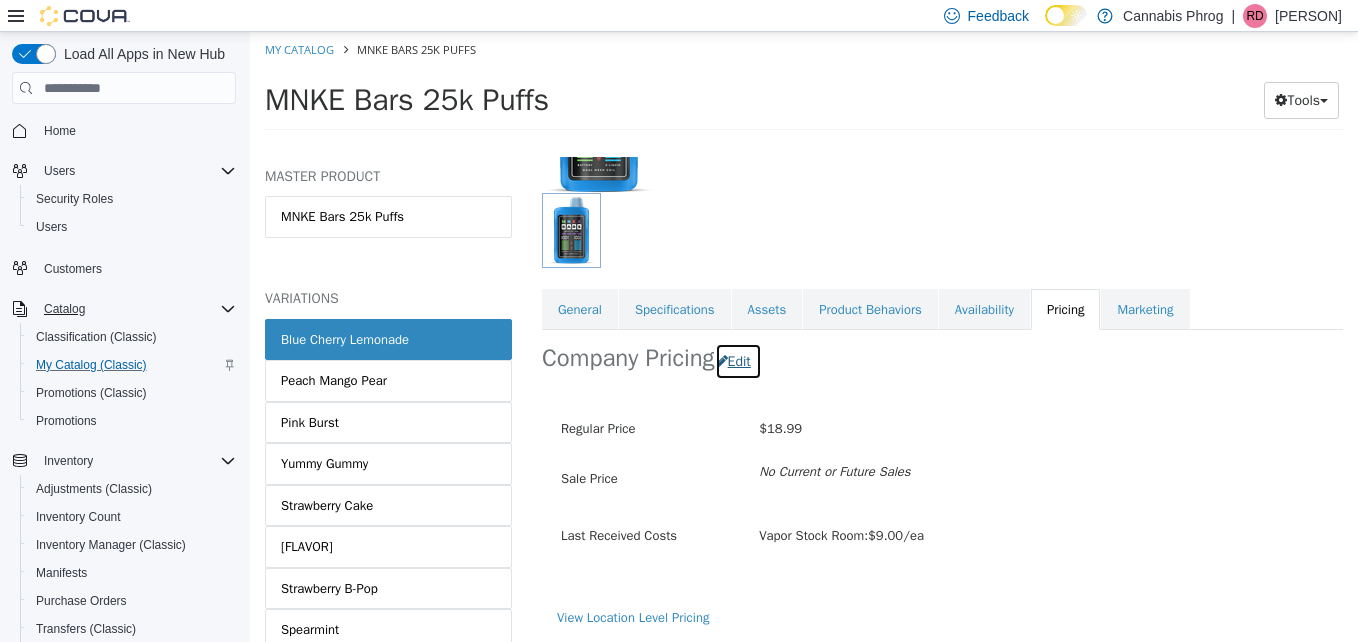 click on "Edit" at bounding box center (738, 361) 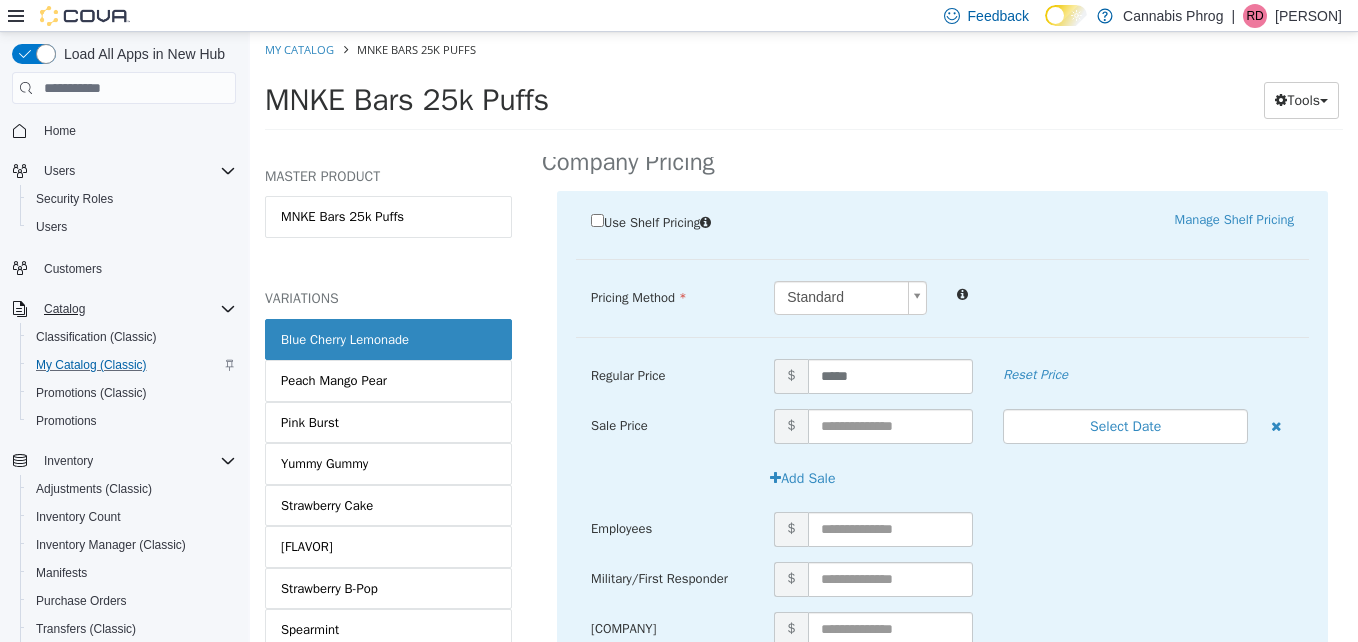 scroll, scrollTop: 432, scrollLeft: 0, axis: vertical 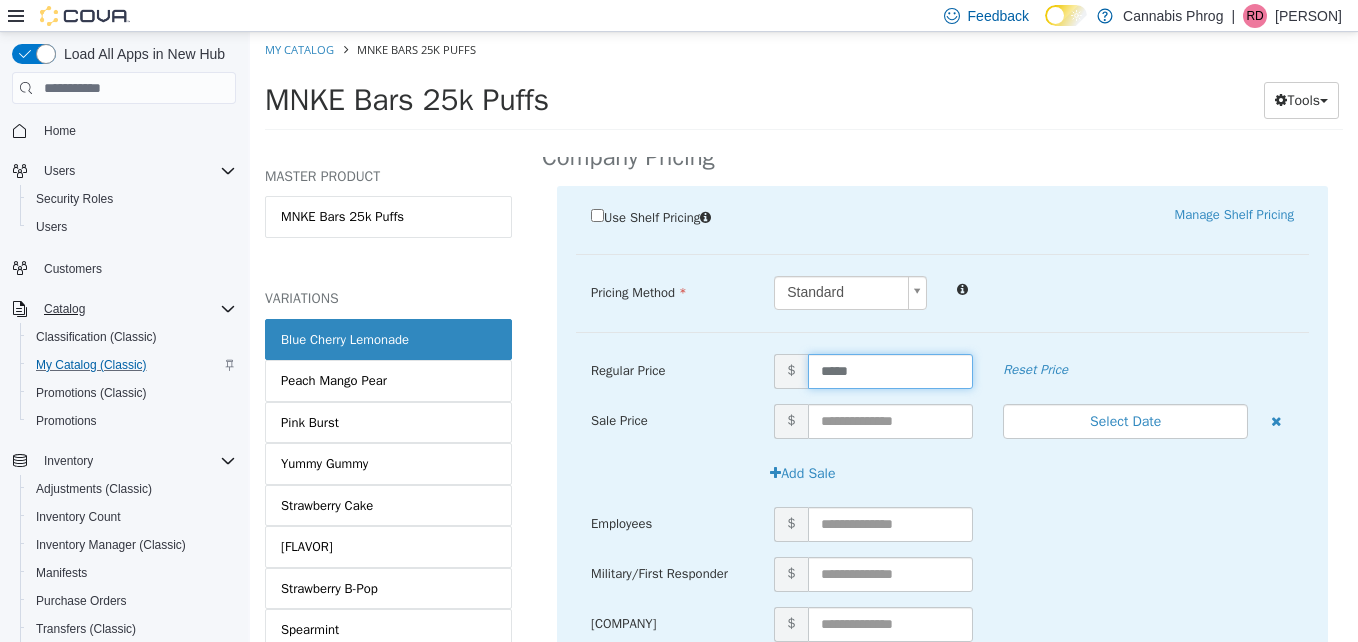 click on "*****" at bounding box center (891, 371) 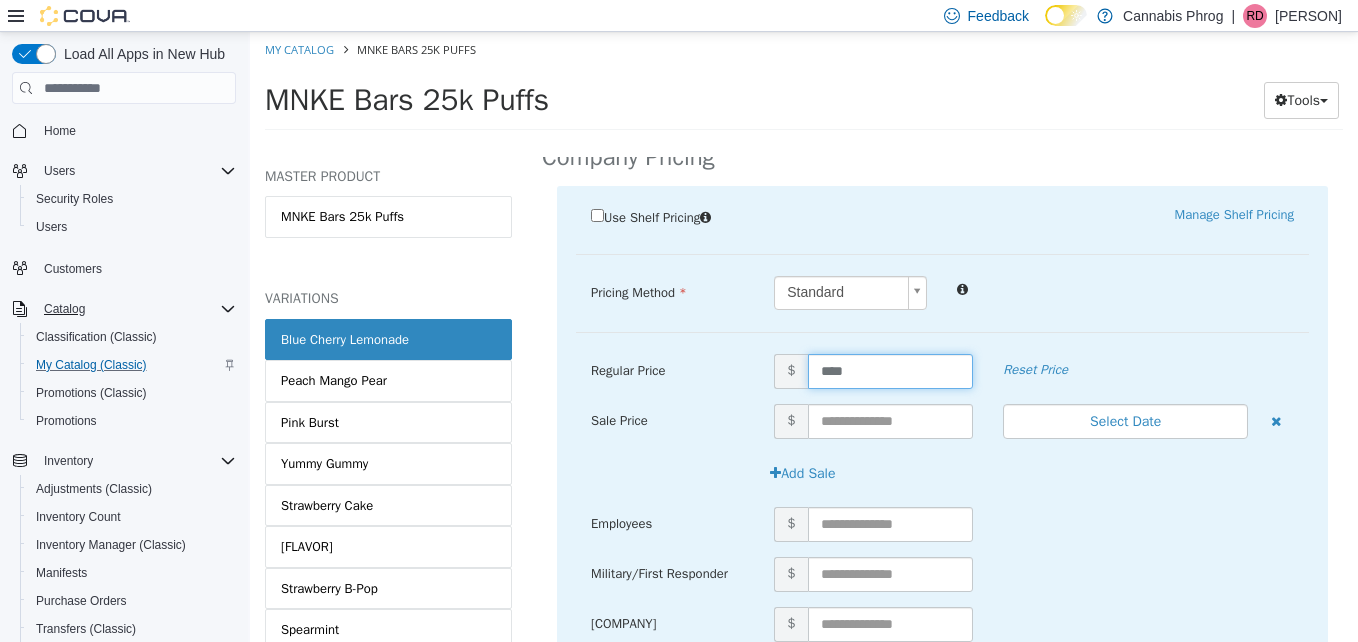 type on "*****" 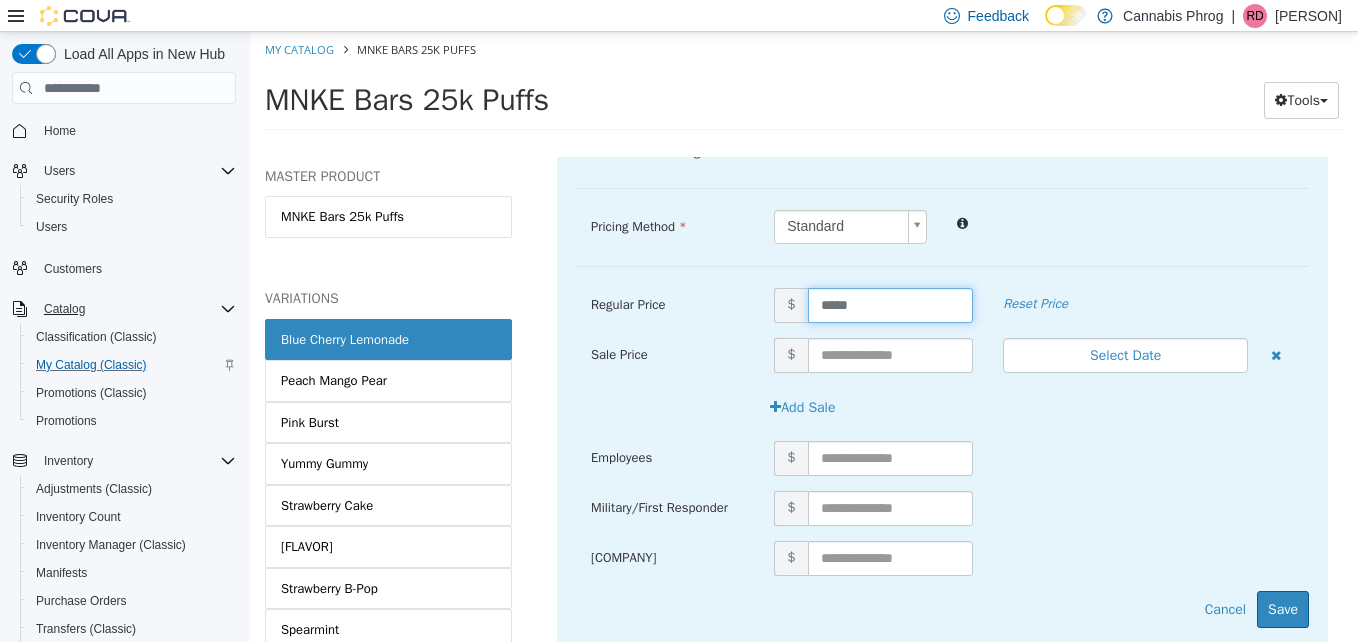 scroll, scrollTop: 557, scrollLeft: 0, axis: vertical 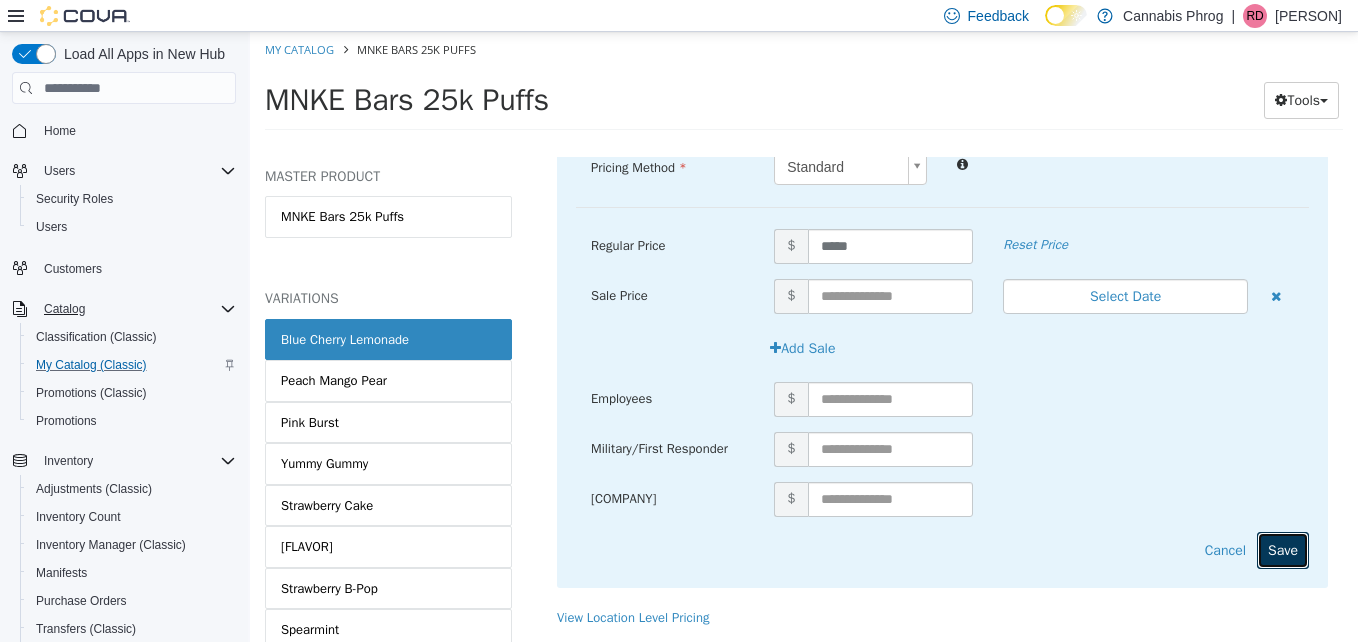 click on "Save" at bounding box center (1283, 550) 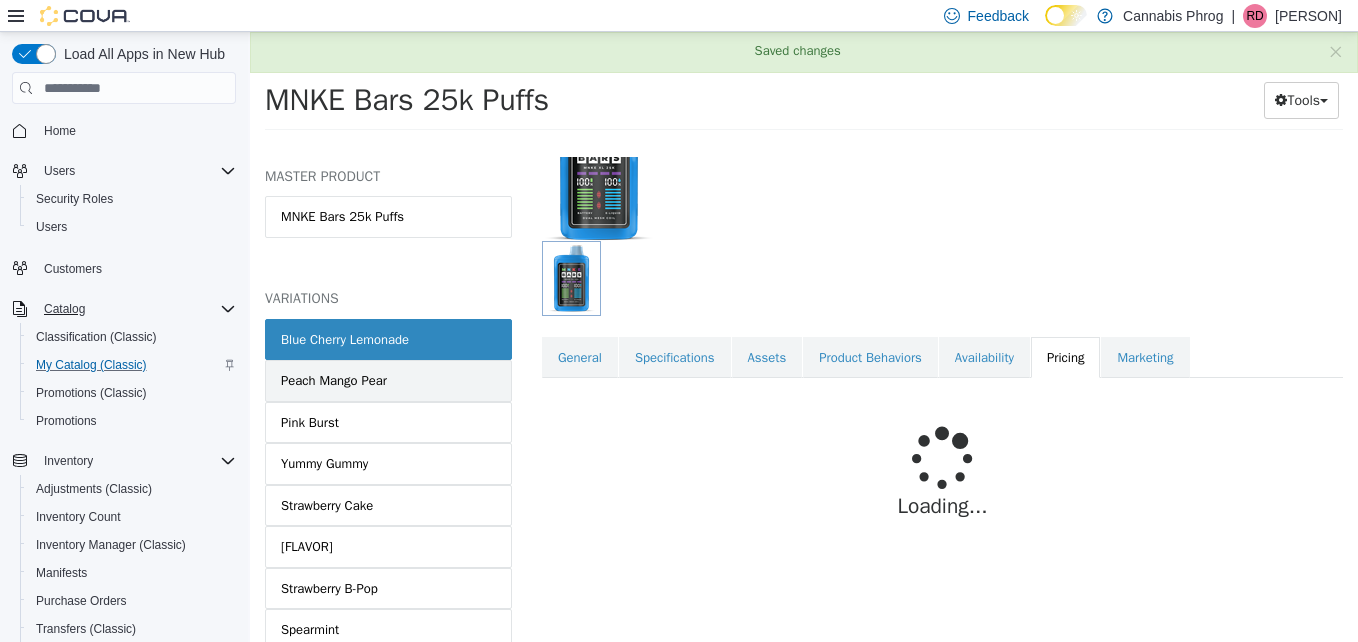 scroll, scrollTop: 232, scrollLeft: 0, axis: vertical 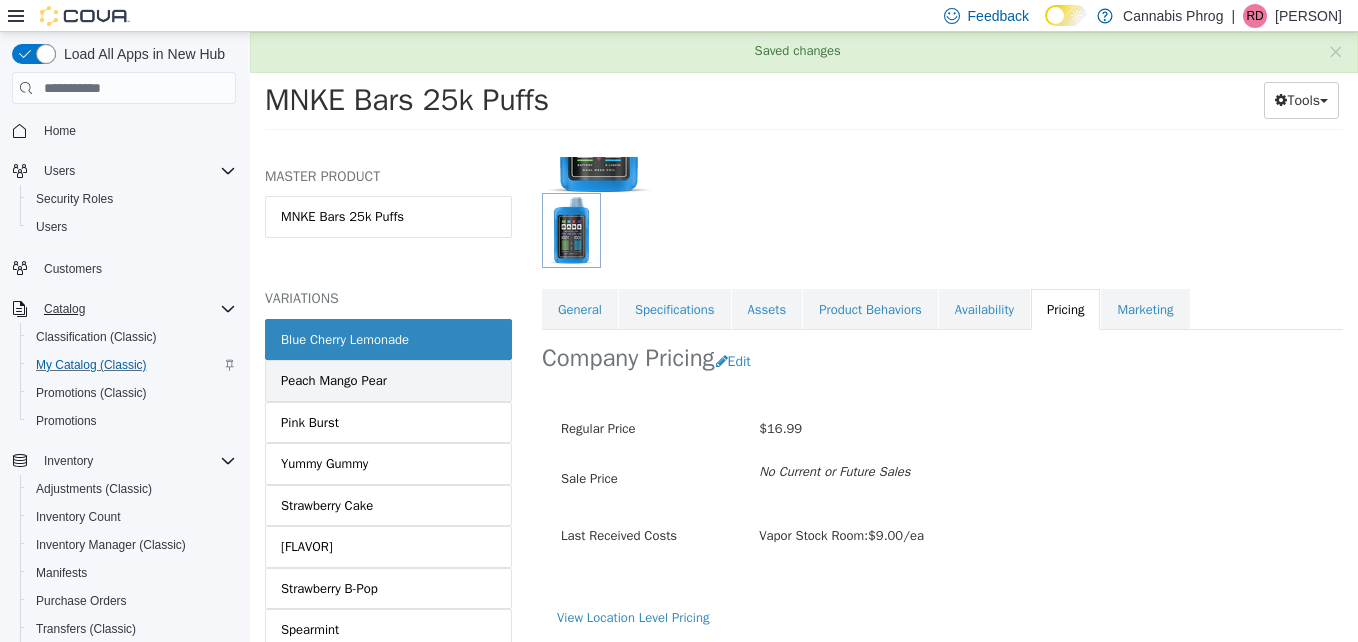 click on "Peach Mango Pear" at bounding box center (334, 381) 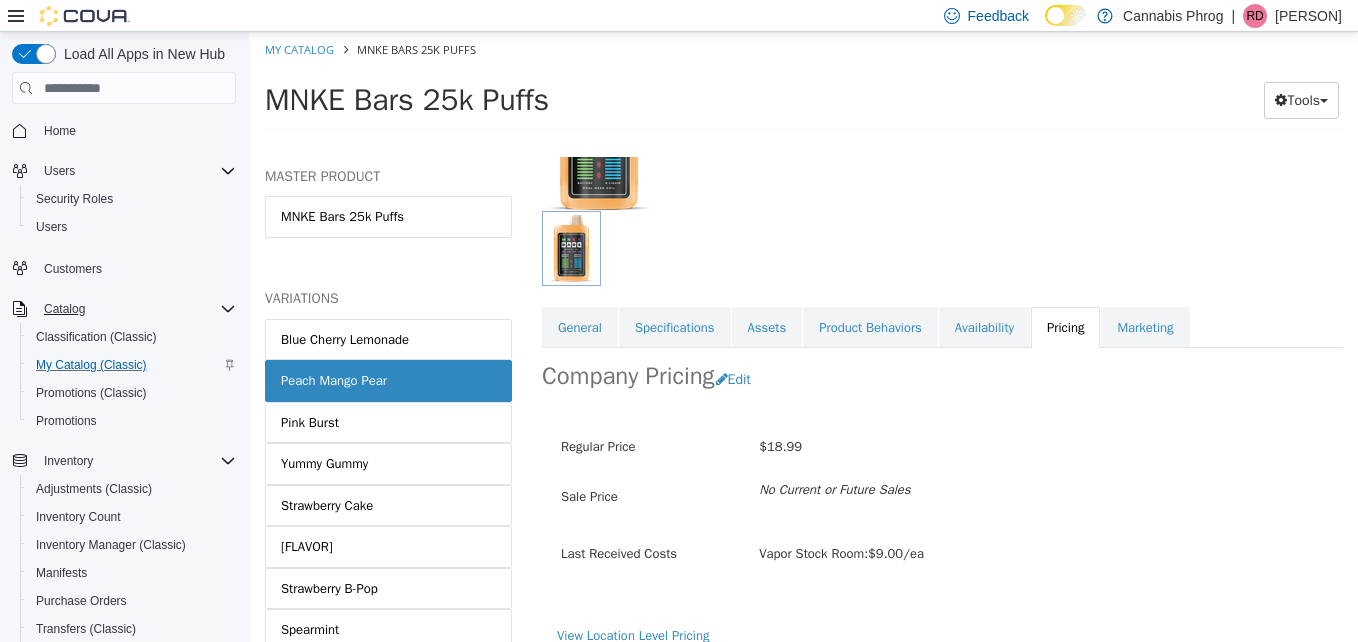 scroll, scrollTop: 232, scrollLeft: 0, axis: vertical 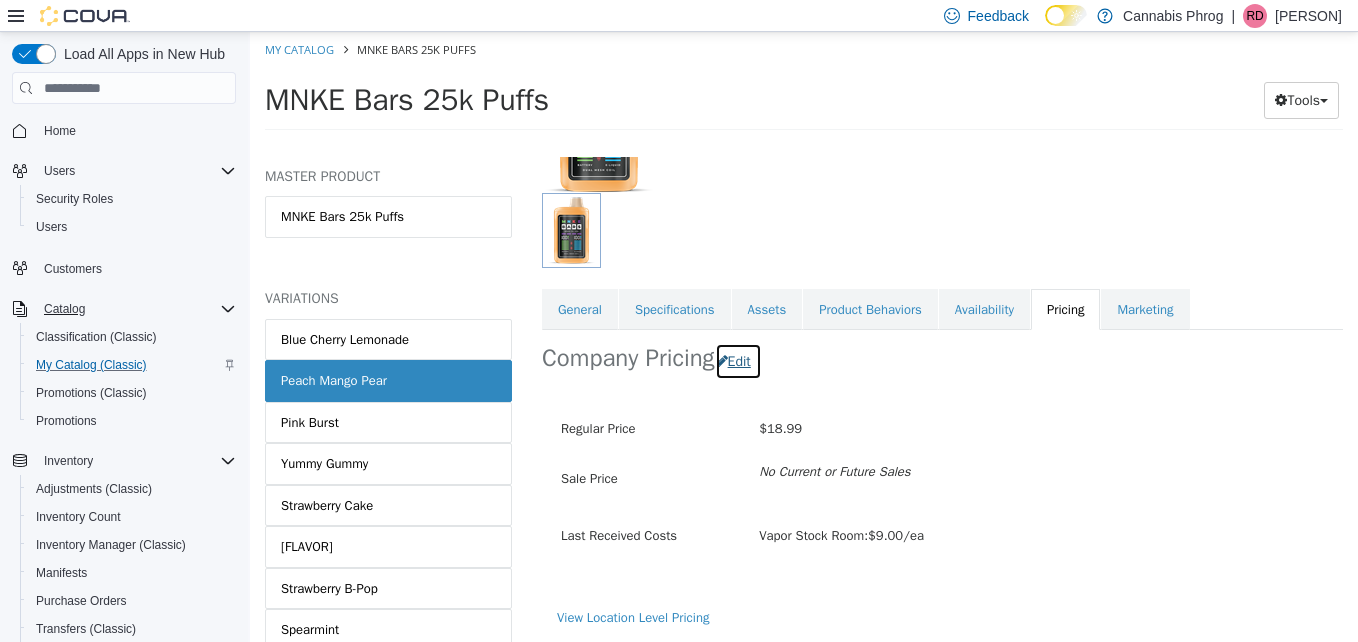 click on "Edit" at bounding box center (738, 361) 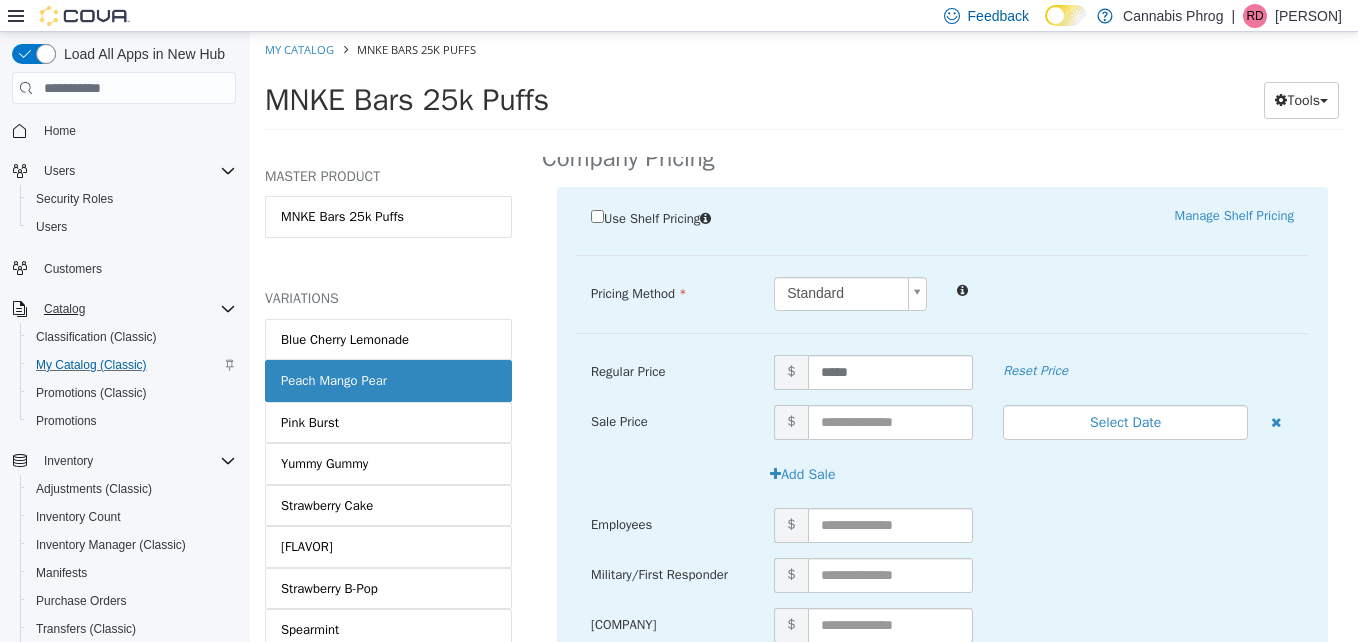 scroll, scrollTop: 432, scrollLeft: 0, axis: vertical 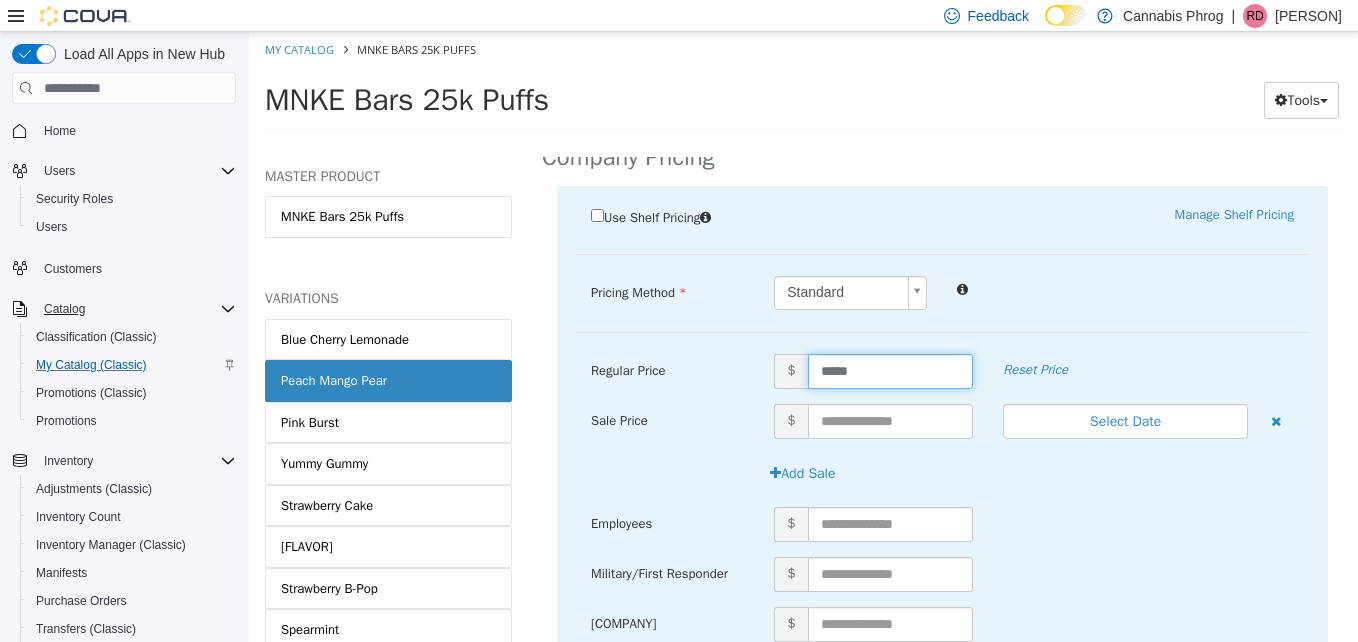 click on "*****" at bounding box center [891, 371] 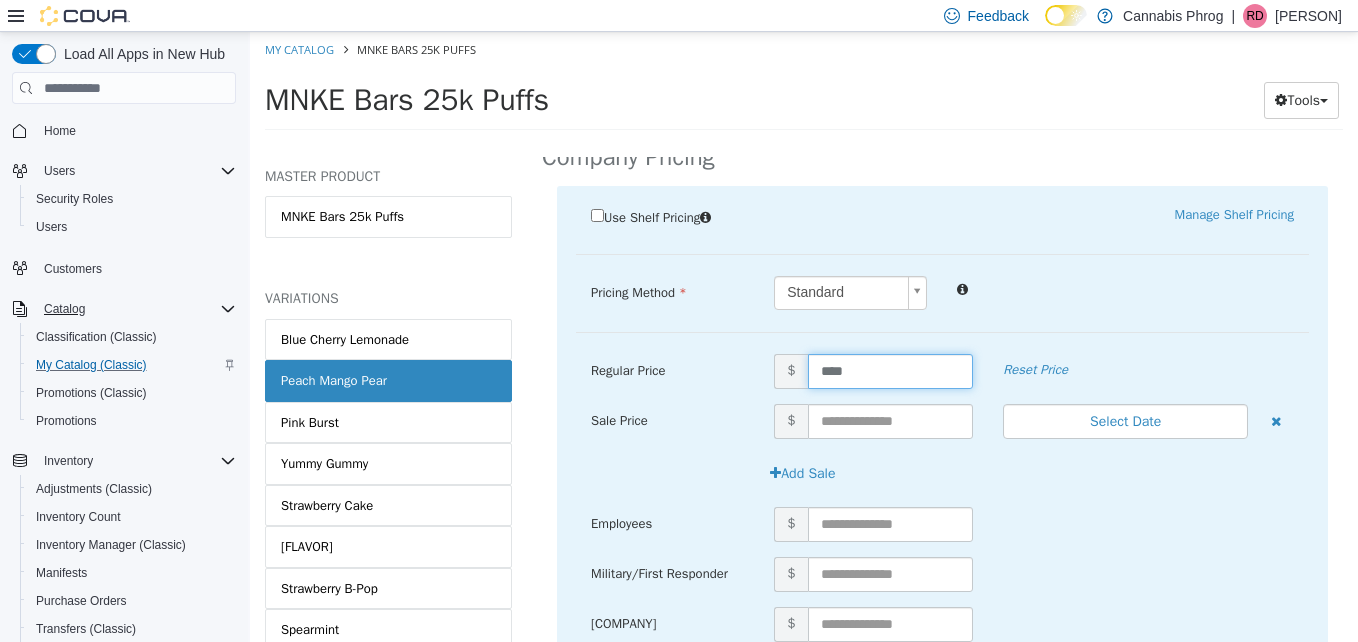 type on "*****" 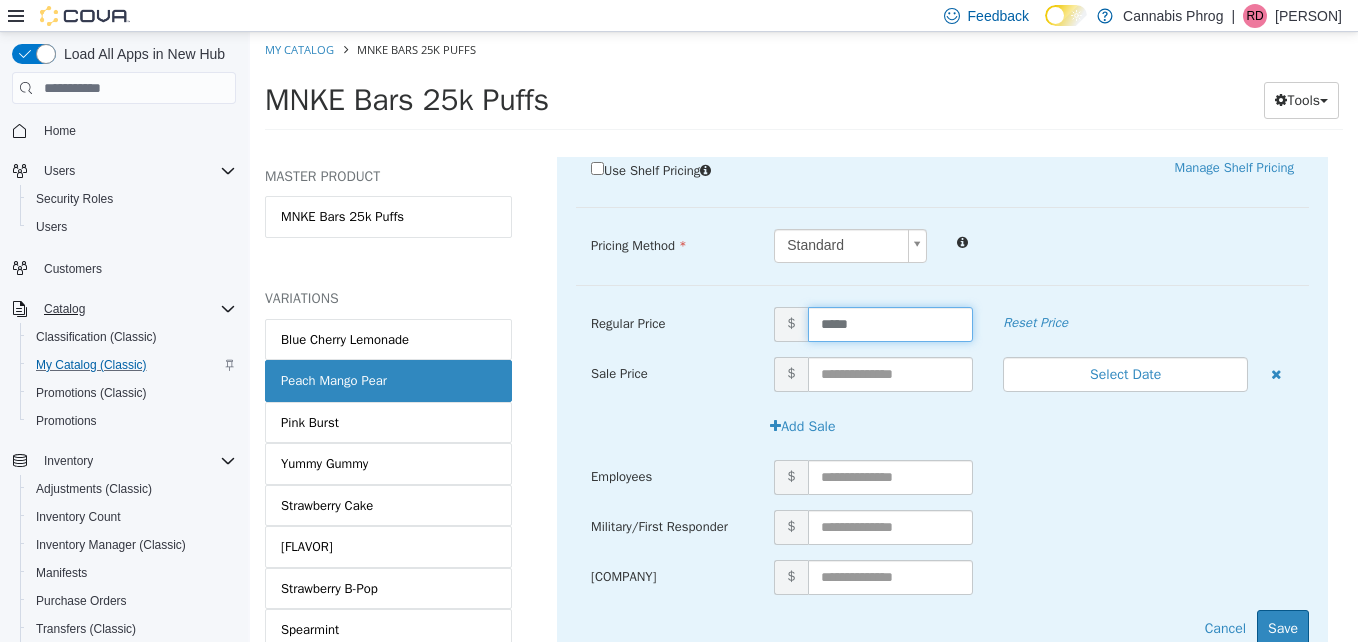 scroll, scrollTop: 557, scrollLeft: 0, axis: vertical 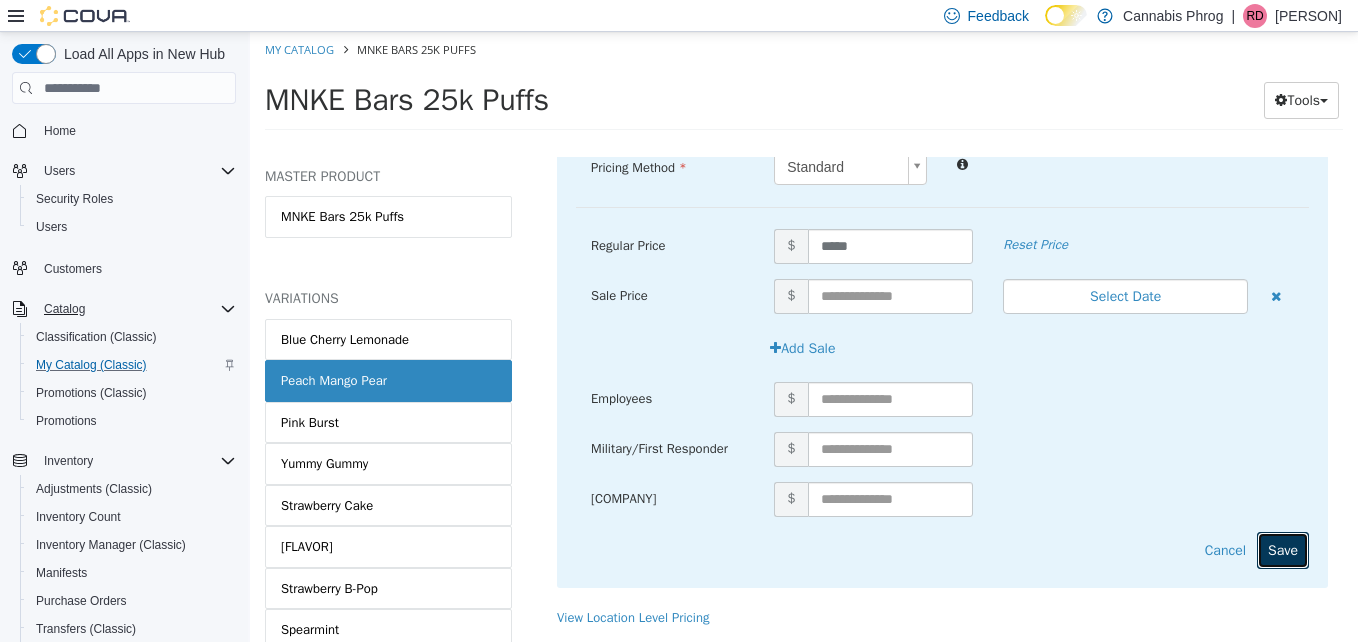 click on "Save" at bounding box center (1283, 550) 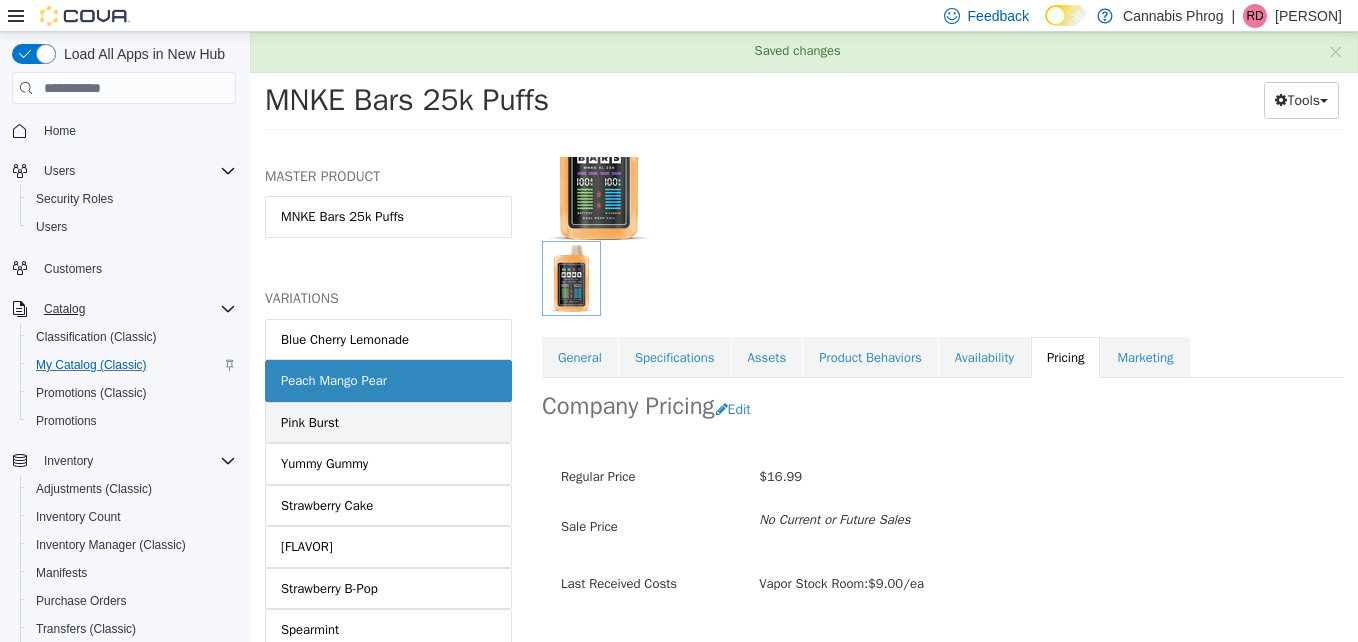 scroll, scrollTop: 232, scrollLeft: 0, axis: vertical 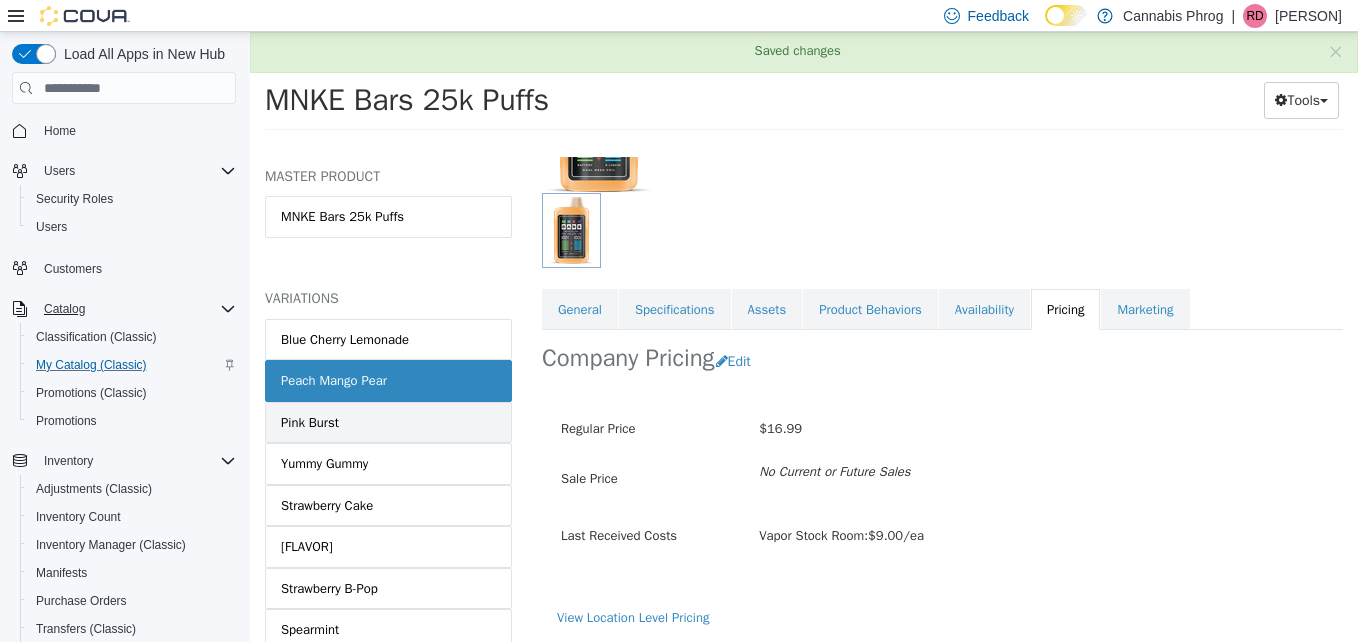 click on "Pink Burst" at bounding box center [310, 423] 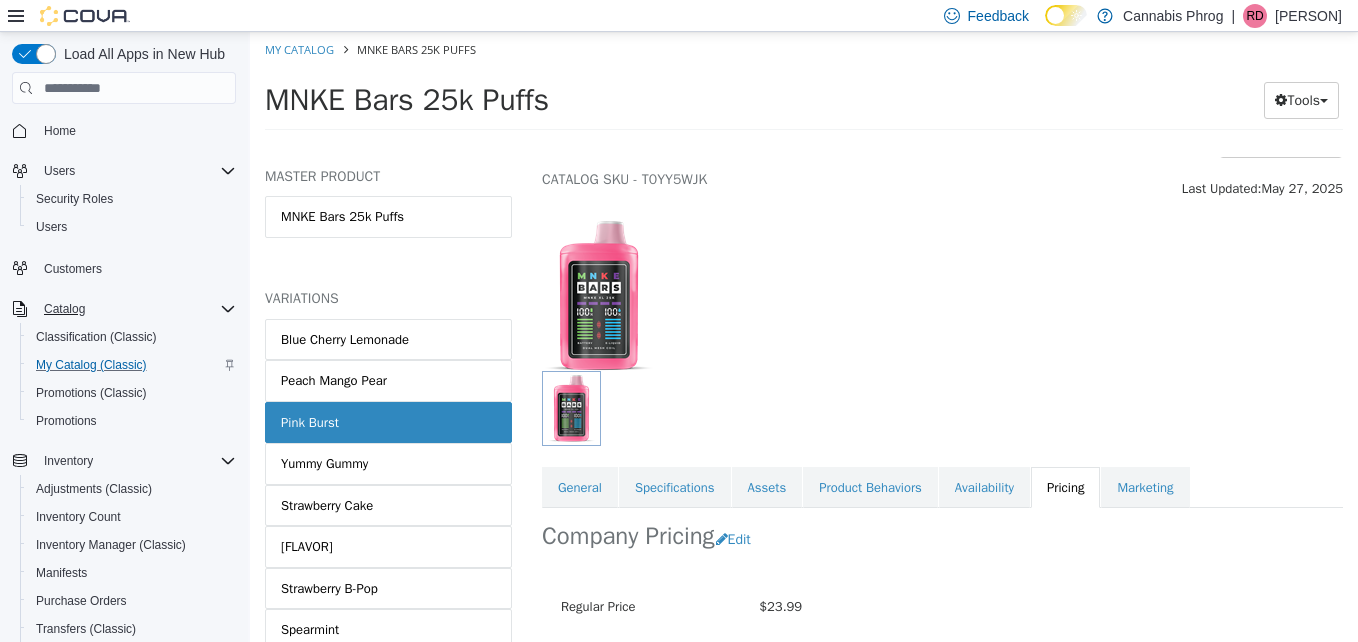 scroll, scrollTop: 232, scrollLeft: 0, axis: vertical 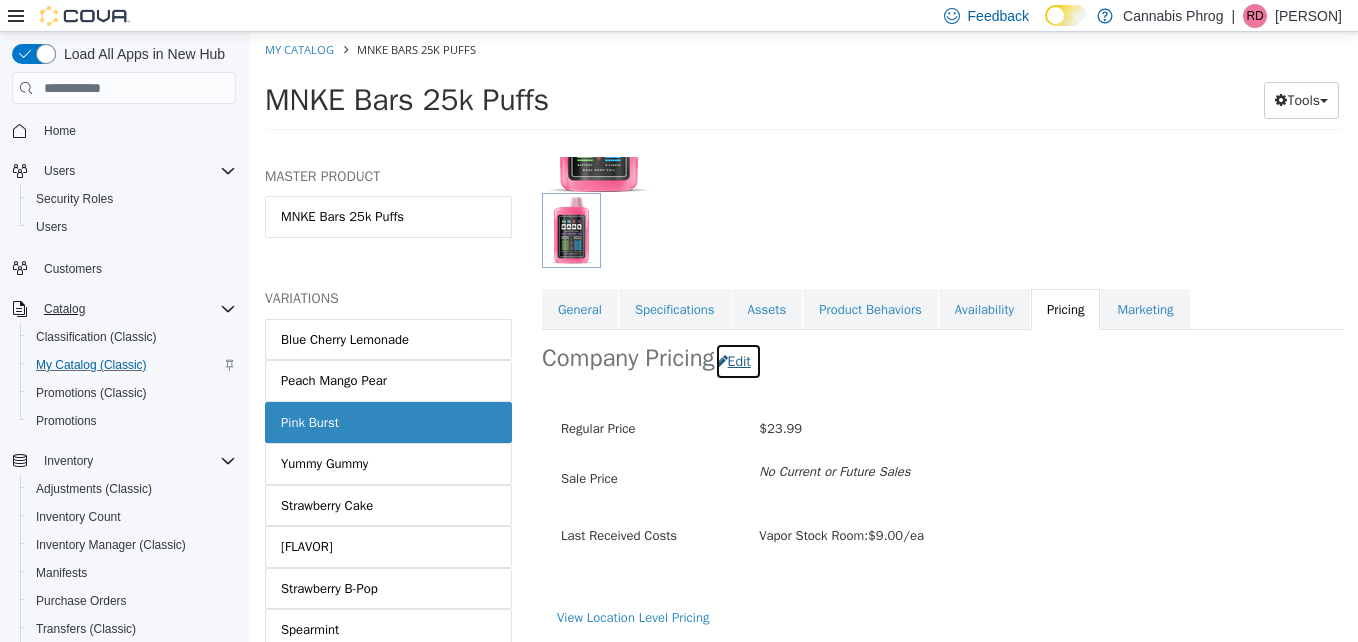 click on "Edit" at bounding box center (738, 361) 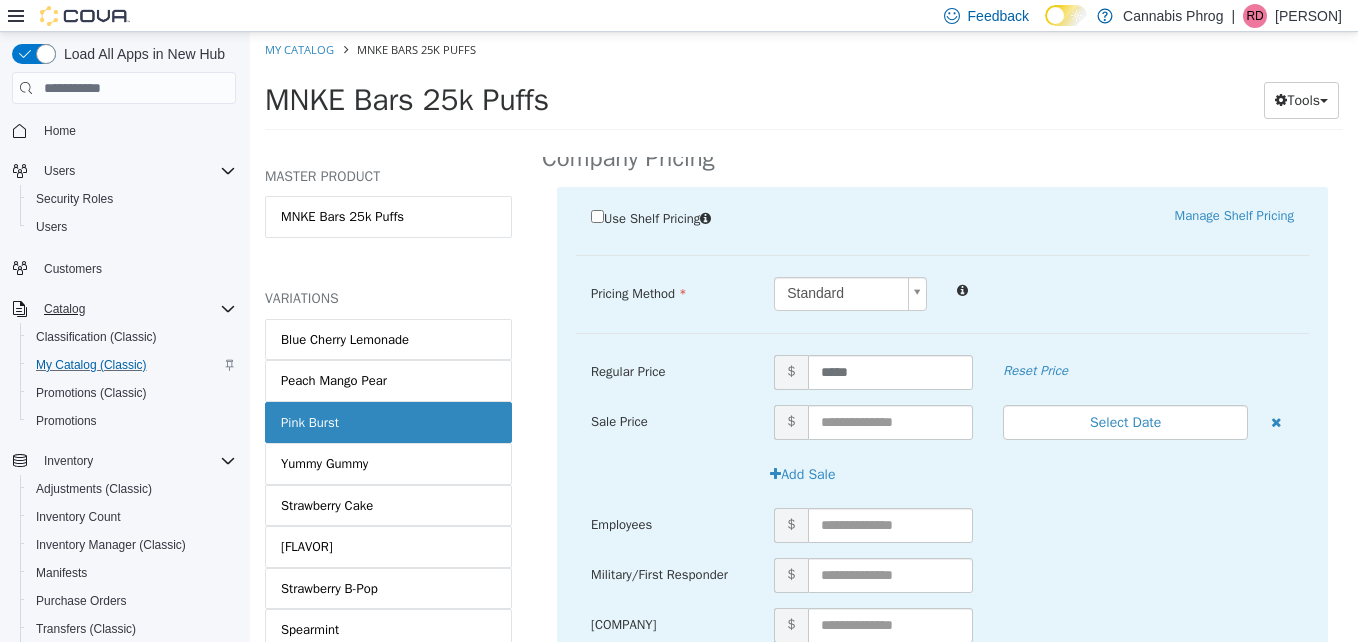 scroll, scrollTop: 432, scrollLeft: 0, axis: vertical 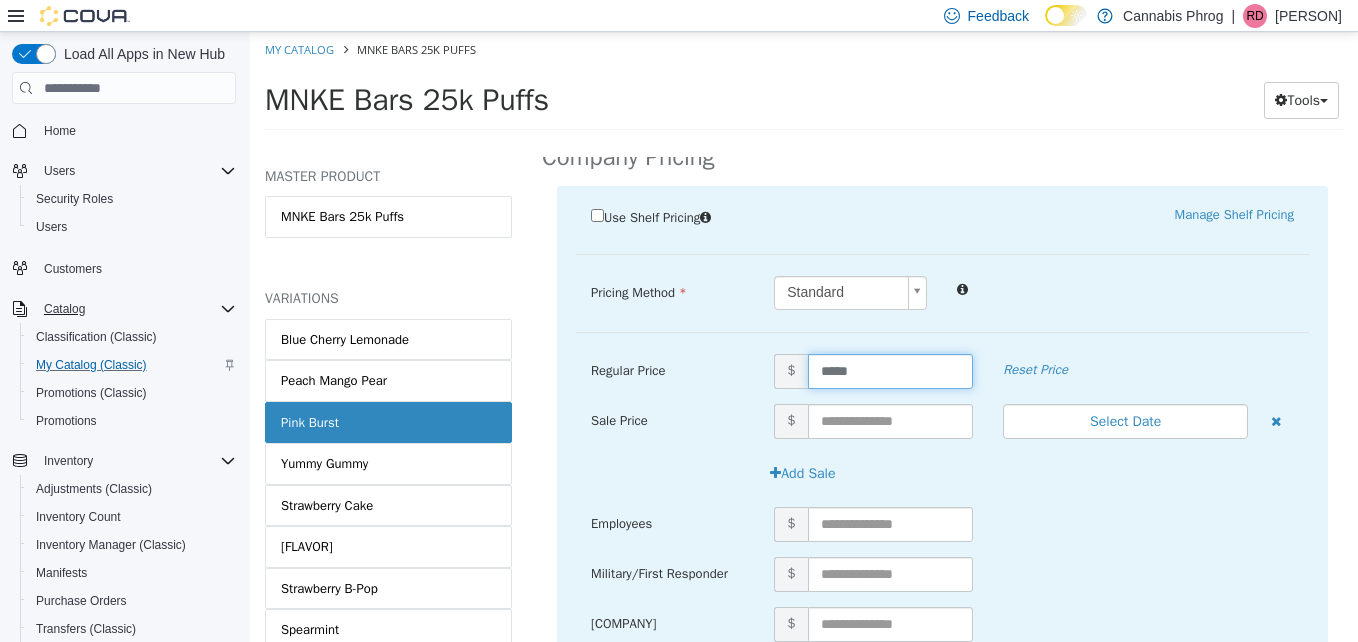 click on "*****" at bounding box center (891, 371) 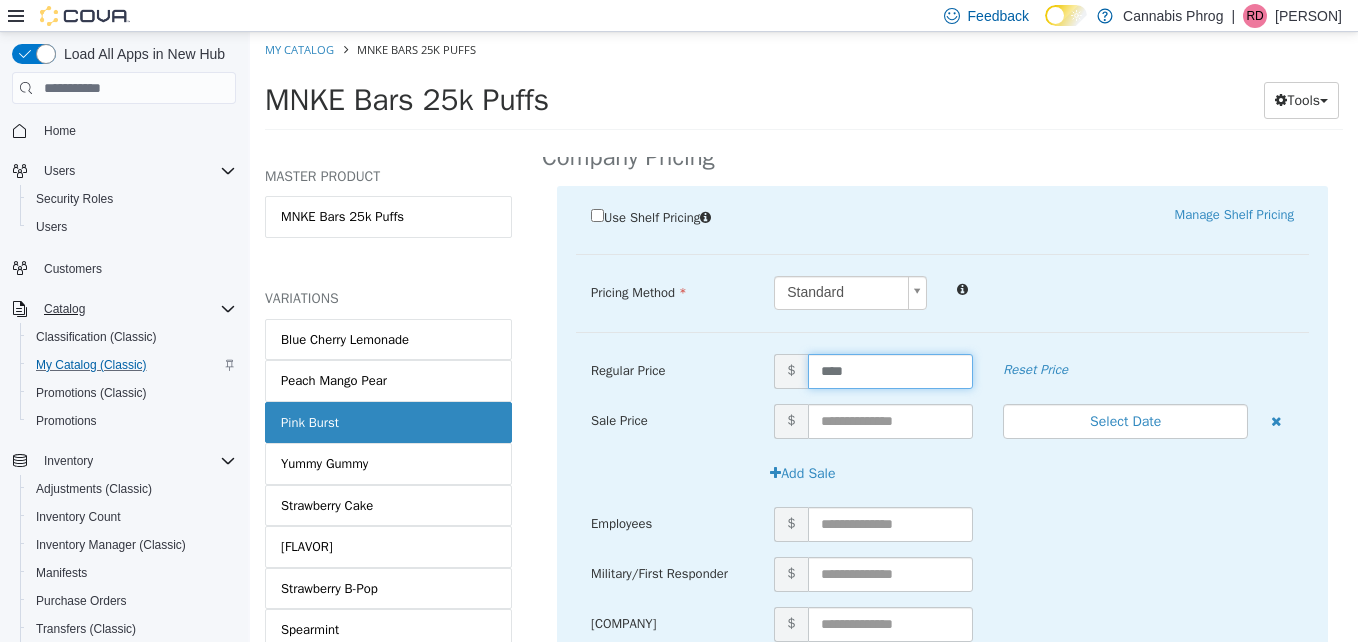 type on "*****" 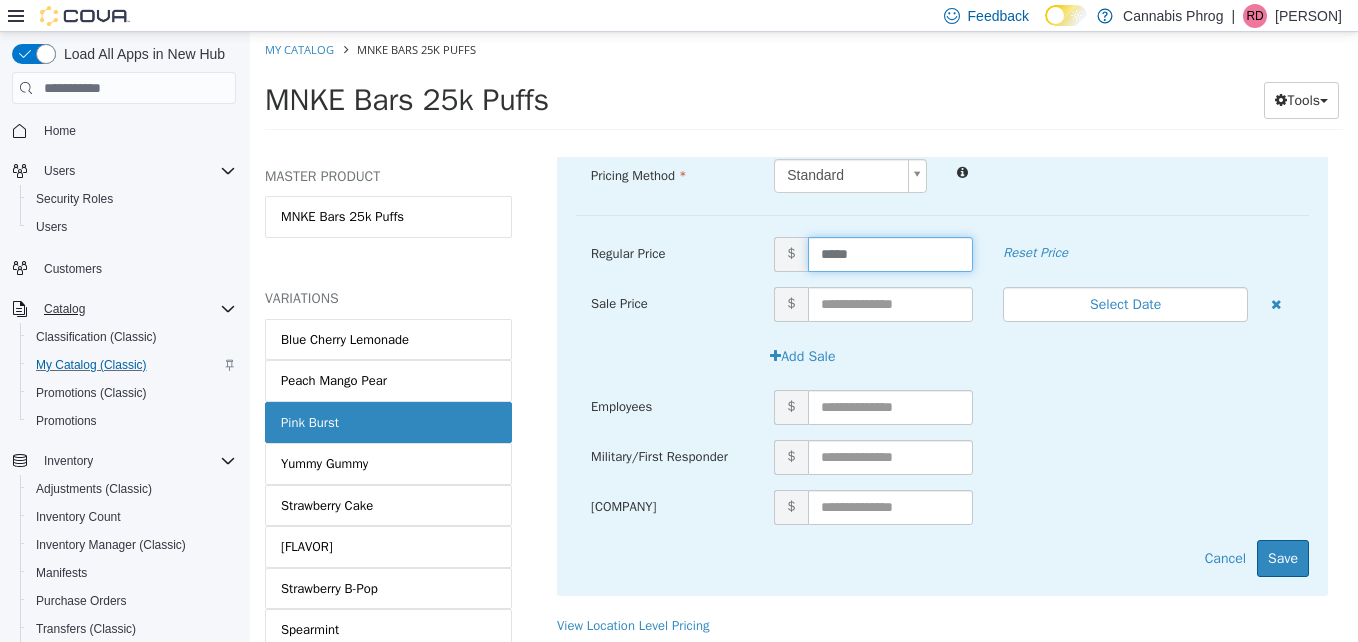 scroll, scrollTop: 557, scrollLeft: 0, axis: vertical 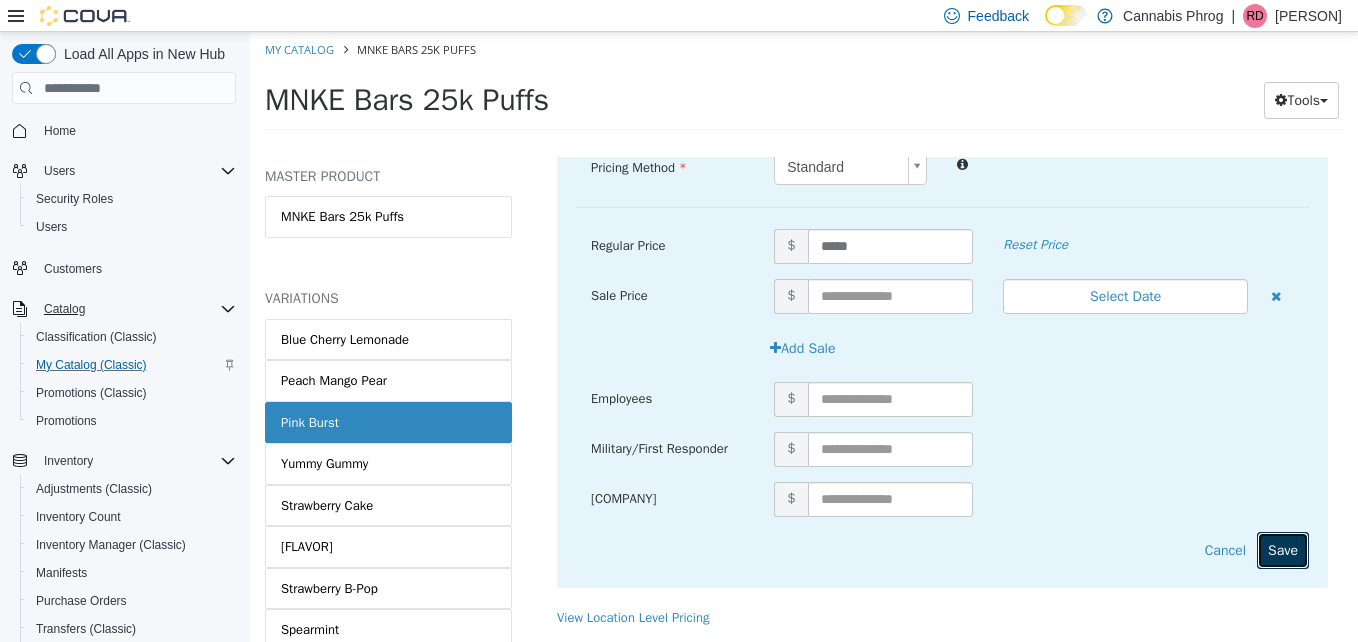 click on "Save" at bounding box center [1283, 550] 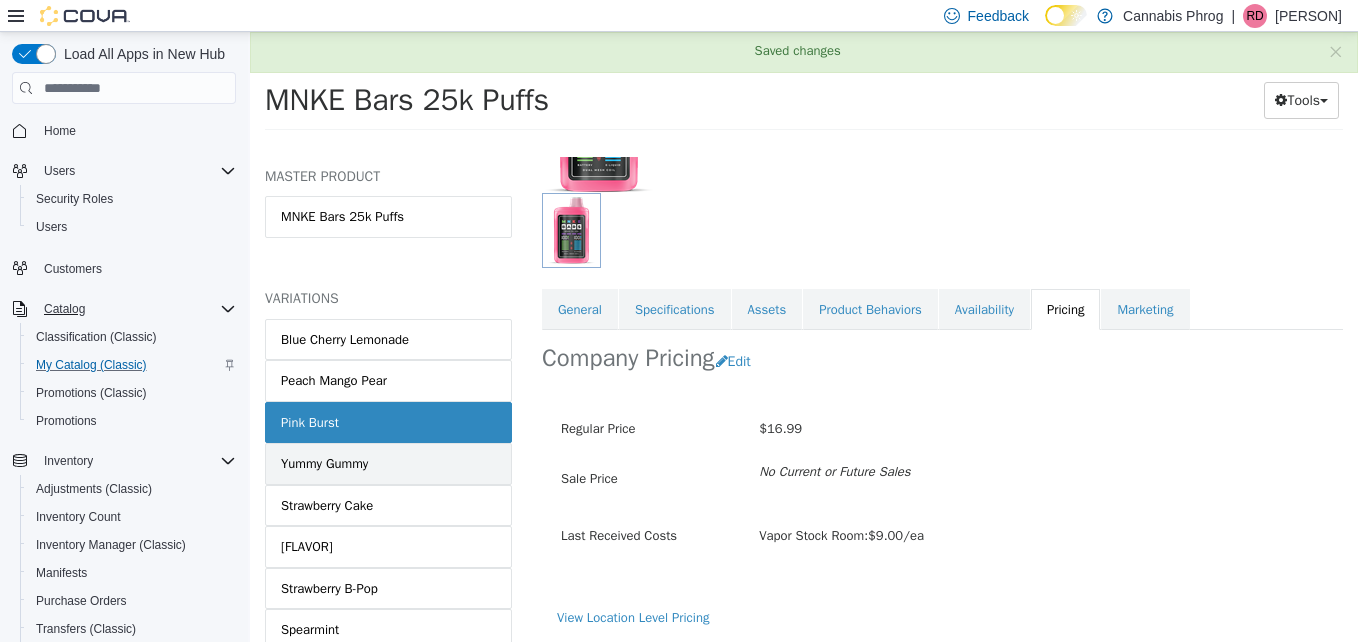 click on "Yummy Gummy" at bounding box center (324, 464) 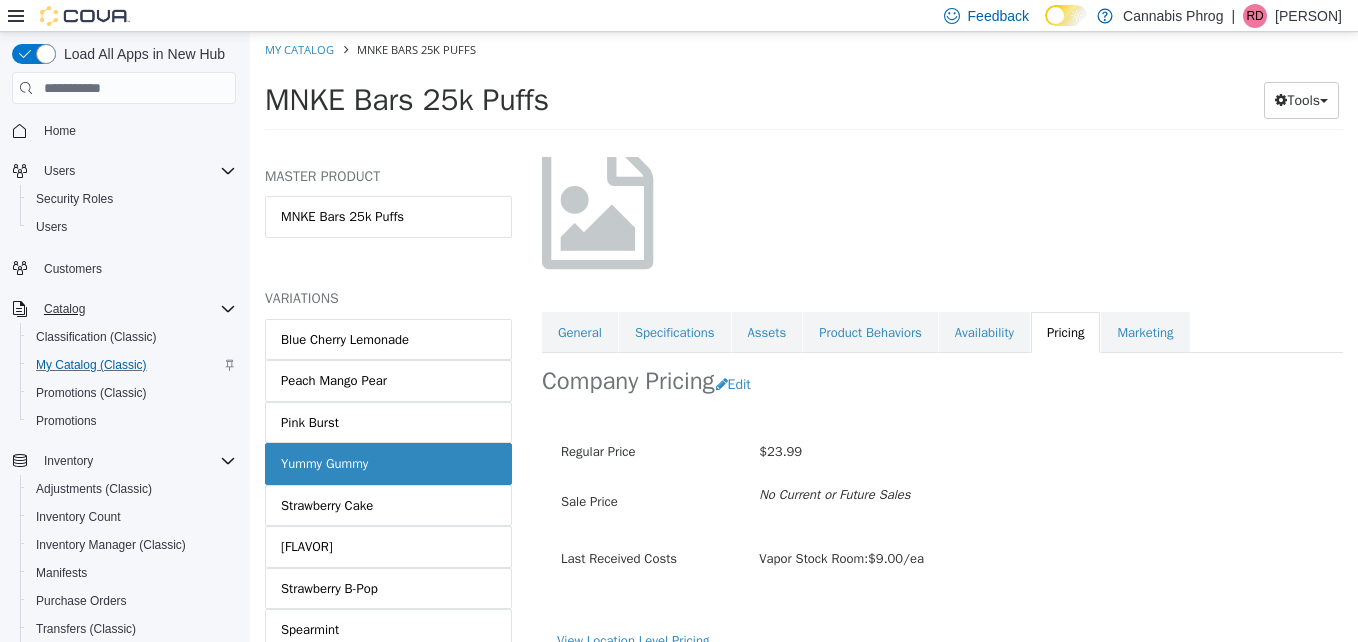 scroll, scrollTop: 158, scrollLeft: 0, axis: vertical 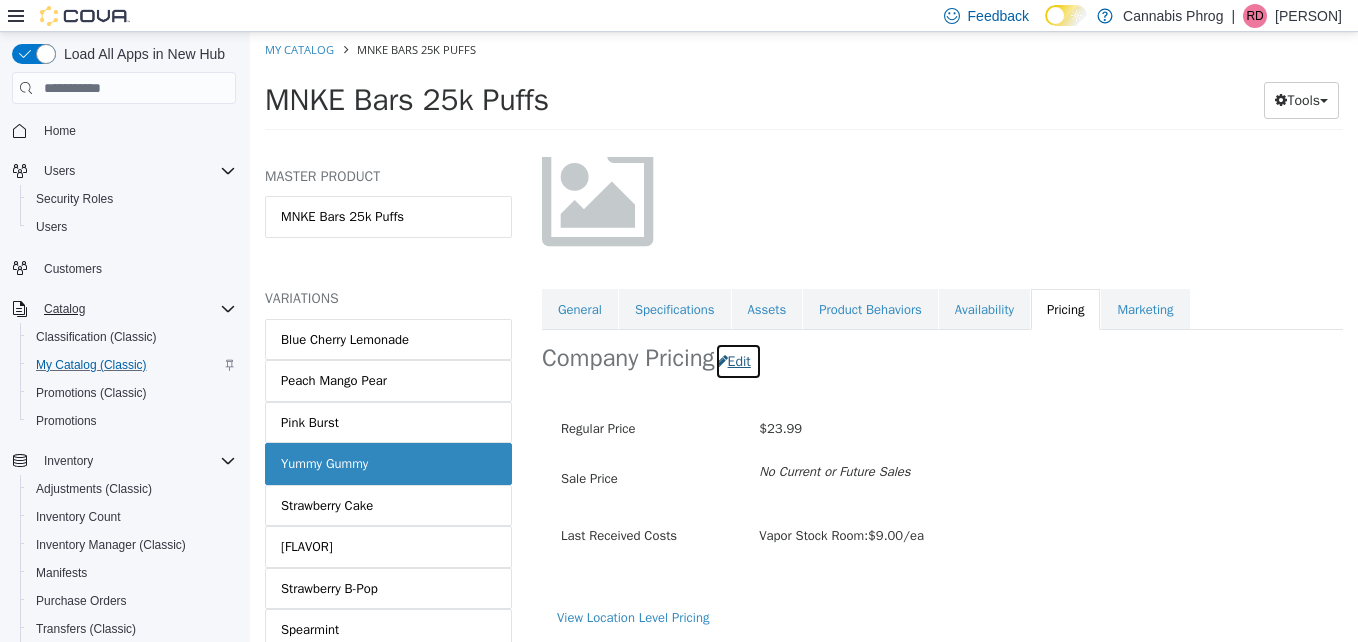 click on "Edit" at bounding box center [738, 361] 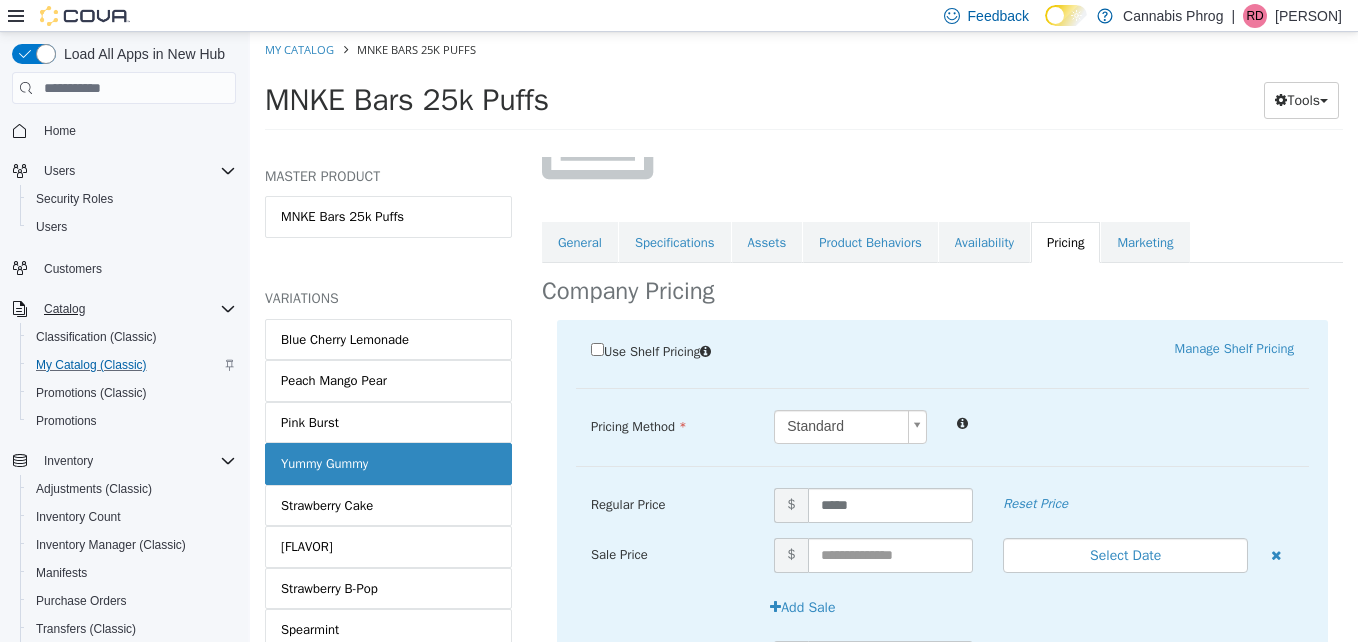 scroll, scrollTop: 258, scrollLeft: 0, axis: vertical 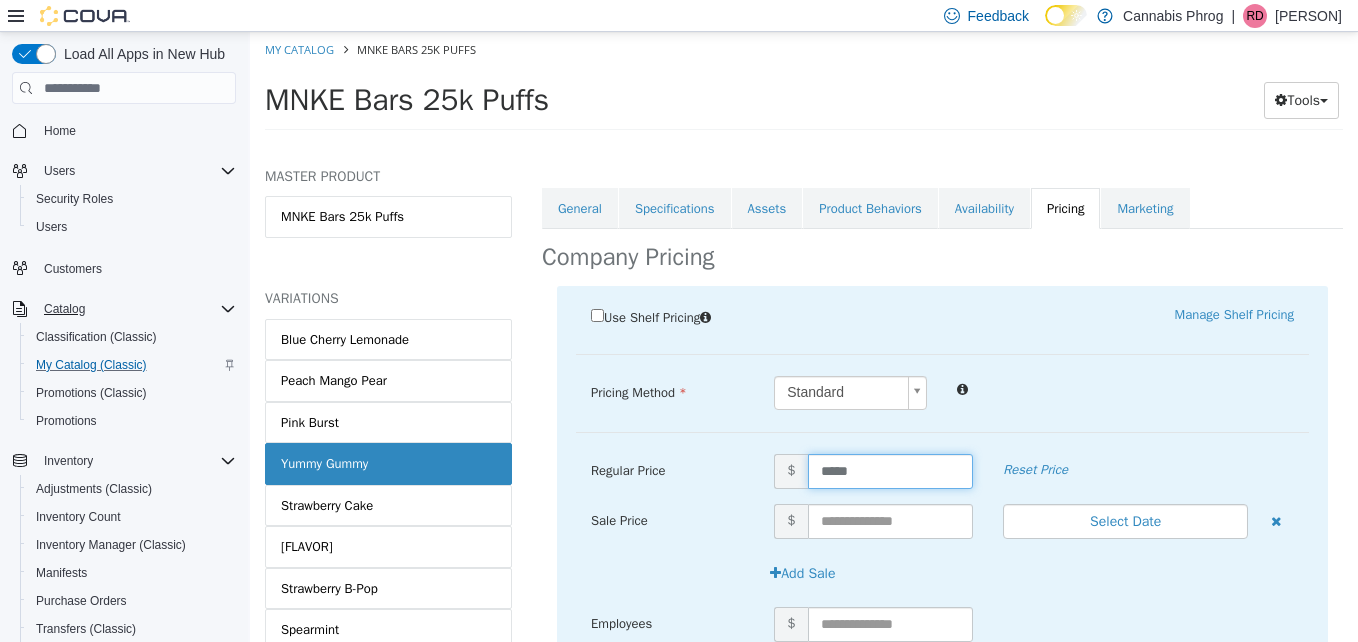click on "*****" at bounding box center [891, 471] 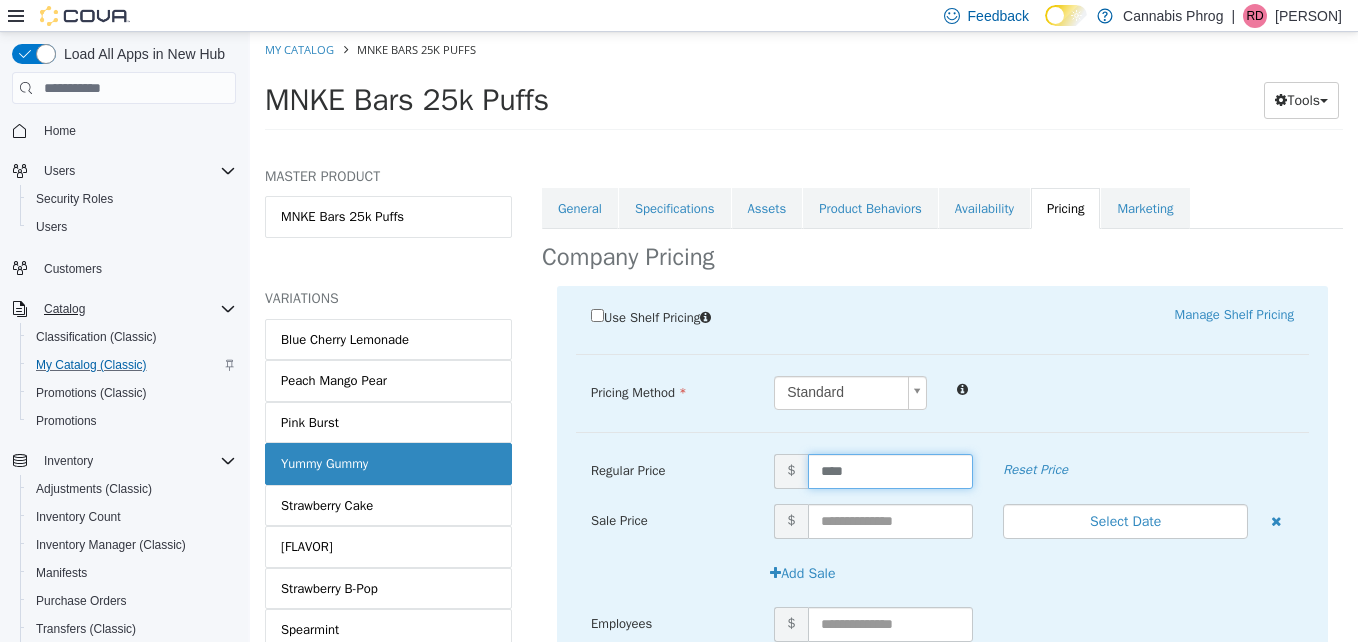 type on "*****" 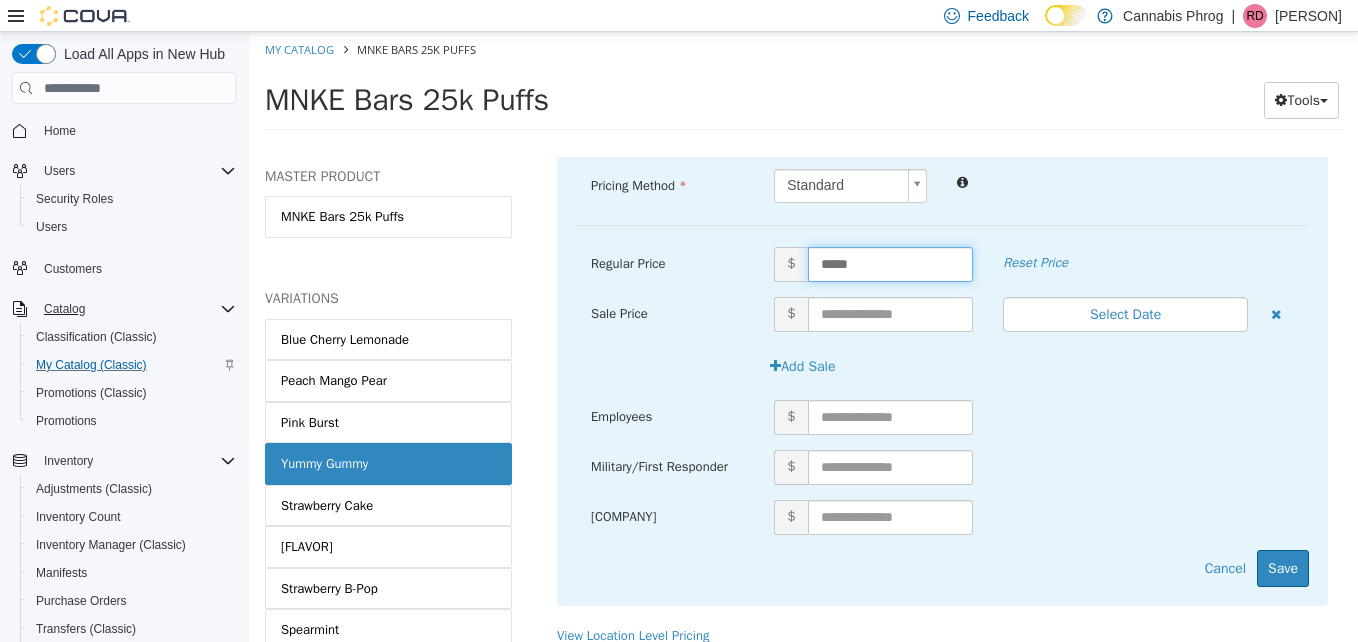 scroll, scrollTop: 483, scrollLeft: 0, axis: vertical 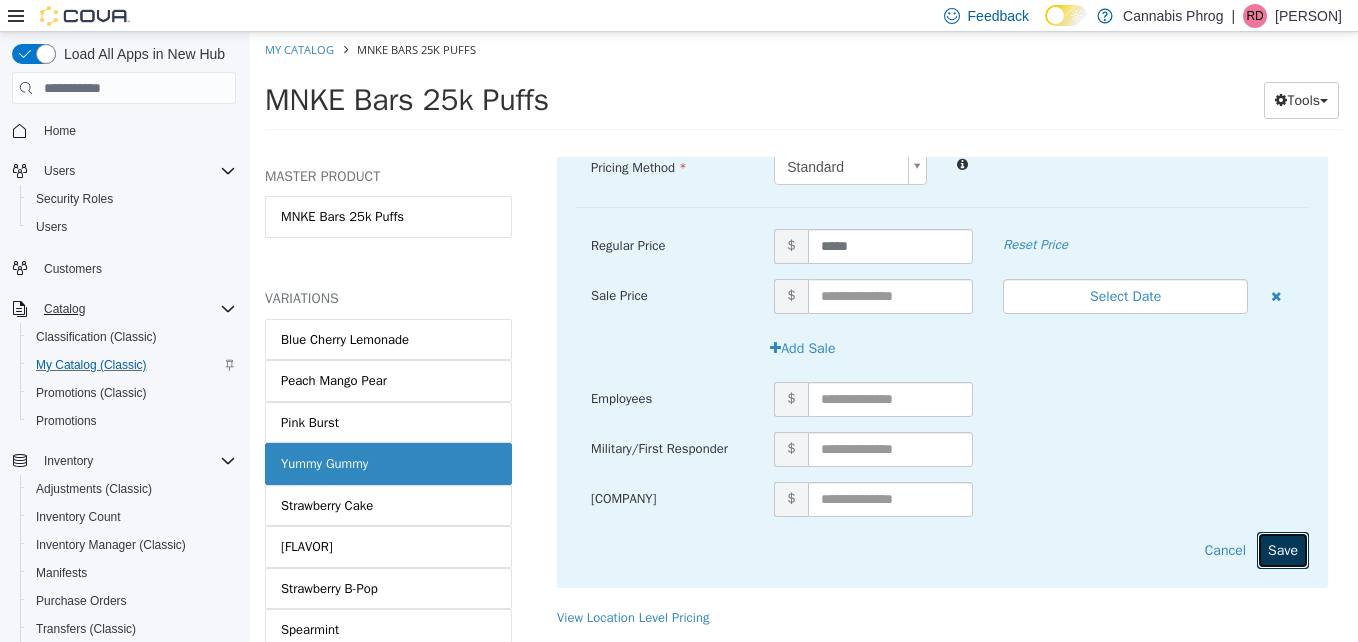 click on "Save" at bounding box center [1283, 550] 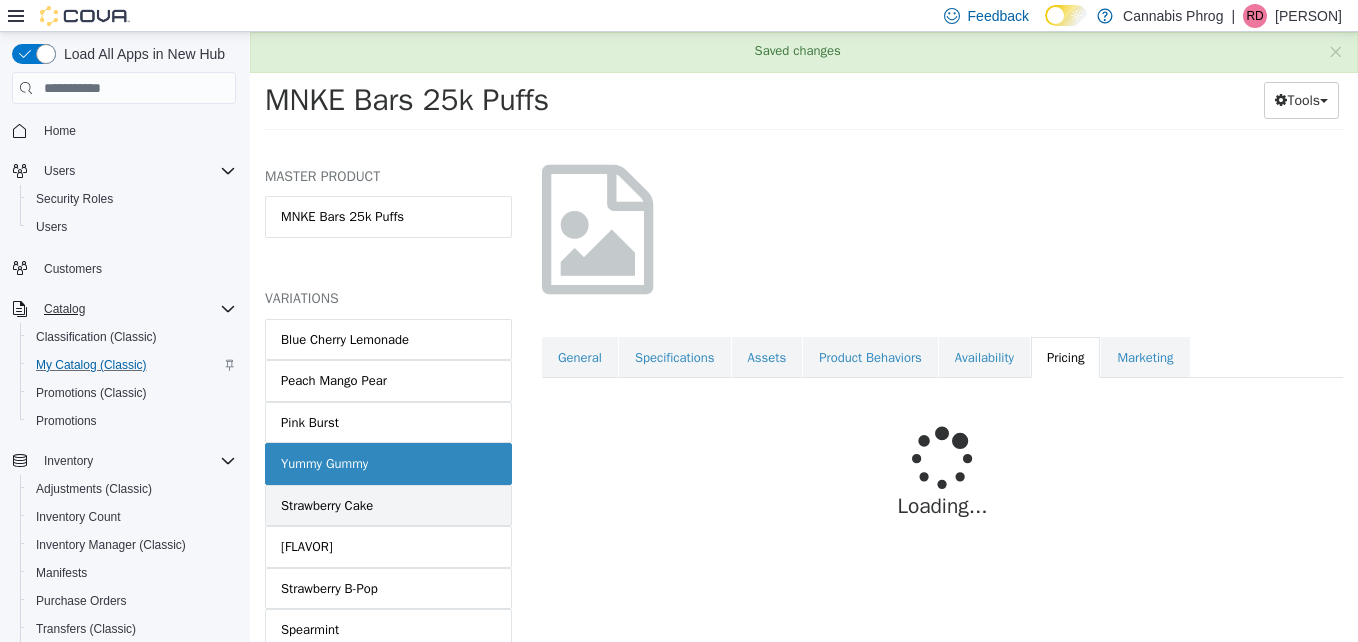 scroll, scrollTop: 158, scrollLeft: 0, axis: vertical 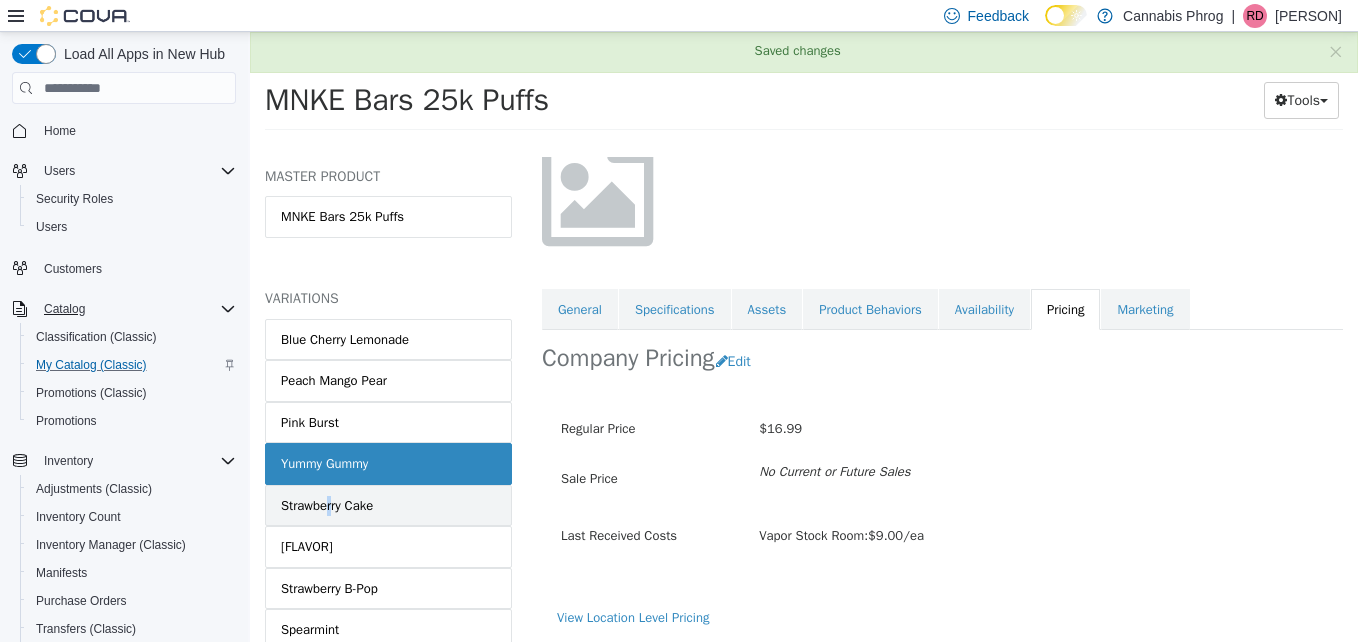 click on "Strawberry Cake" at bounding box center (327, 506) 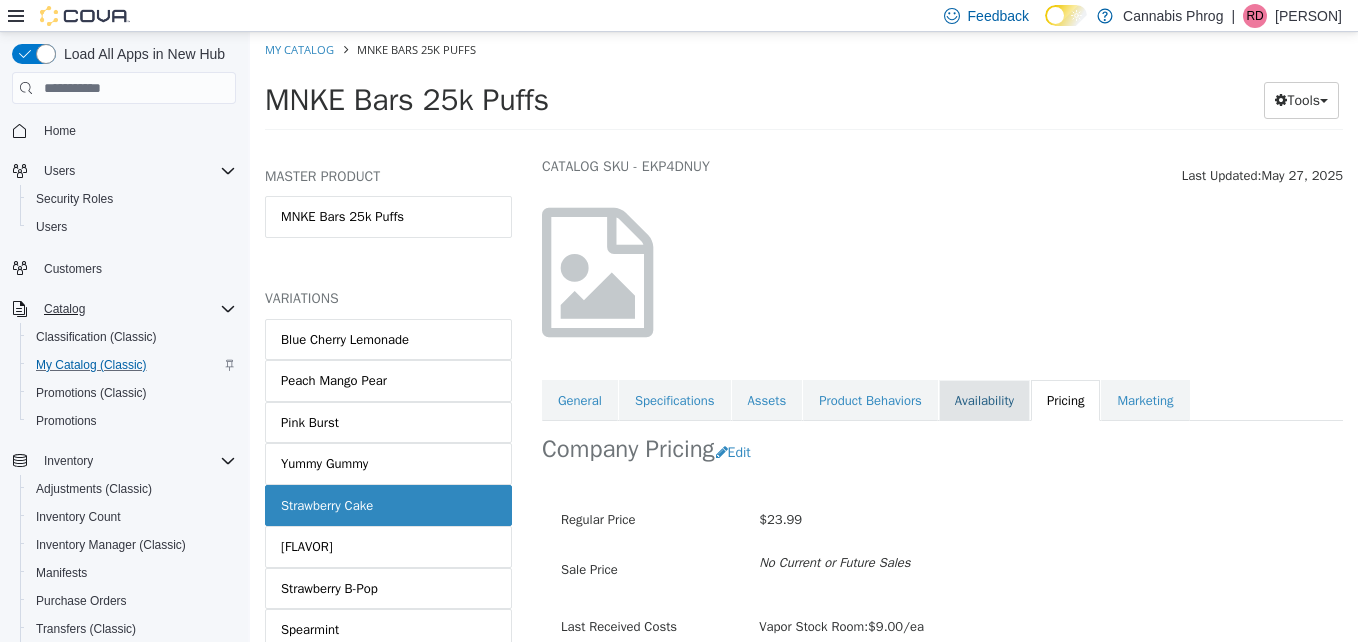 scroll, scrollTop: 158, scrollLeft: 0, axis: vertical 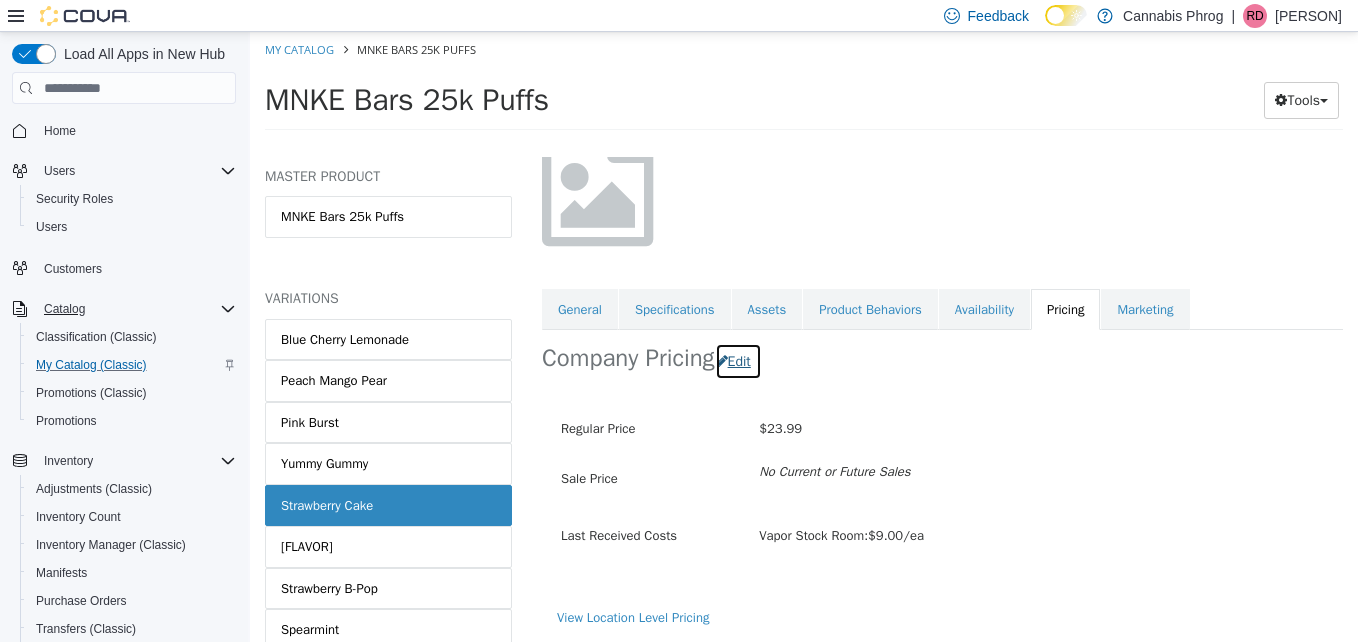click on "Edit" at bounding box center (738, 361) 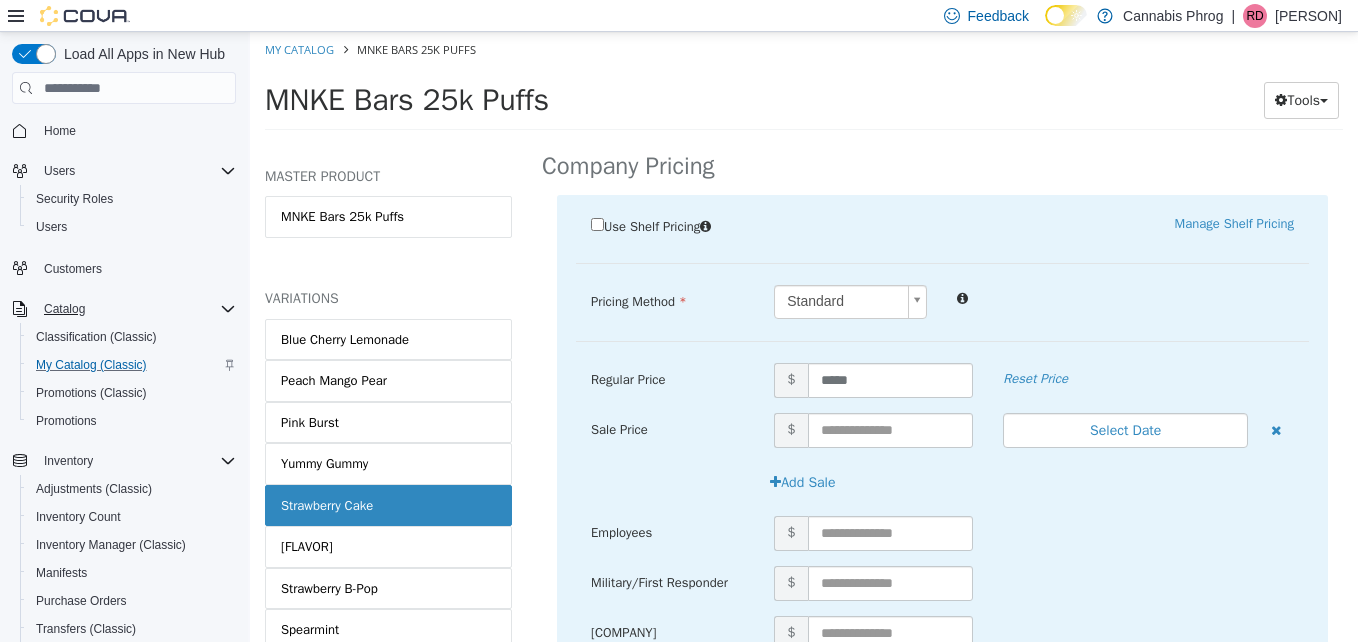 scroll, scrollTop: 358, scrollLeft: 0, axis: vertical 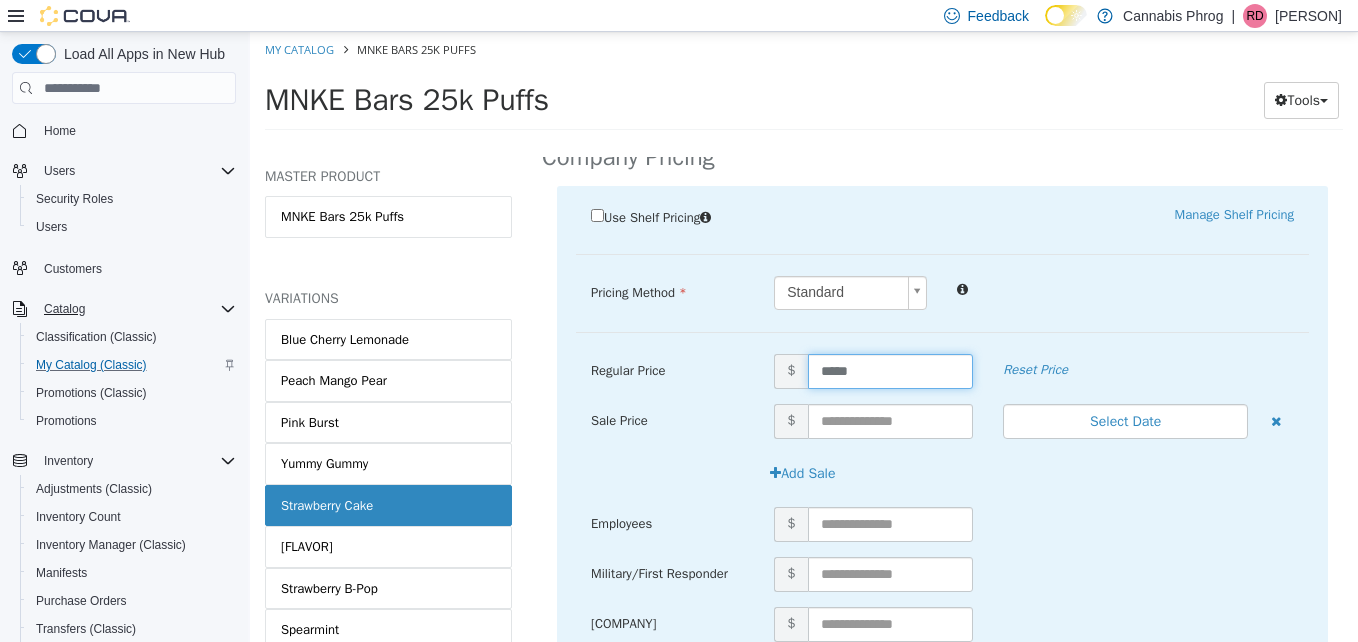 click on "*****" at bounding box center (891, 371) 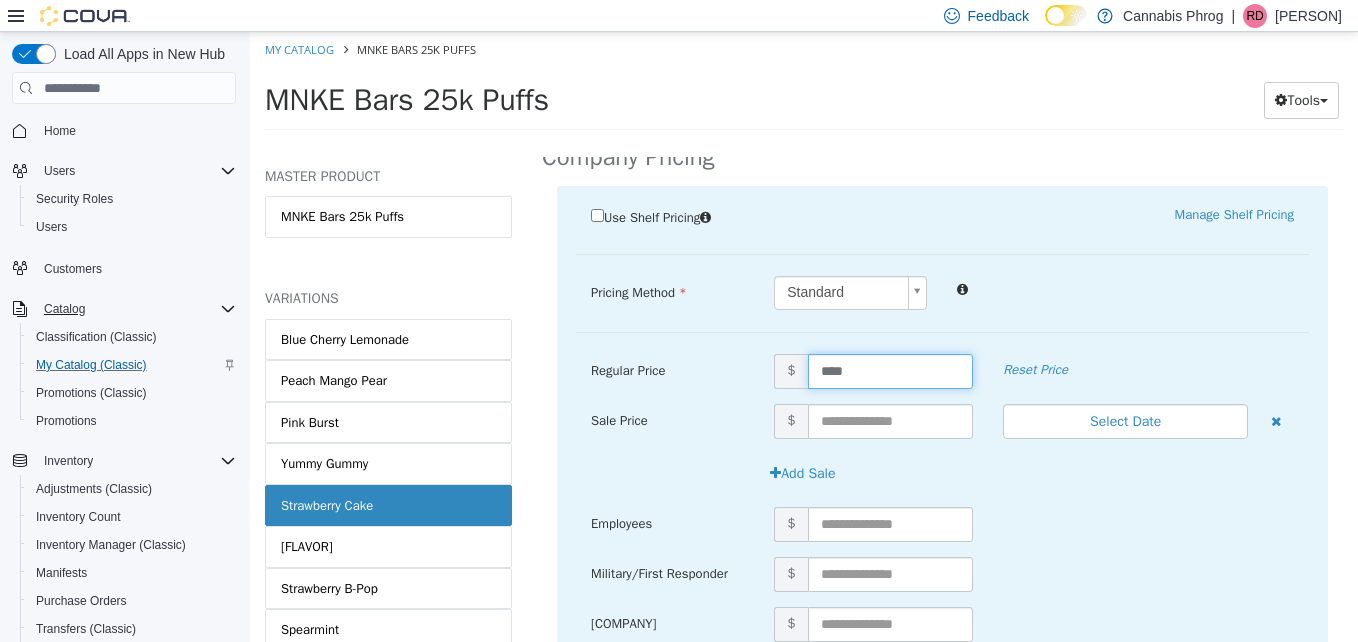 type on "*****" 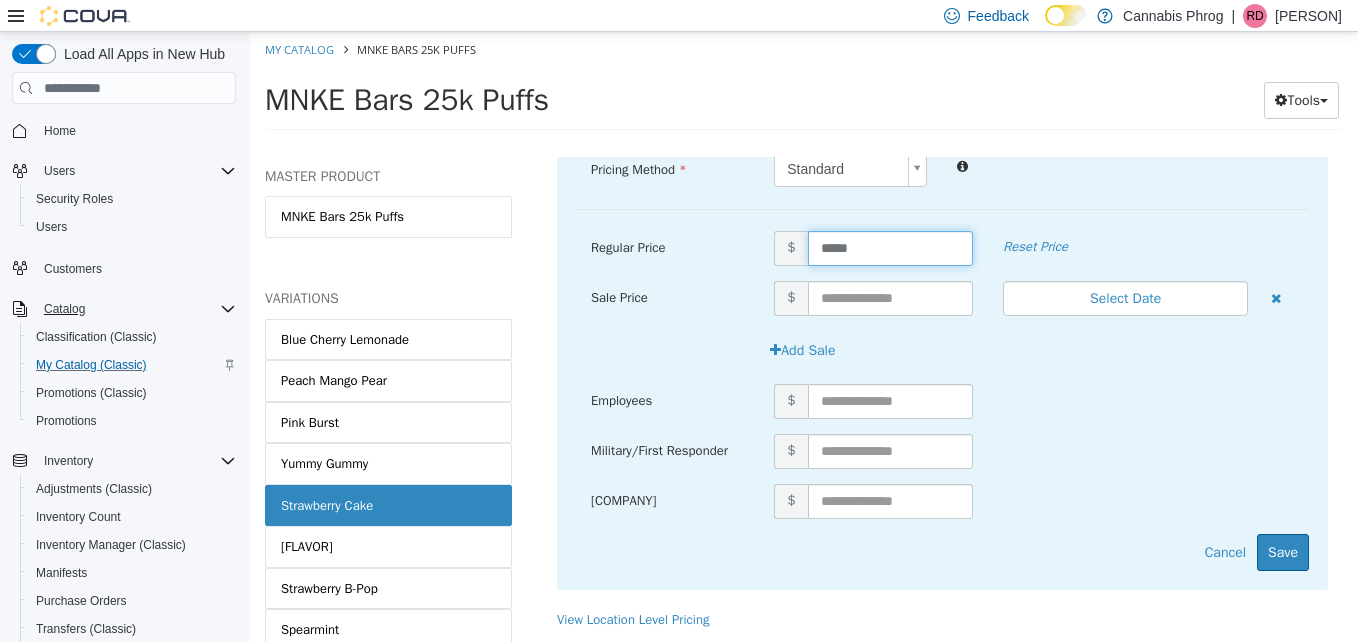 scroll, scrollTop: 483, scrollLeft: 0, axis: vertical 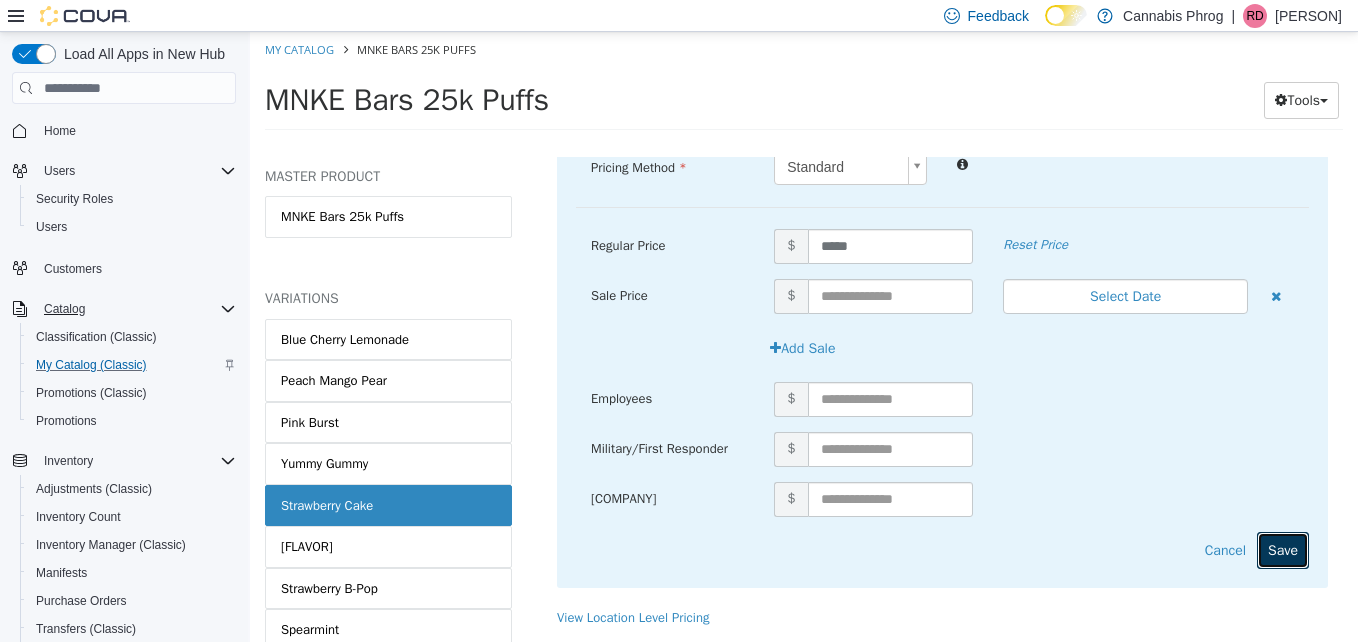 click on "Save" at bounding box center (1283, 550) 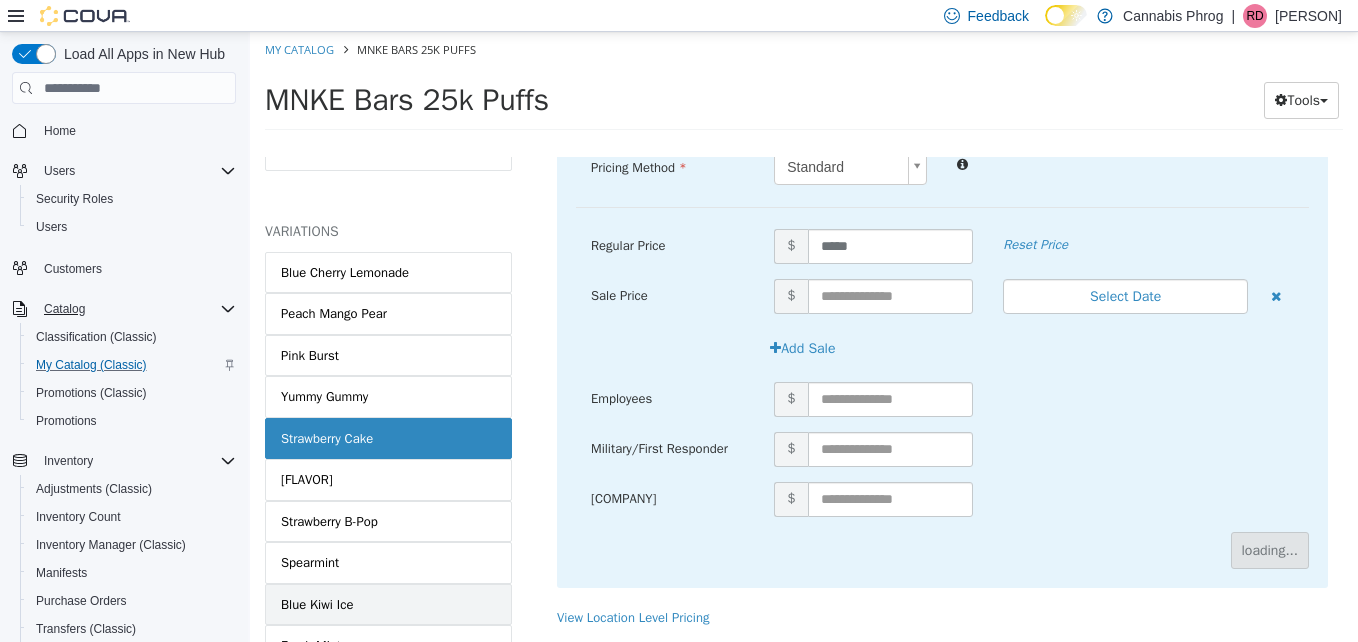scroll, scrollTop: 160, scrollLeft: 0, axis: vertical 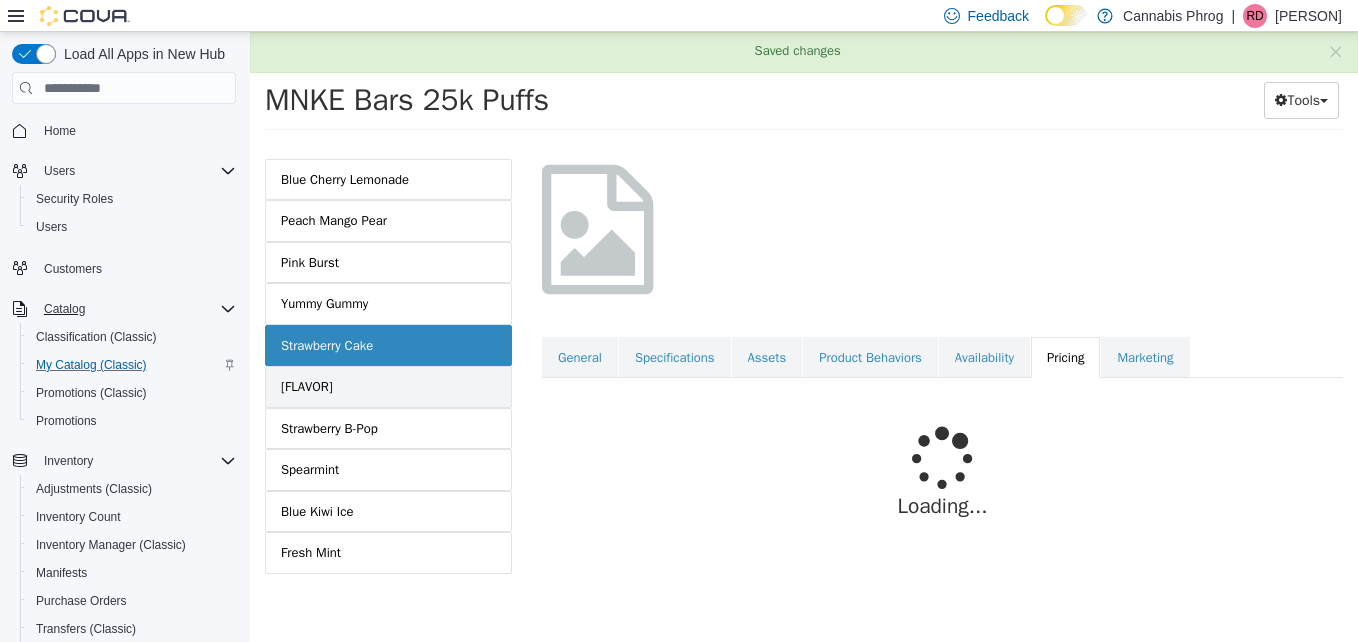 click on "[FLAVOR]" at bounding box center [307, 387] 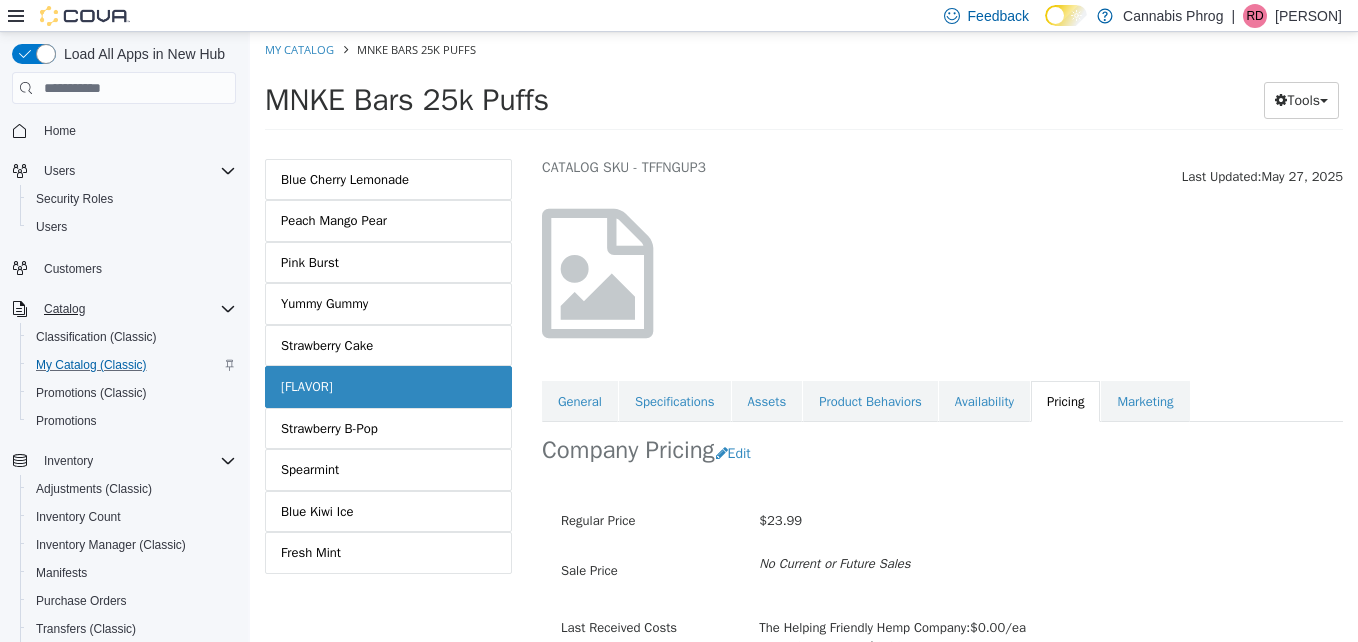 scroll, scrollTop: 100, scrollLeft: 0, axis: vertical 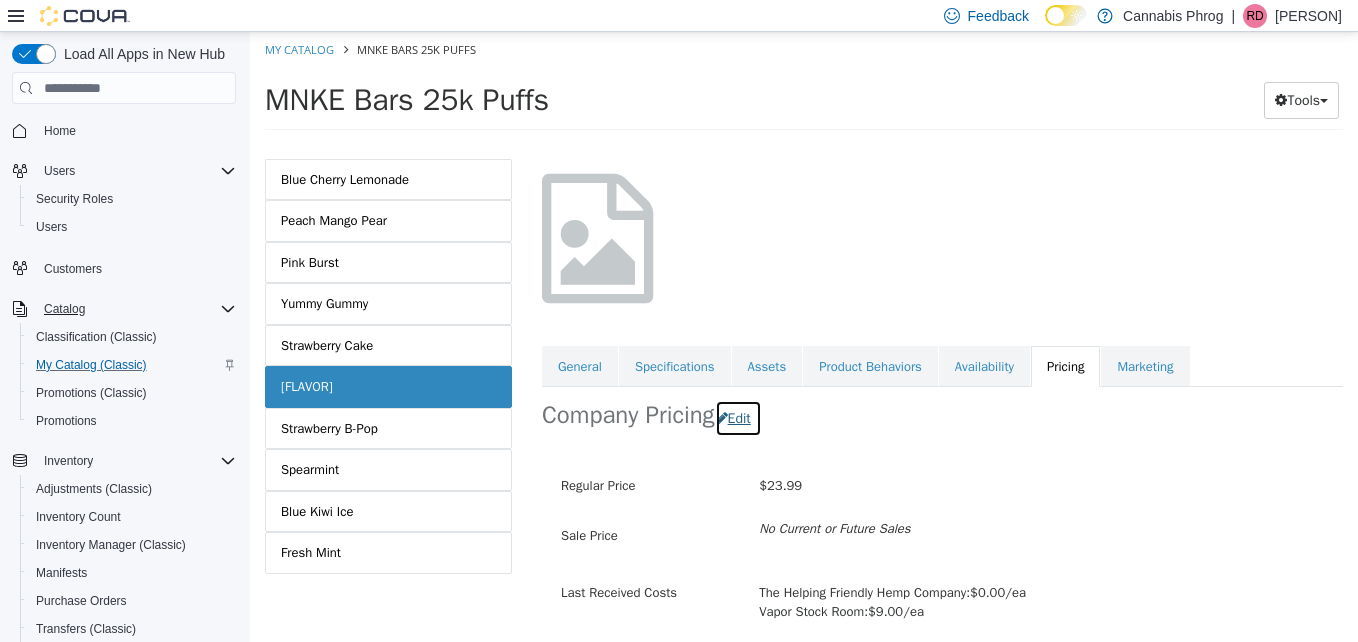 click on "Edit" at bounding box center (738, 418) 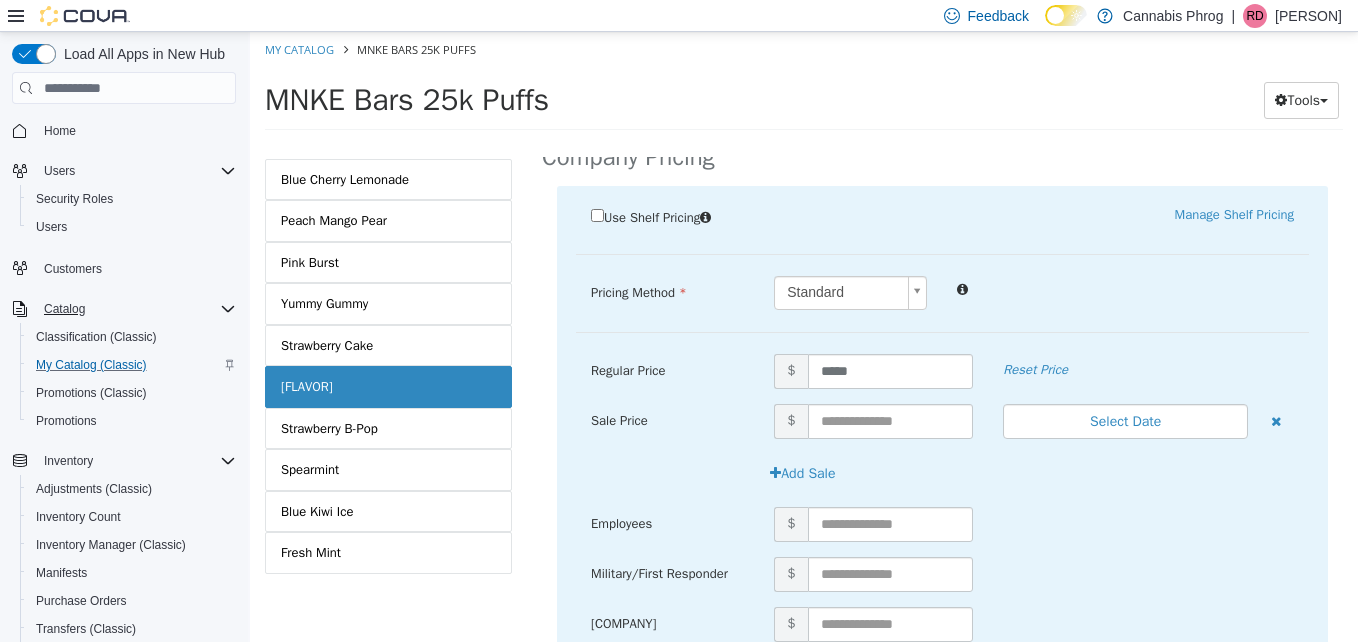 scroll, scrollTop: 400, scrollLeft: 0, axis: vertical 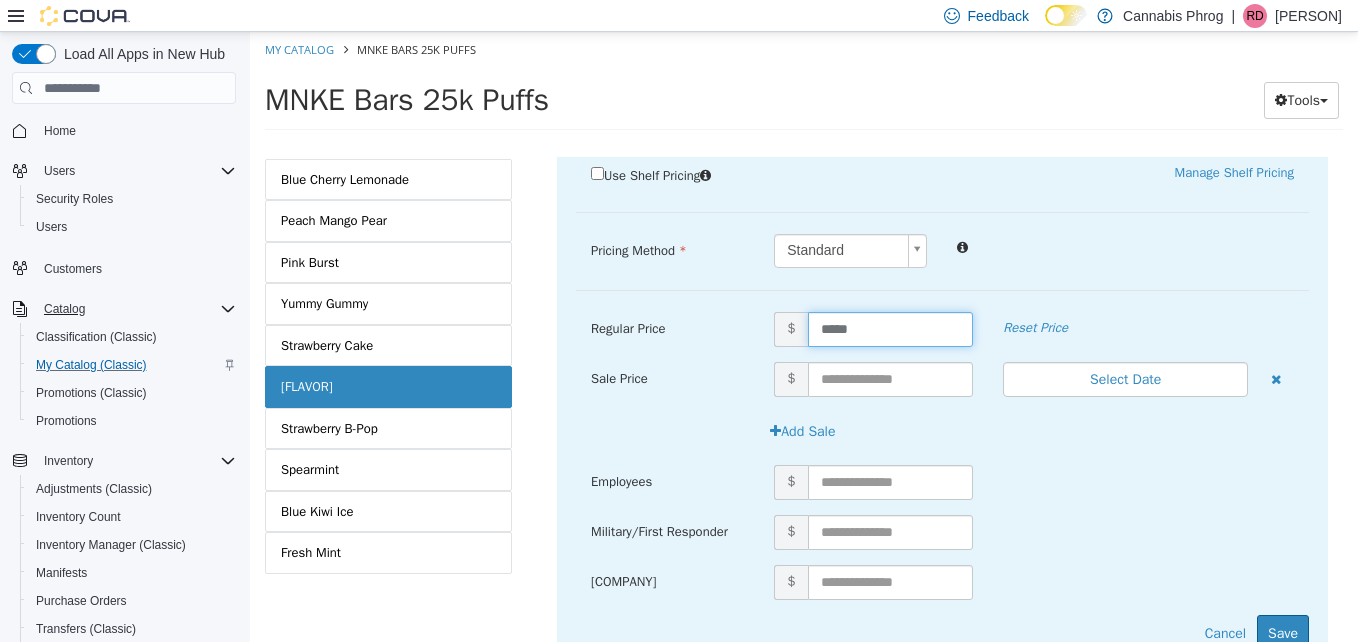 click on "*****" at bounding box center [891, 329] 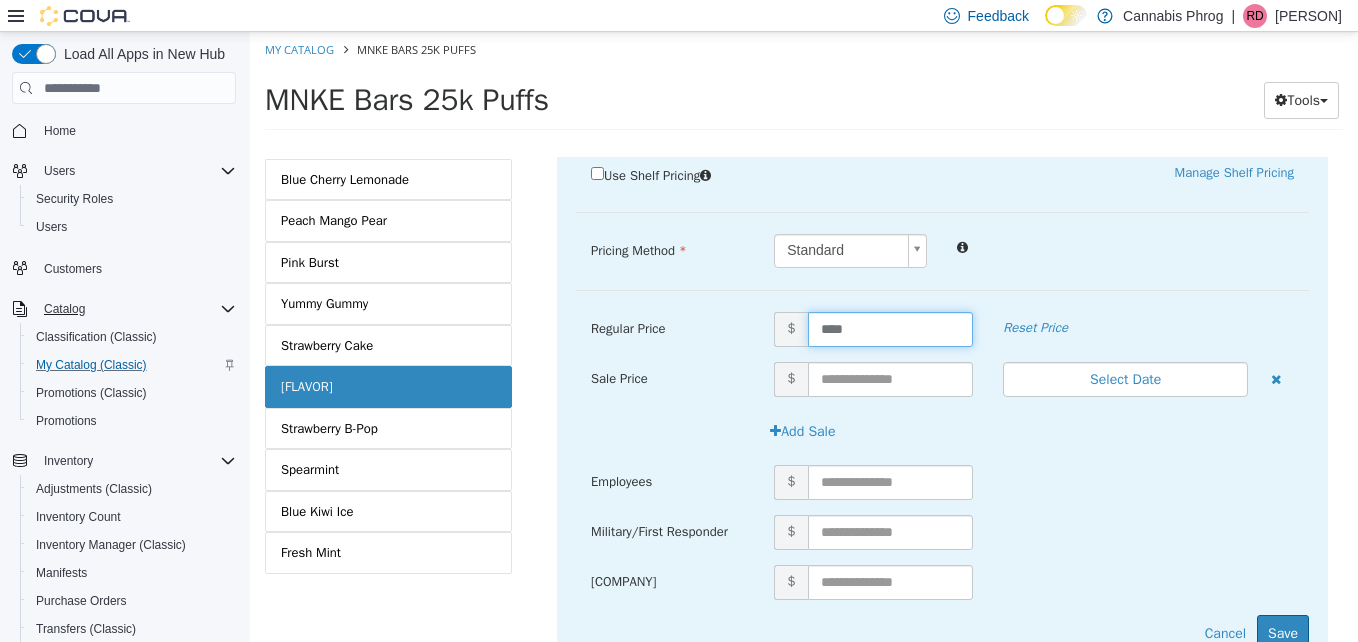 type on "*****" 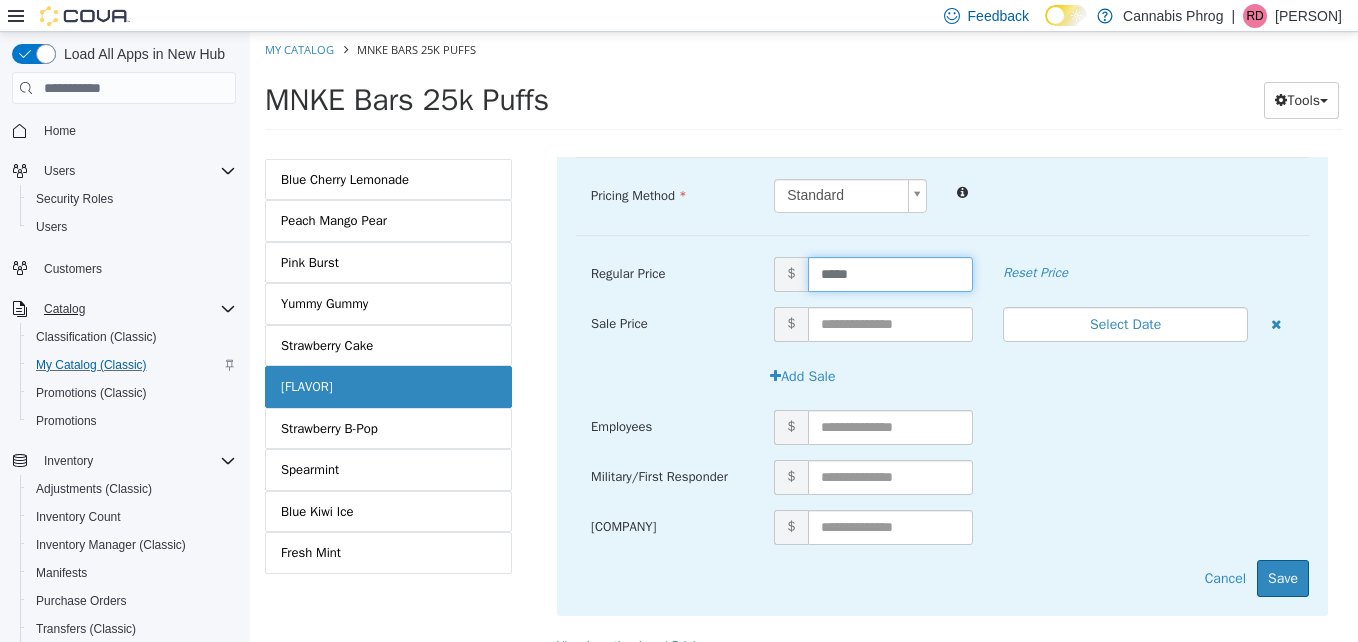 scroll, scrollTop: 483, scrollLeft: 0, axis: vertical 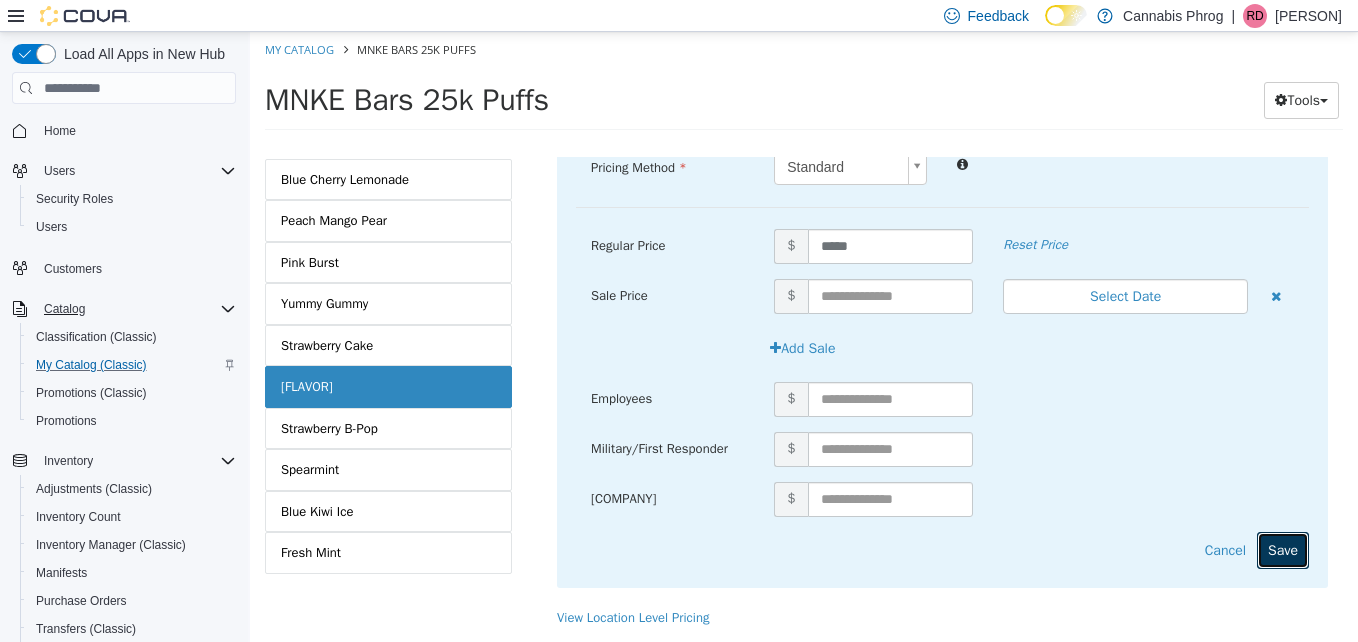 click on "Save" at bounding box center [1283, 550] 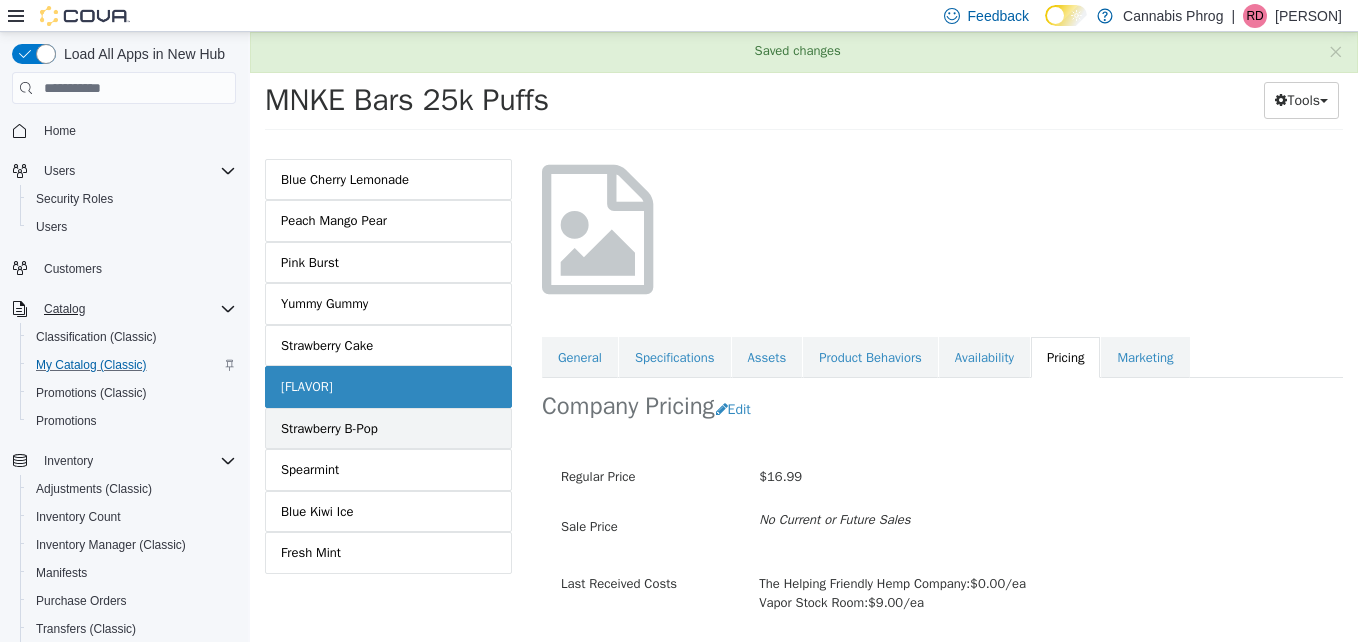 scroll, scrollTop: 176, scrollLeft: 0, axis: vertical 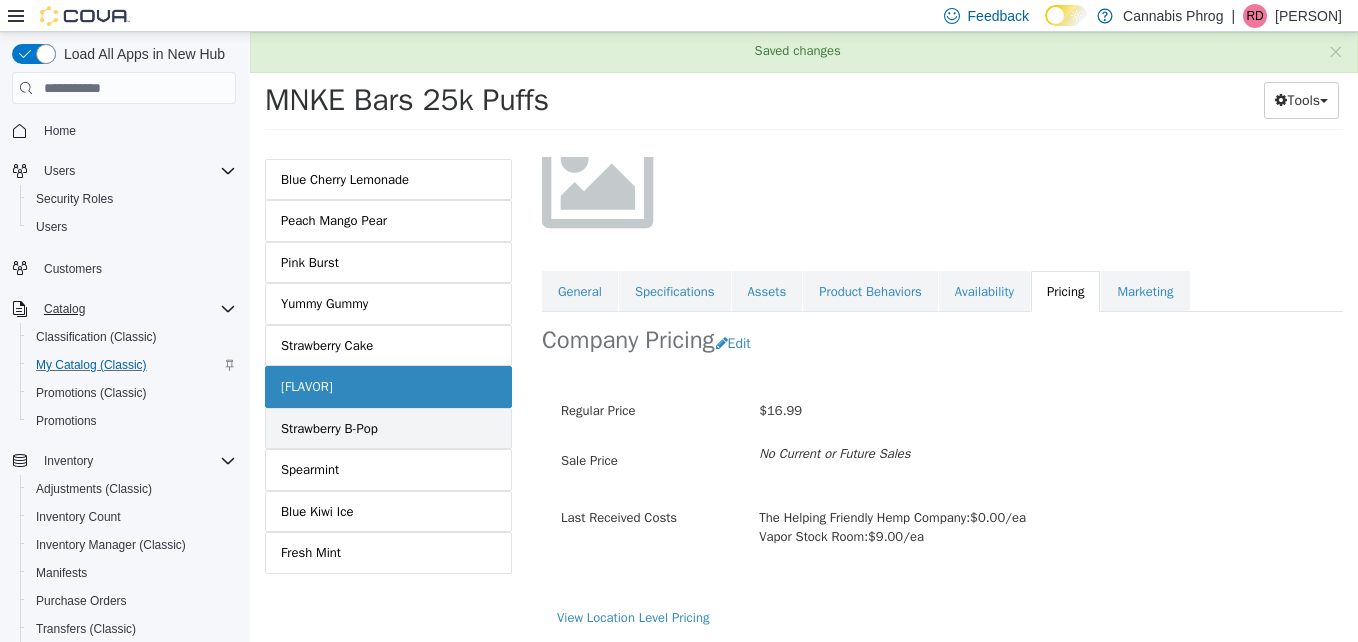 click on "Strawberry B-Pop" at bounding box center [329, 429] 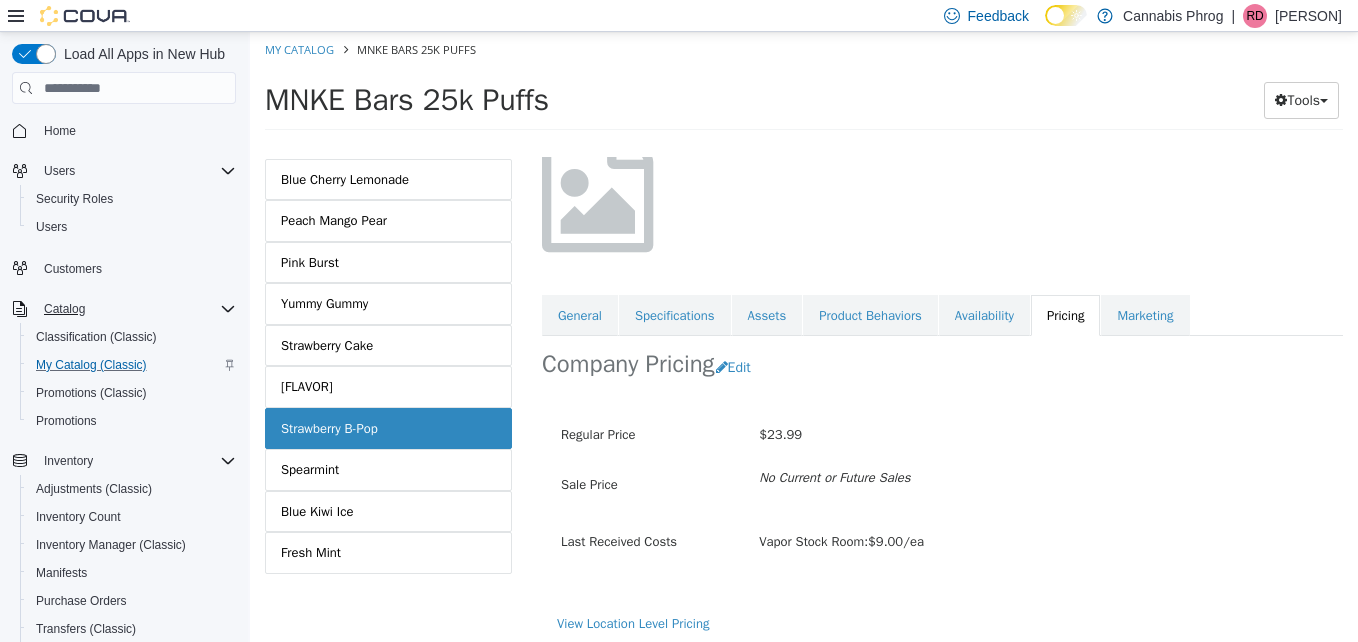 scroll, scrollTop: 158, scrollLeft: 0, axis: vertical 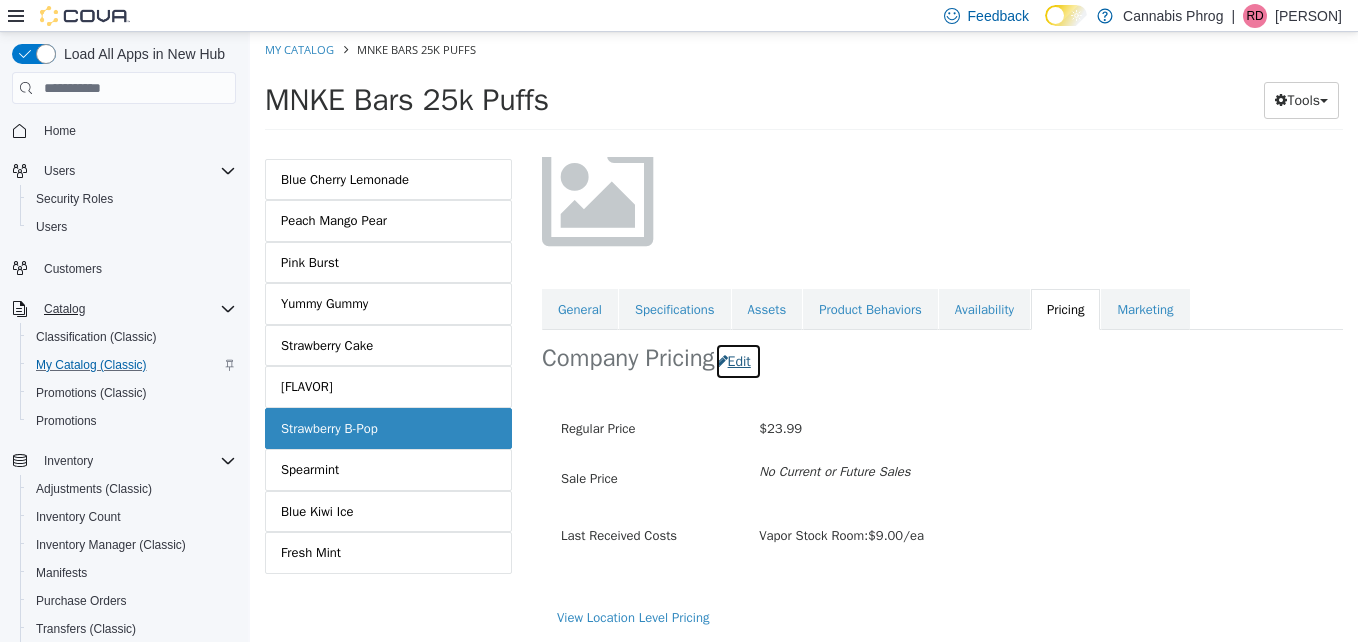 click on "Edit" at bounding box center [738, 361] 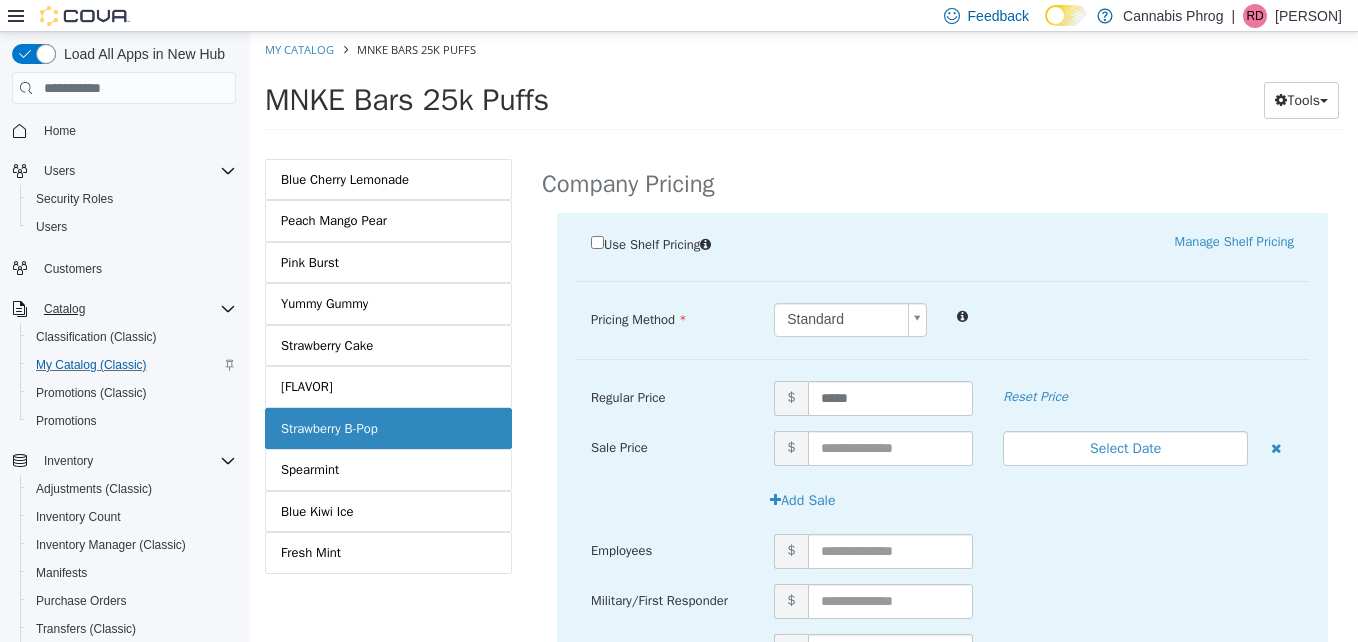 scroll, scrollTop: 358, scrollLeft: 0, axis: vertical 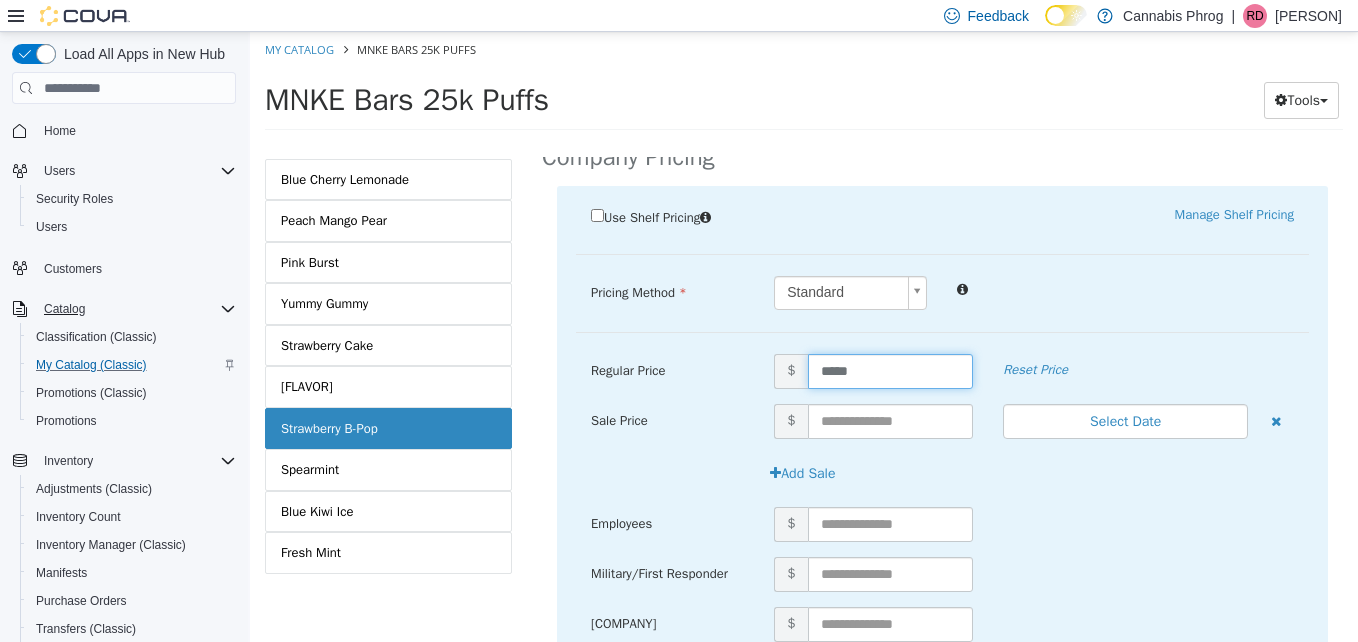 click on "*****" at bounding box center [891, 371] 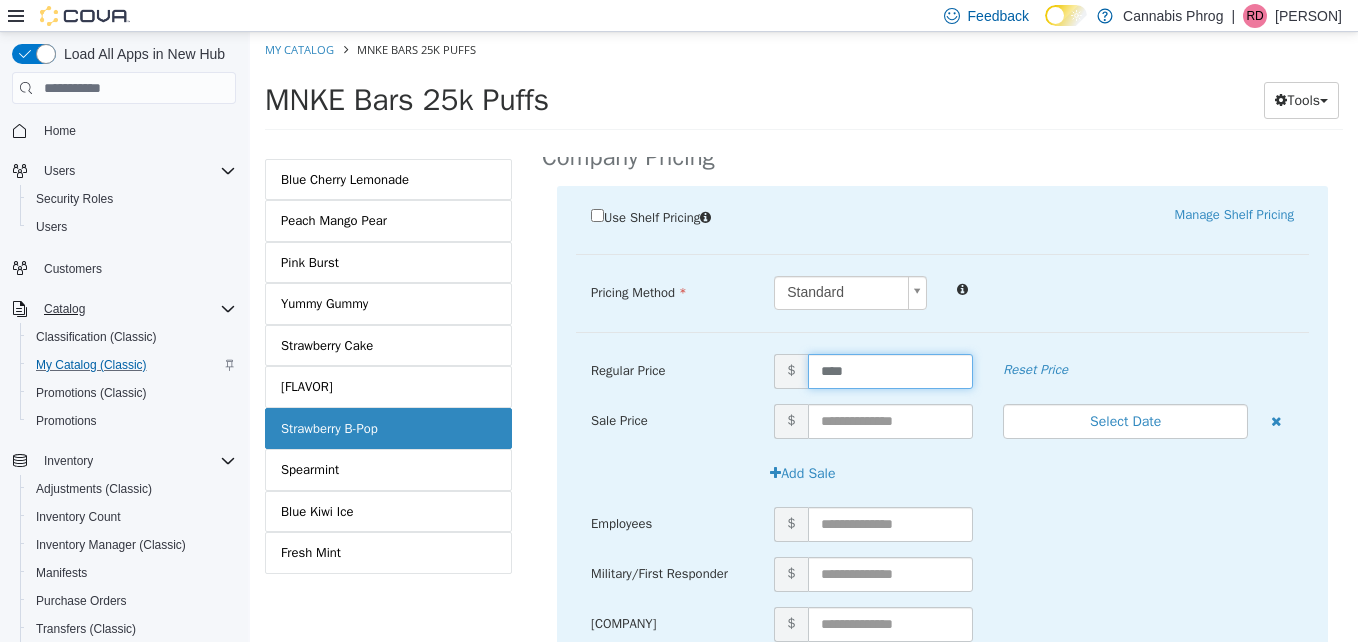 type on "*****" 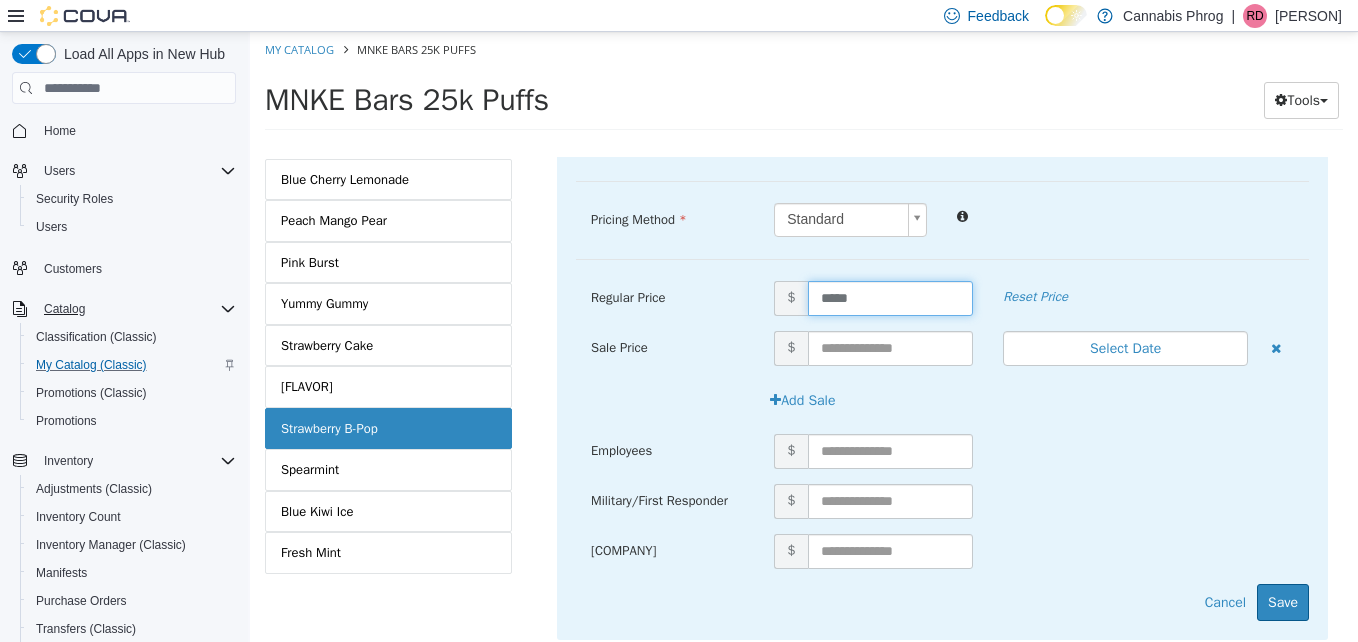 scroll, scrollTop: 483, scrollLeft: 0, axis: vertical 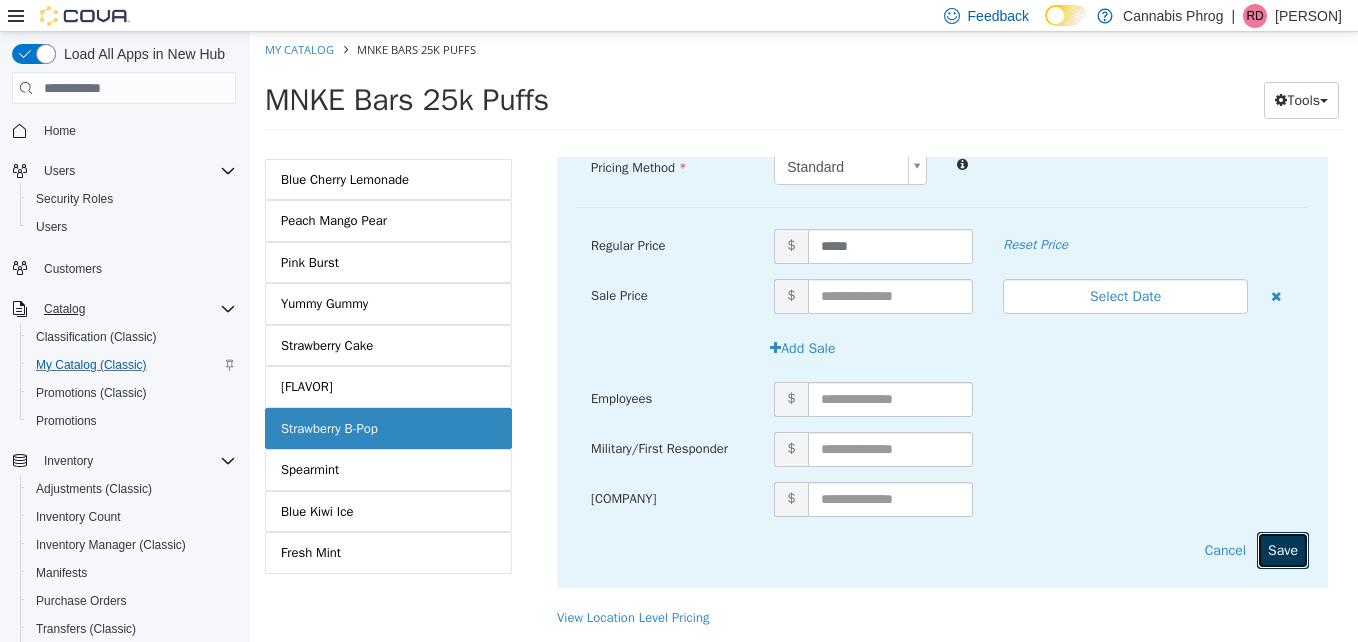 click on "Save" at bounding box center [1283, 550] 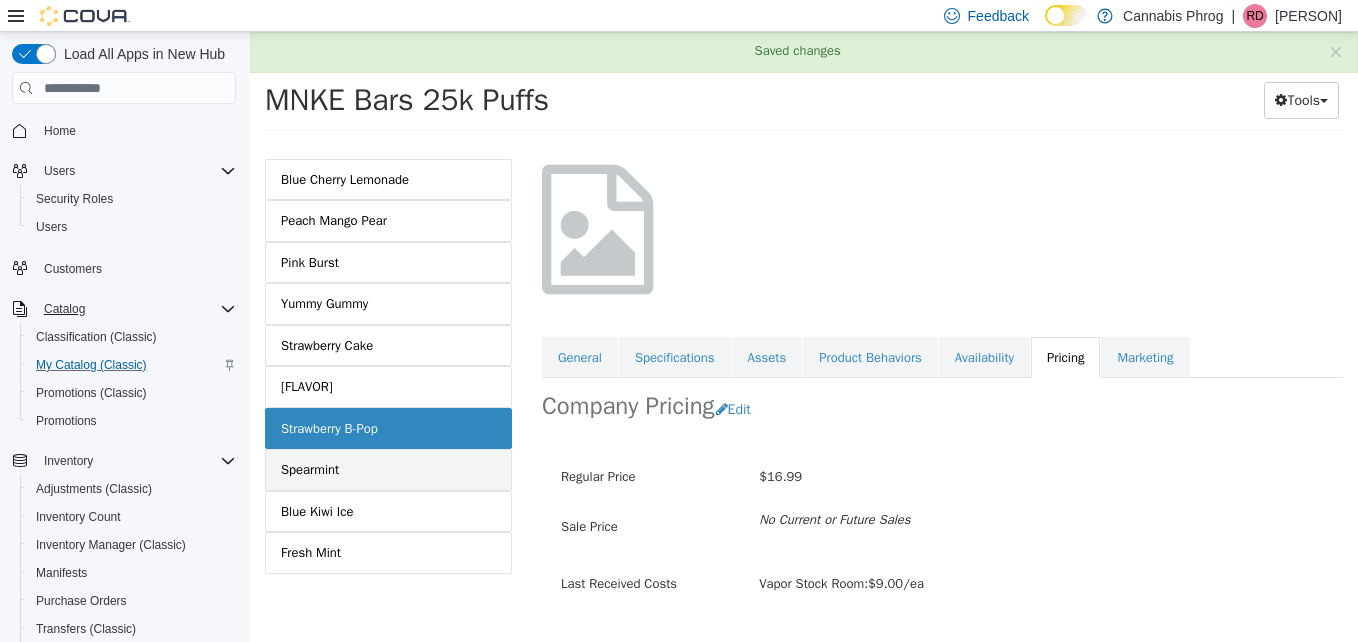 scroll, scrollTop: 158, scrollLeft: 0, axis: vertical 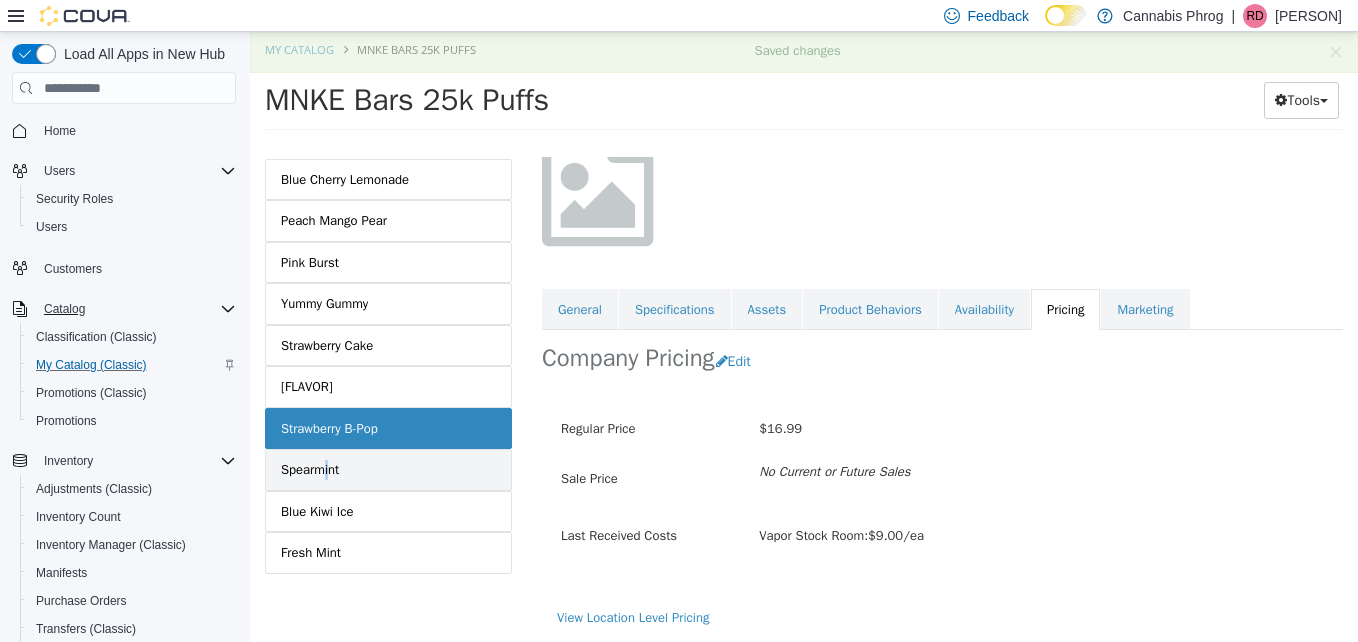 click on "Spearmint" at bounding box center [310, 470] 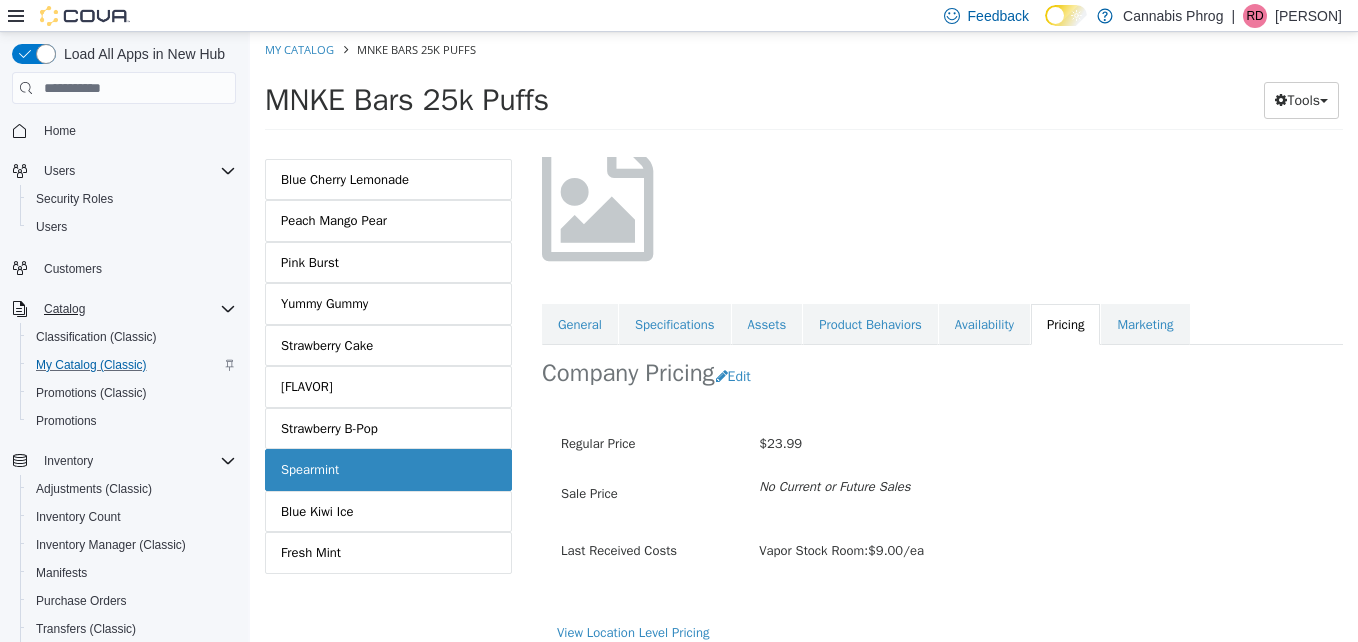scroll, scrollTop: 158, scrollLeft: 0, axis: vertical 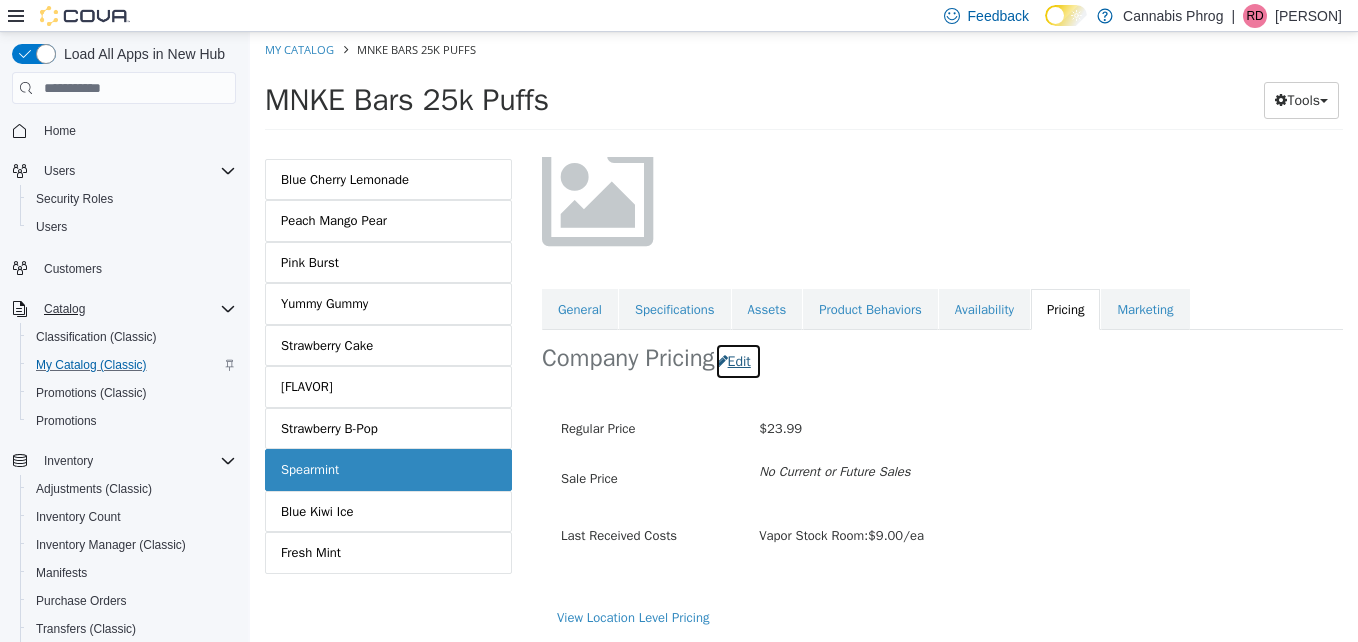 click on "Edit" at bounding box center (738, 361) 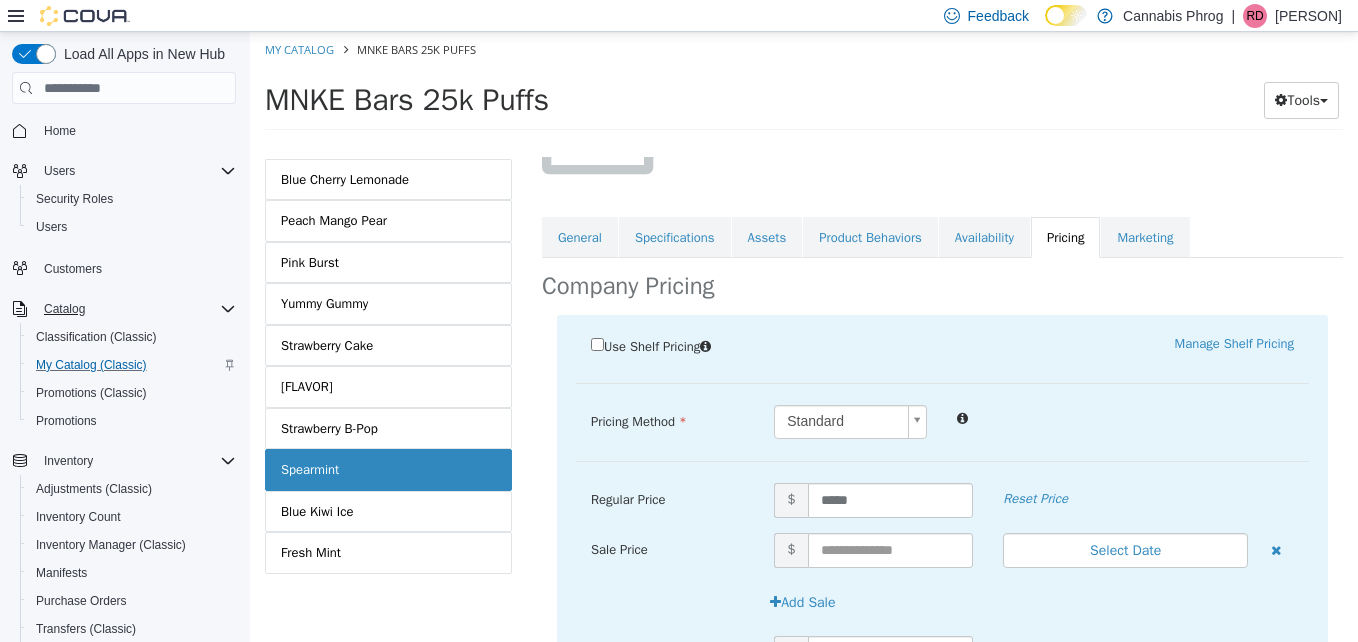 scroll, scrollTop: 358, scrollLeft: 0, axis: vertical 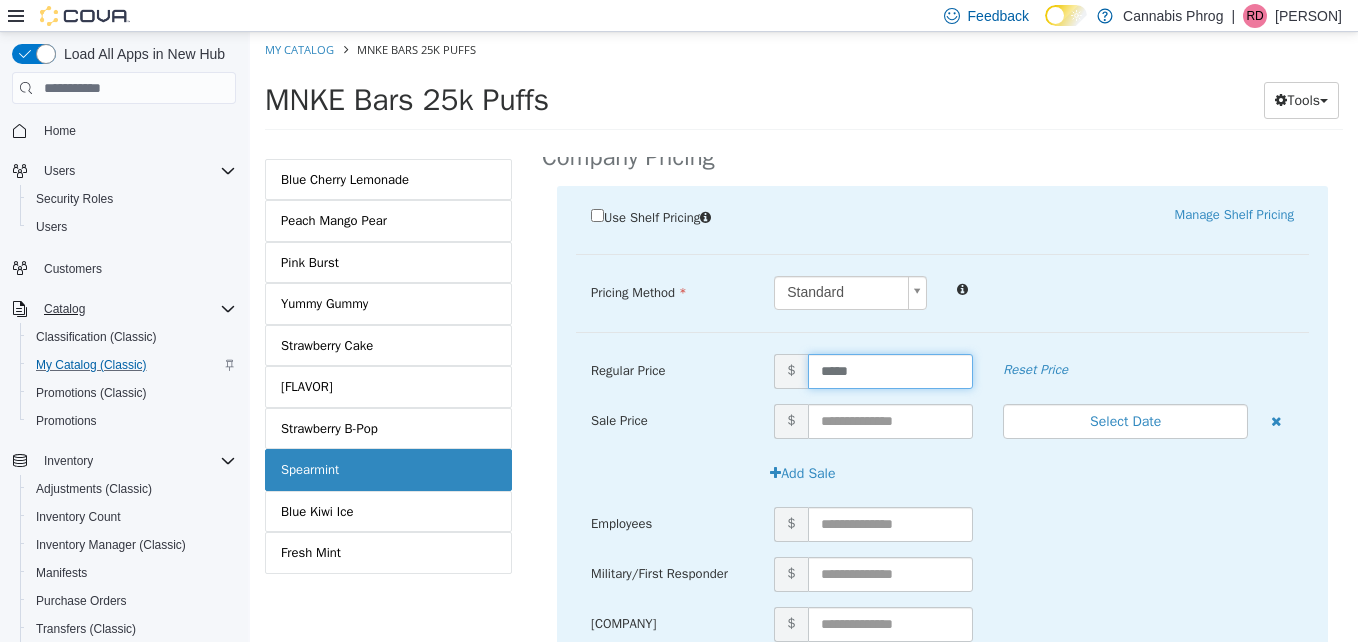 click on "*****" at bounding box center [891, 371] 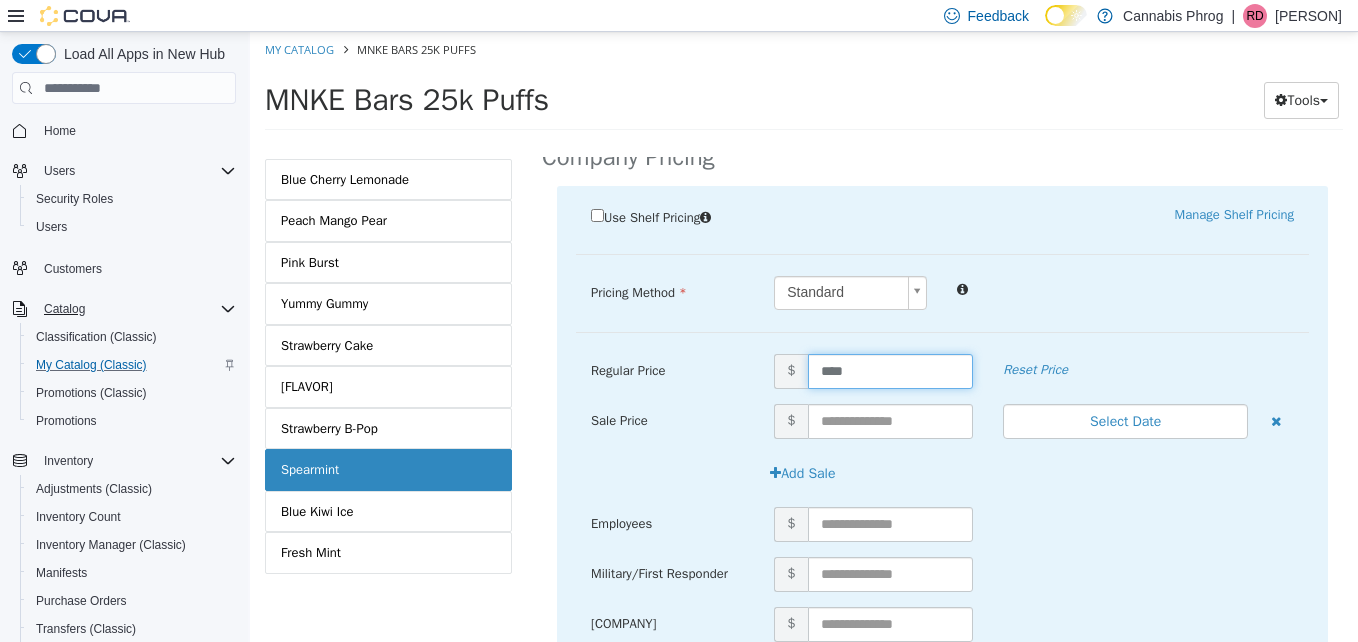 type on "*****" 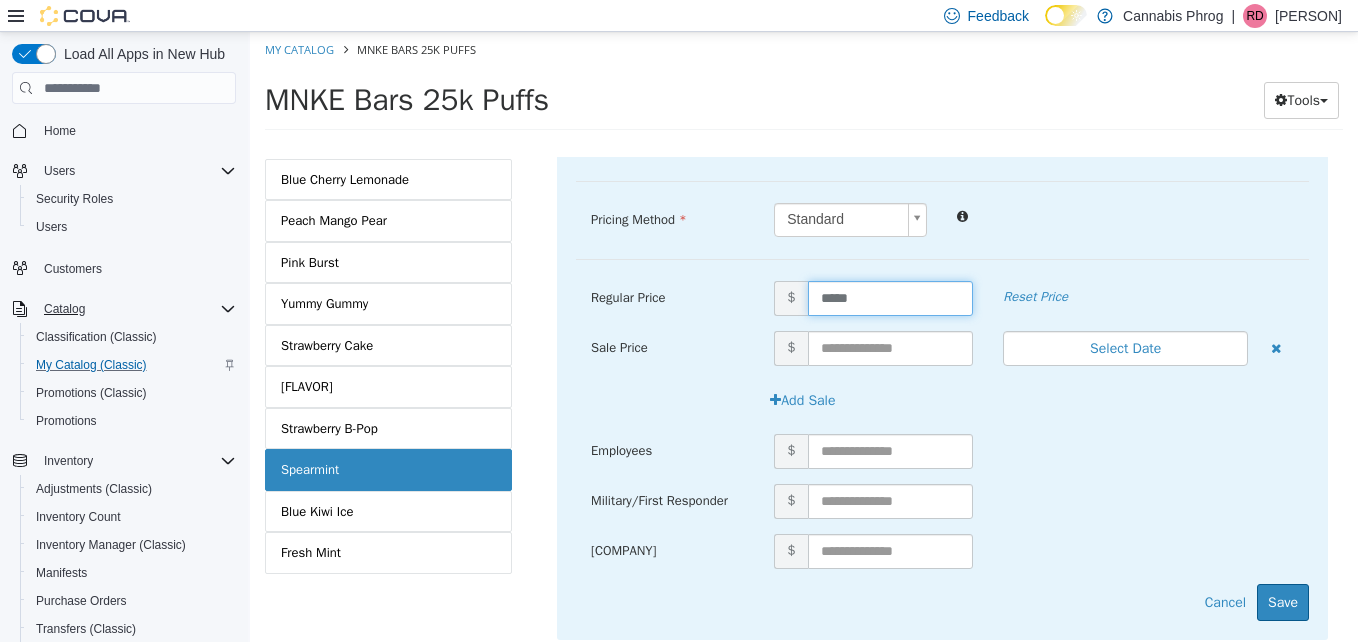 scroll, scrollTop: 483, scrollLeft: 0, axis: vertical 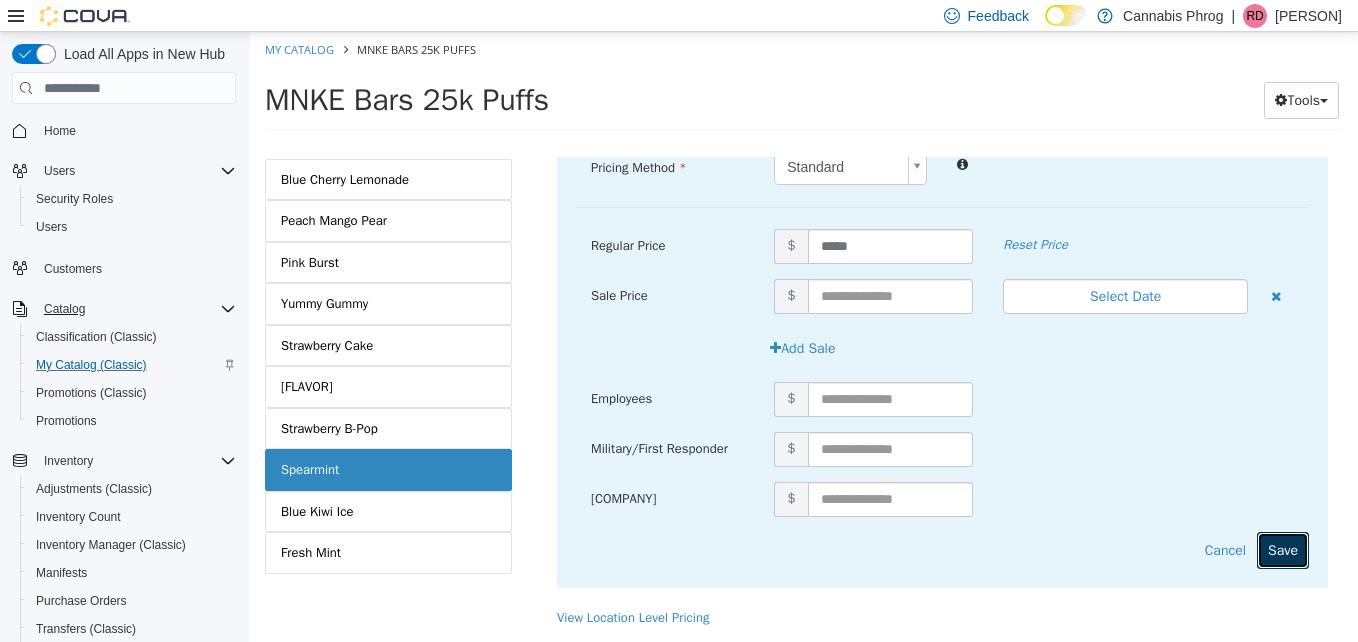 click on "Save" at bounding box center (1283, 550) 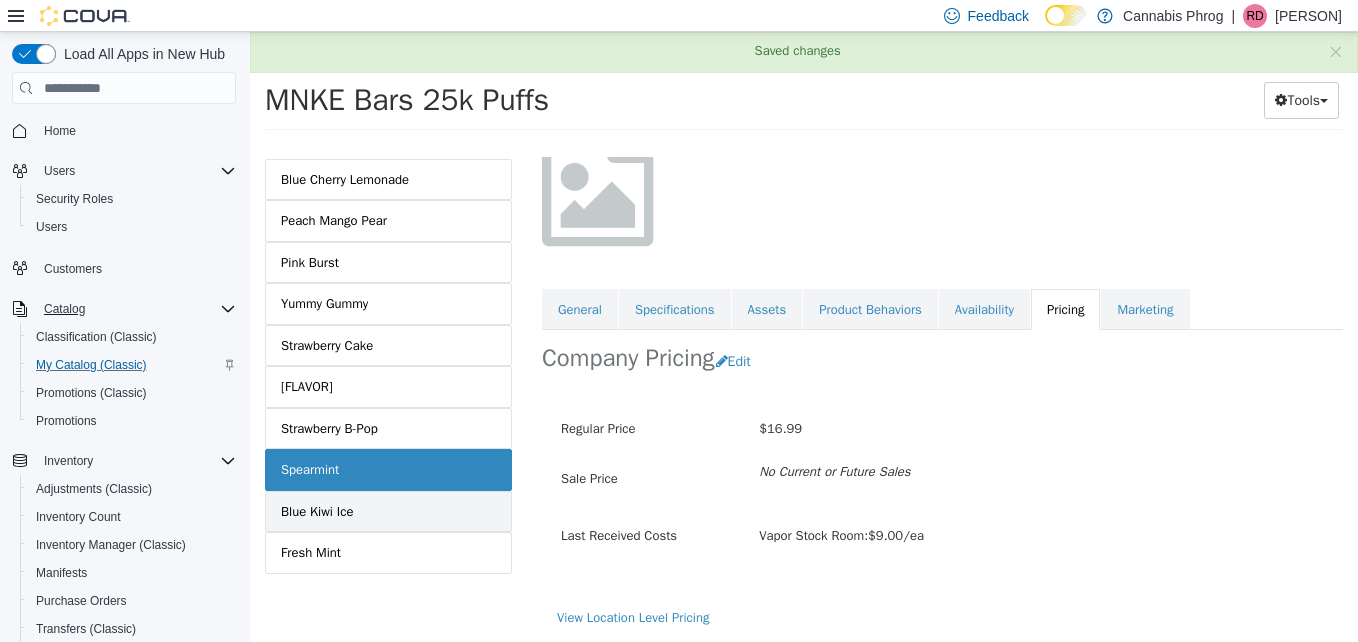 scroll, scrollTop: 158, scrollLeft: 0, axis: vertical 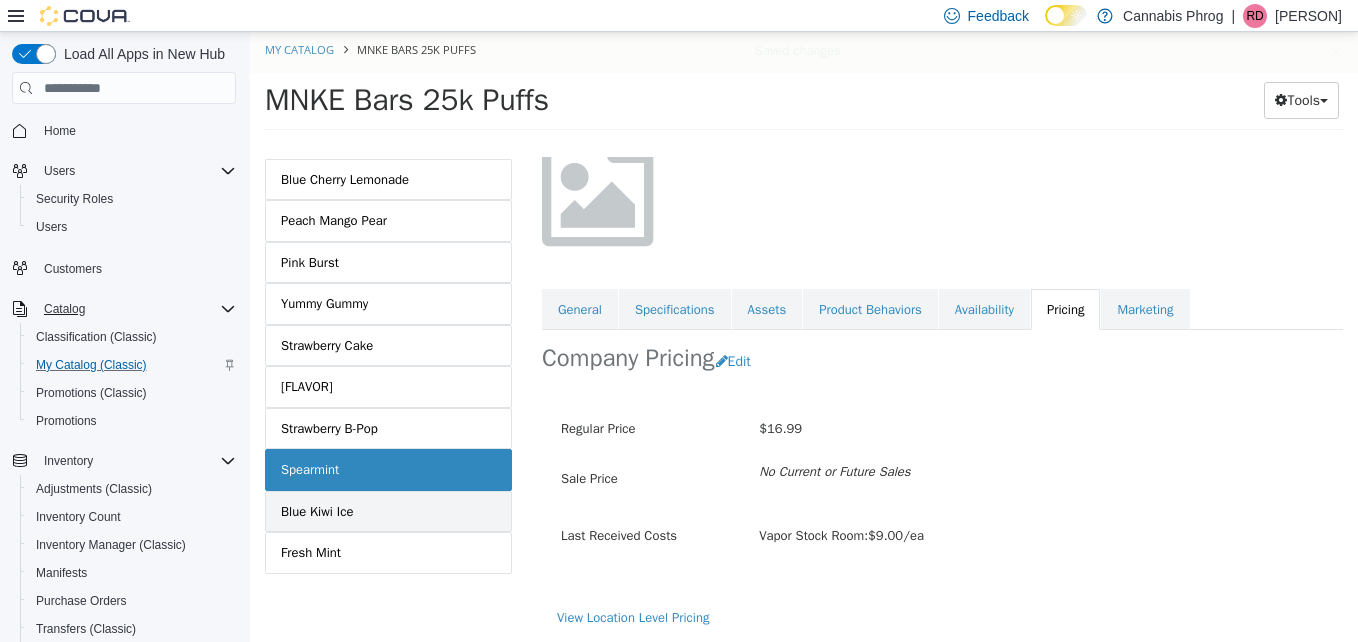 click on "Blue Kiwi Ice" at bounding box center [317, 512] 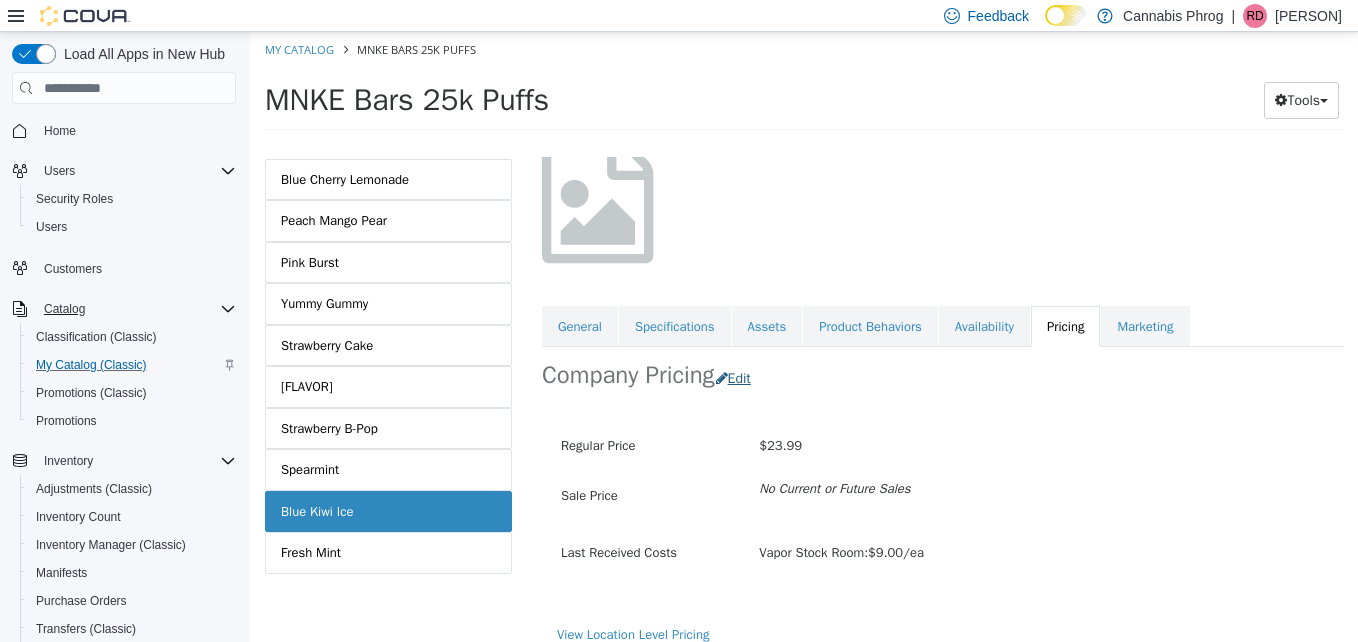 scroll, scrollTop: 158, scrollLeft: 0, axis: vertical 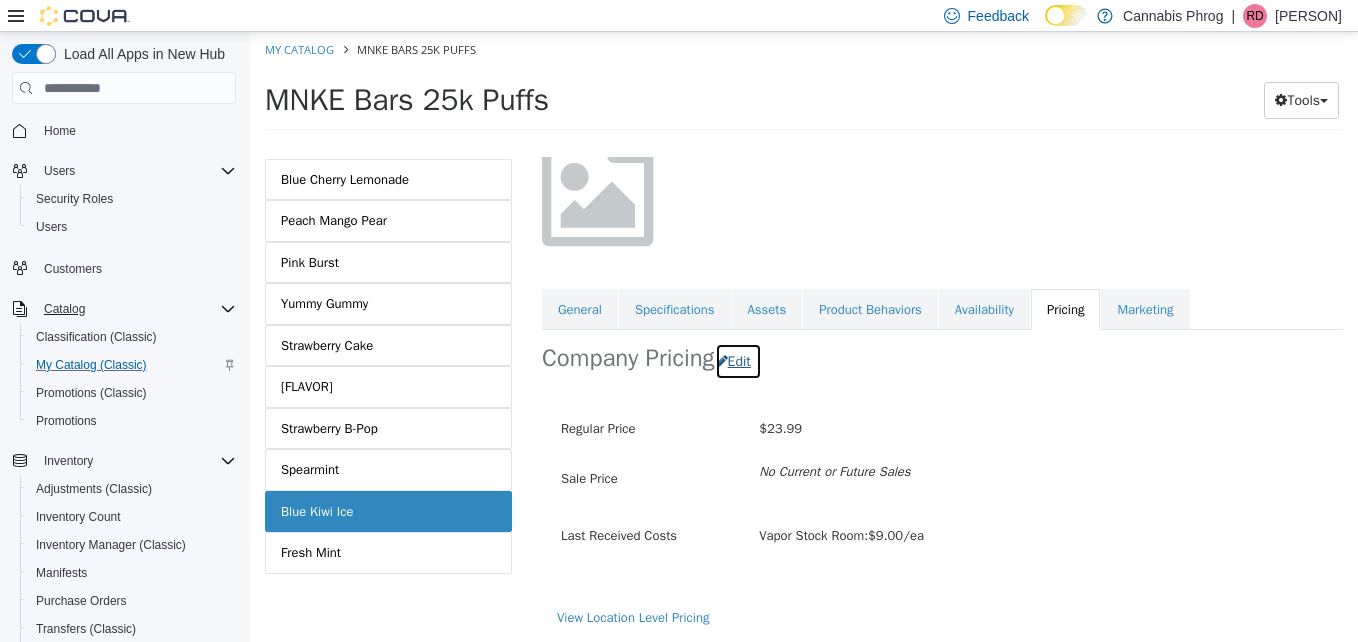 click on "Edit" at bounding box center (738, 361) 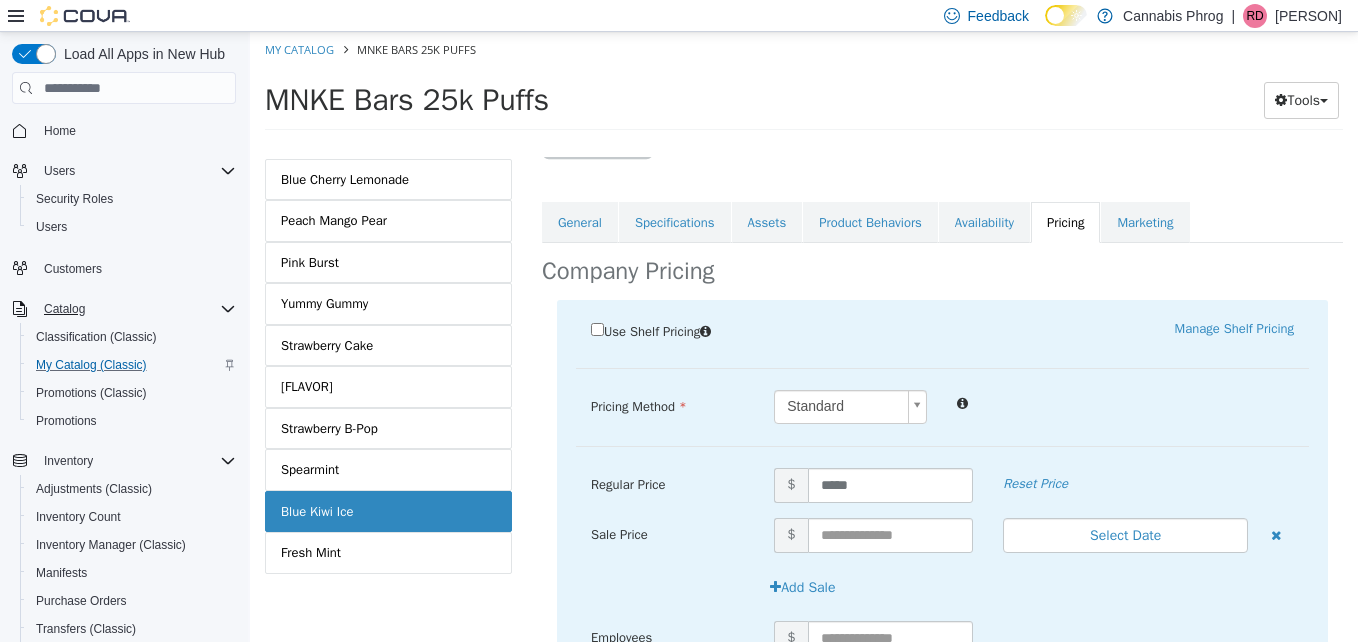 scroll, scrollTop: 358, scrollLeft: 0, axis: vertical 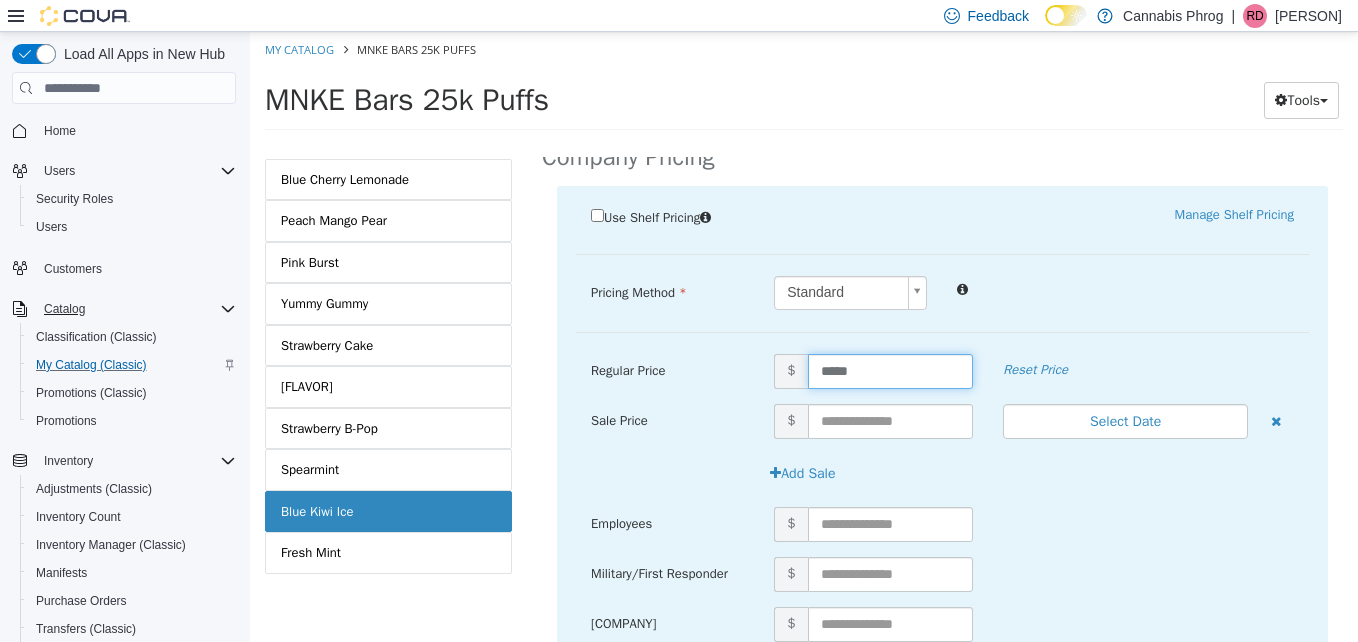 click on "*****" at bounding box center (891, 371) 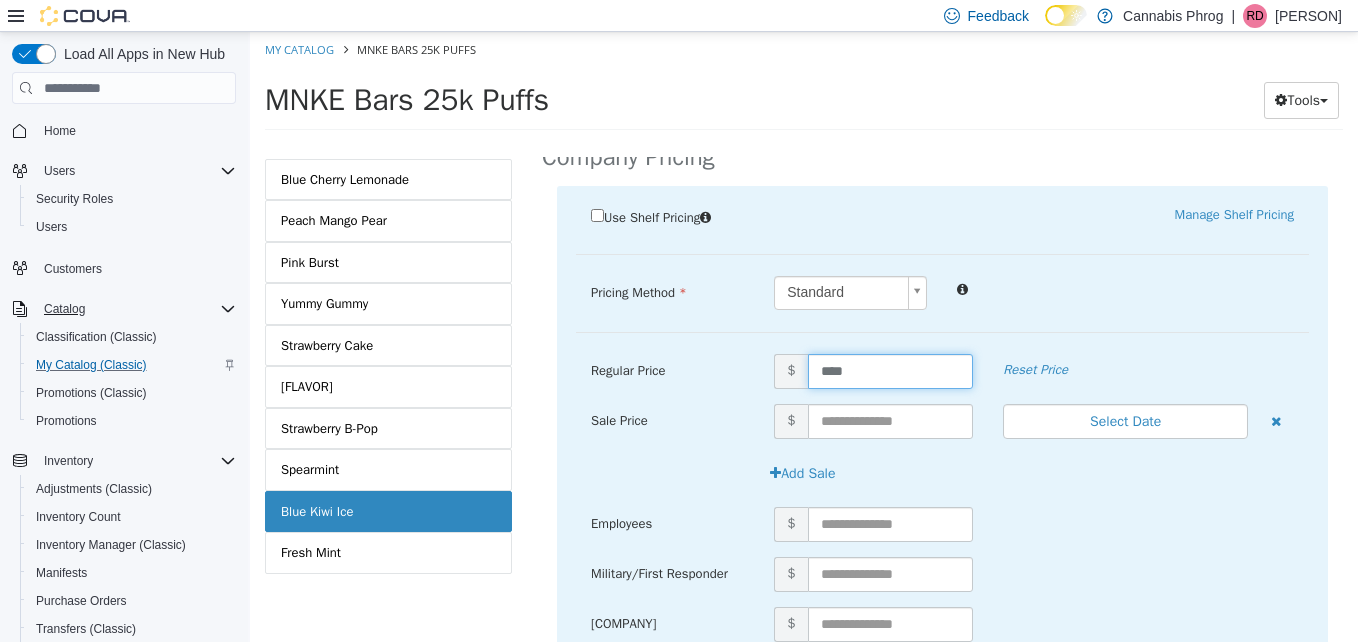 type on "*****" 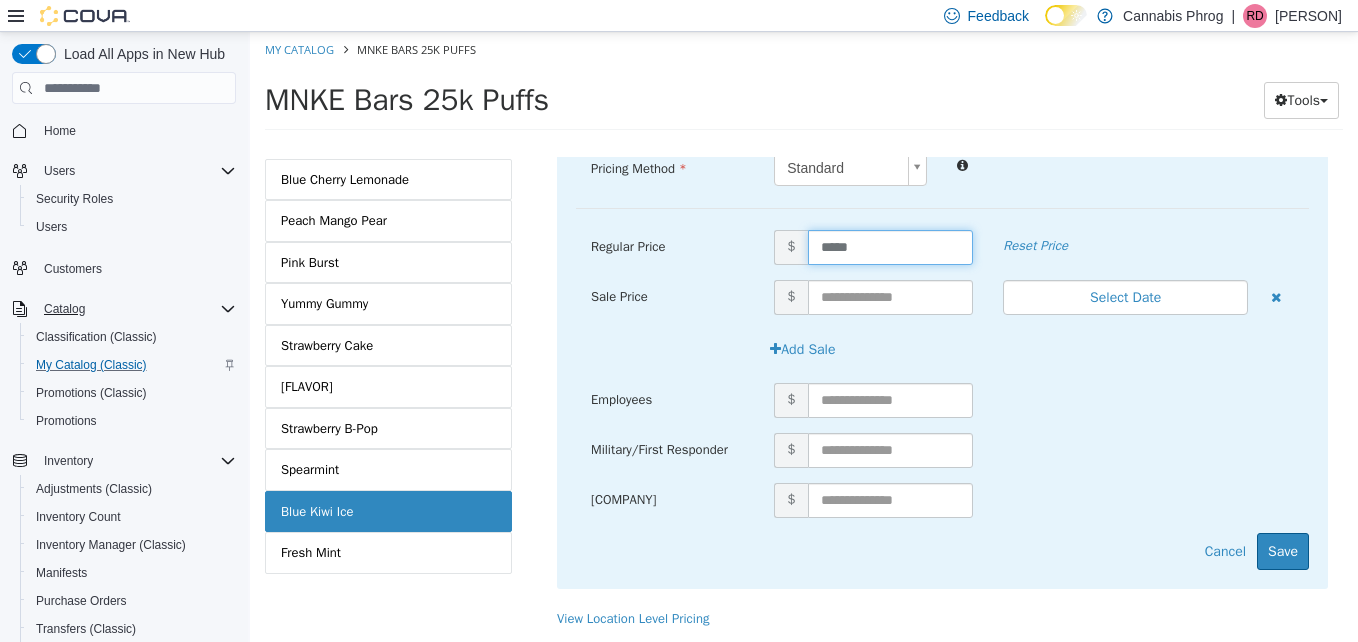scroll, scrollTop: 483, scrollLeft: 0, axis: vertical 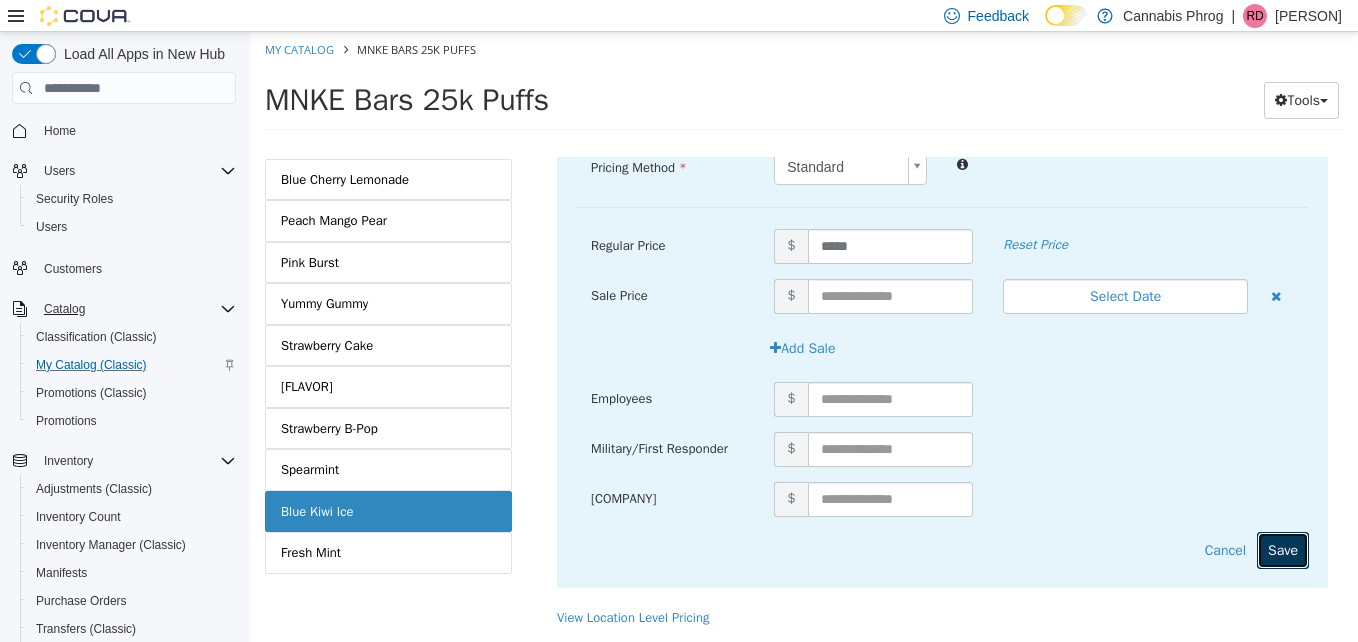 click on "Save" at bounding box center (1283, 550) 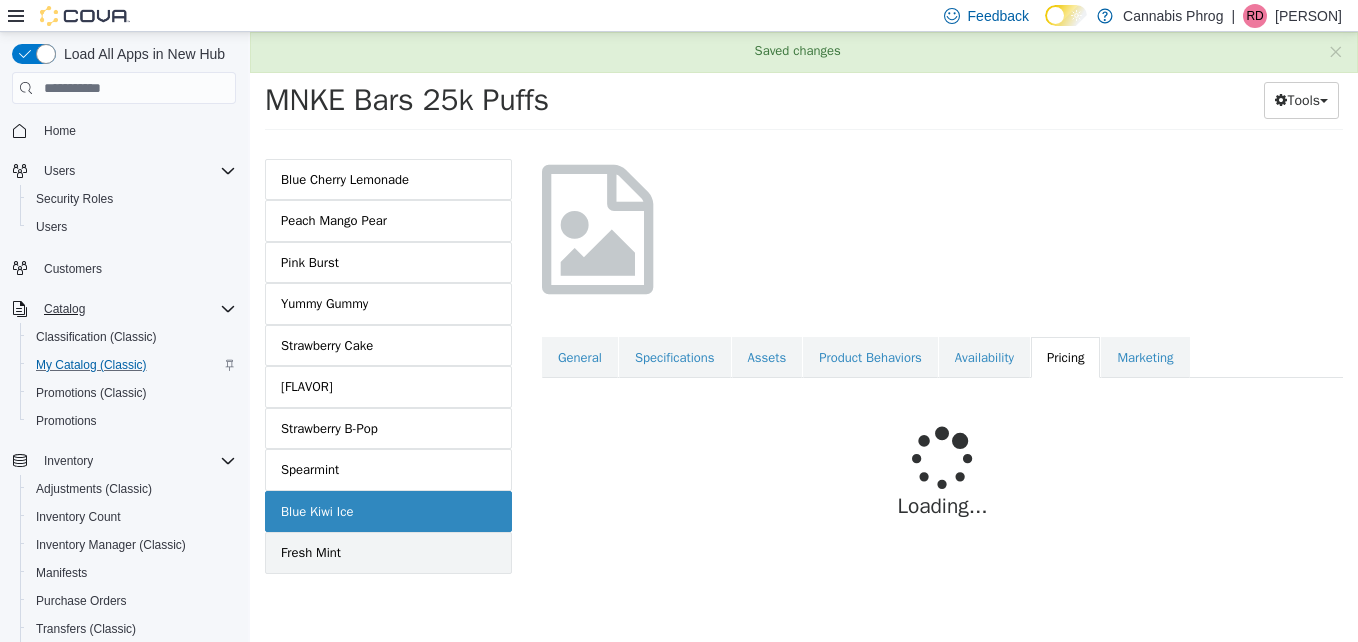 scroll, scrollTop: 158, scrollLeft: 0, axis: vertical 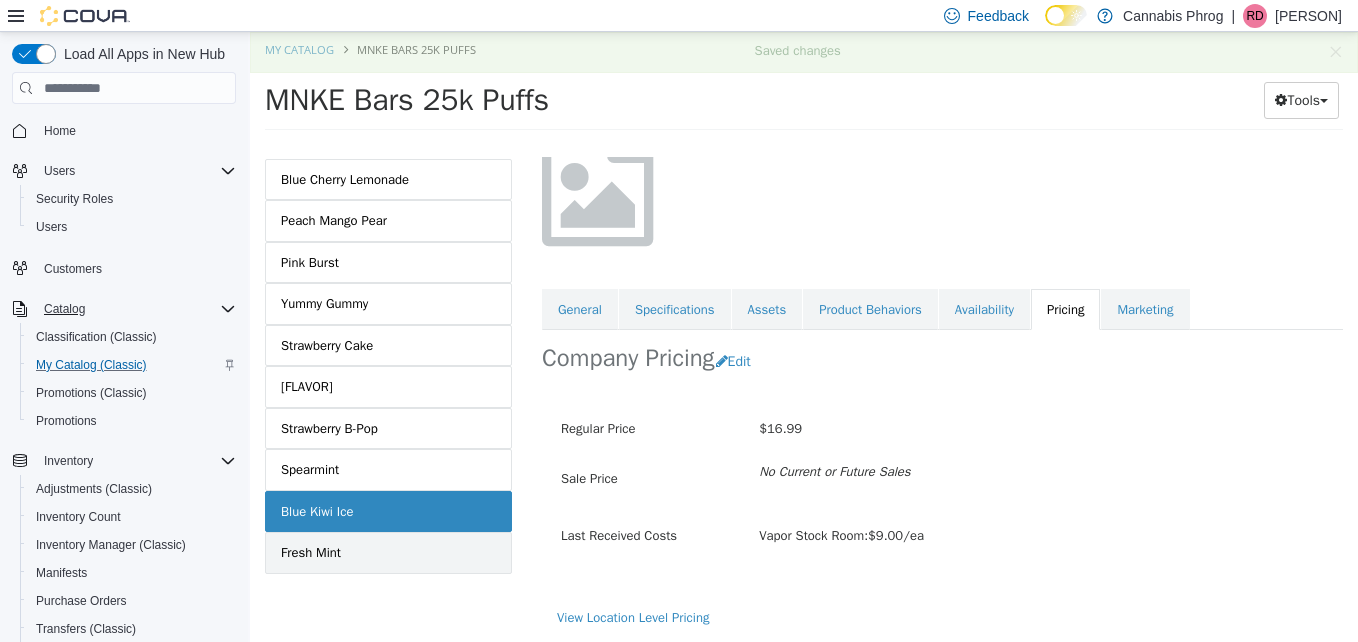 click on "Fresh Mint" at bounding box center (311, 553) 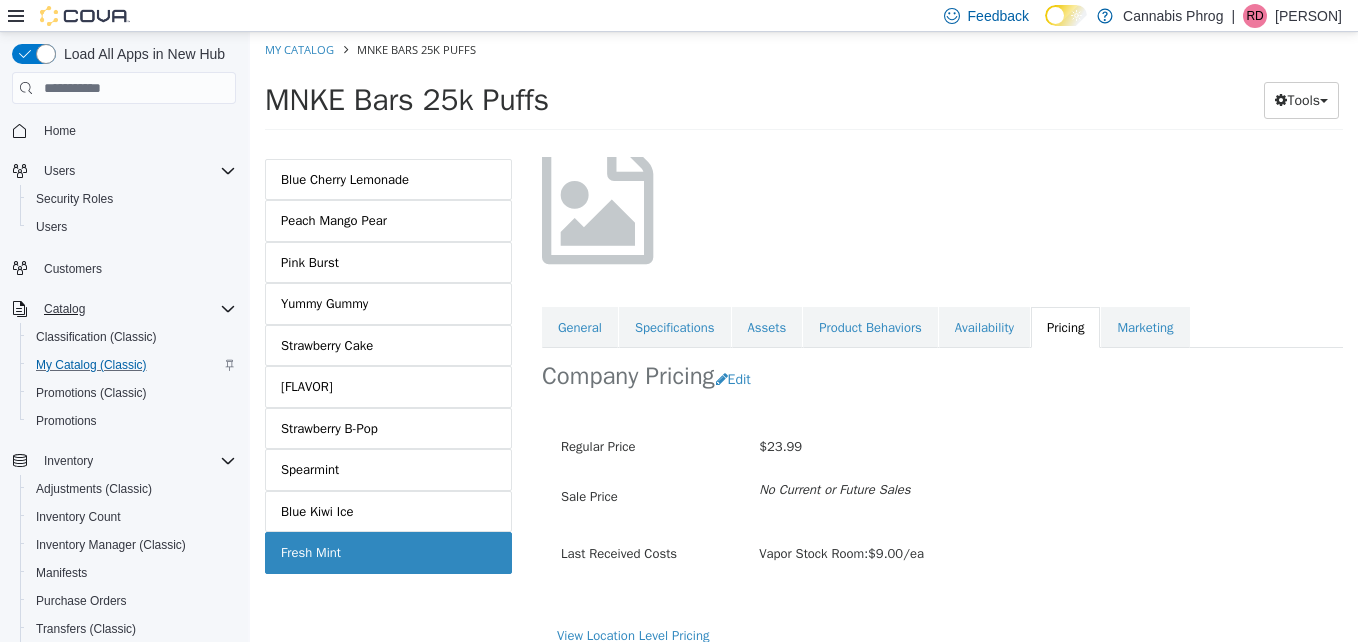 scroll, scrollTop: 158, scrollLeft: 0, axis: vertical 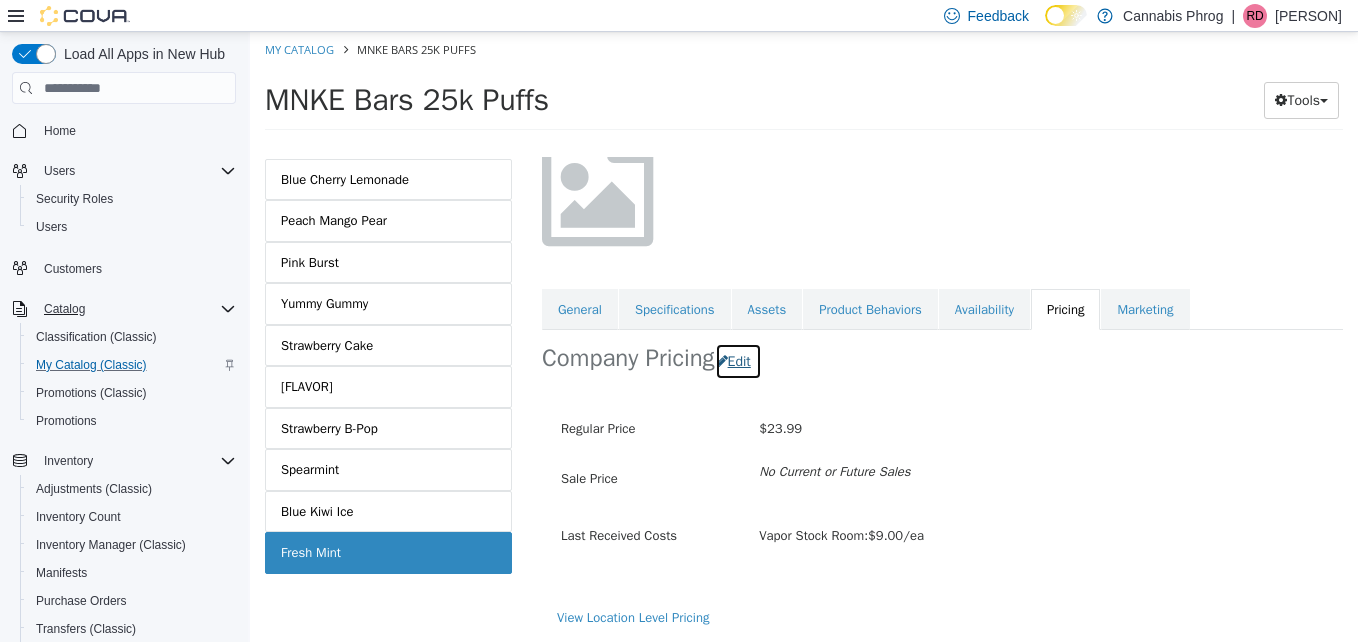 click on "Edit" at bounding box center [738, 361] 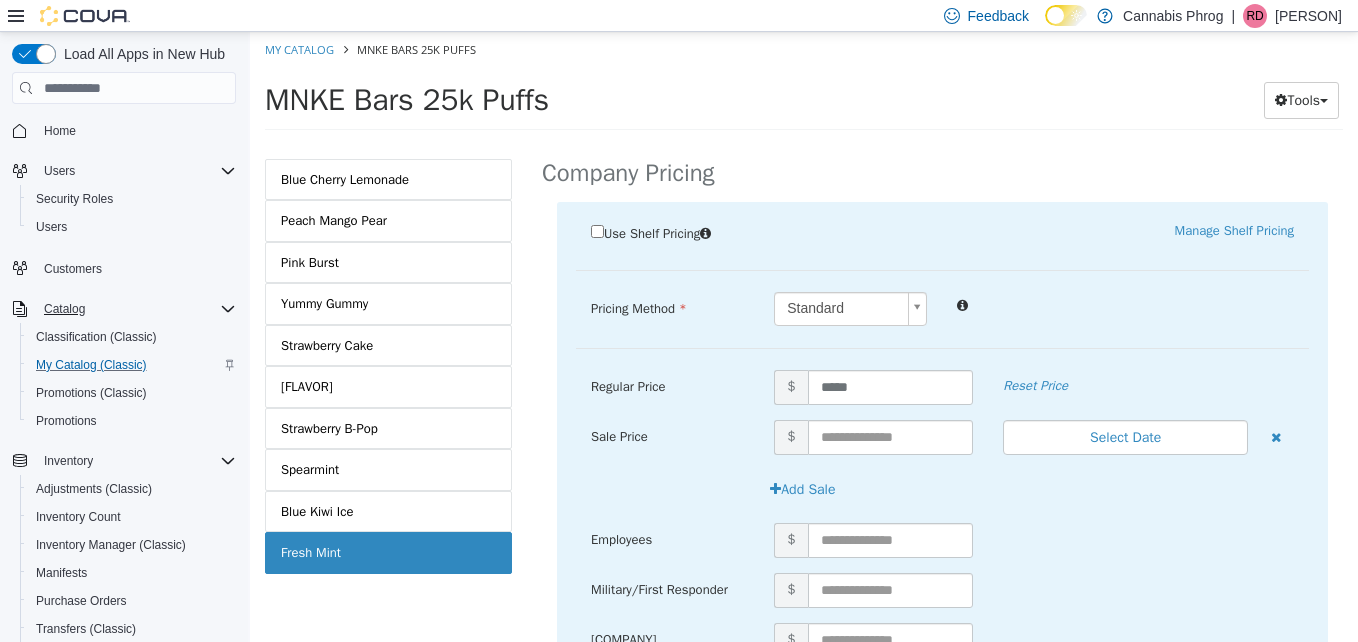 scroll, scrollTop: 358, scrollLeft: 0, axis: vertical 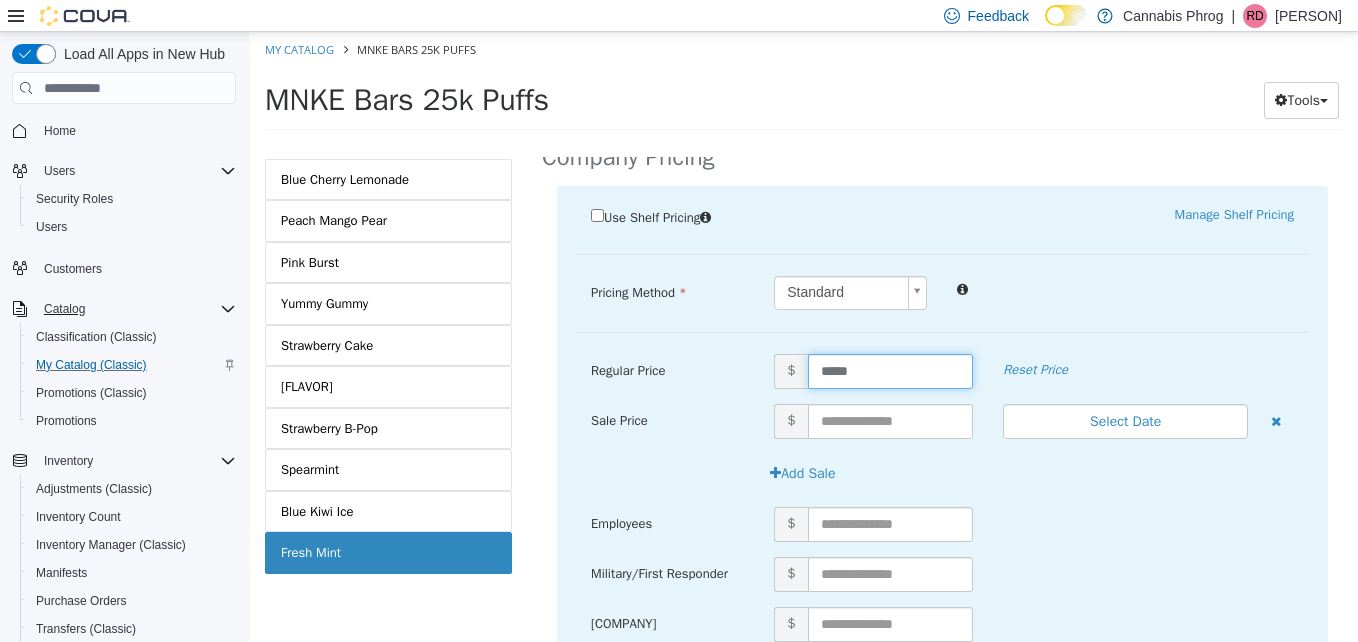 click on "*****" at bounding box center (891, 371) 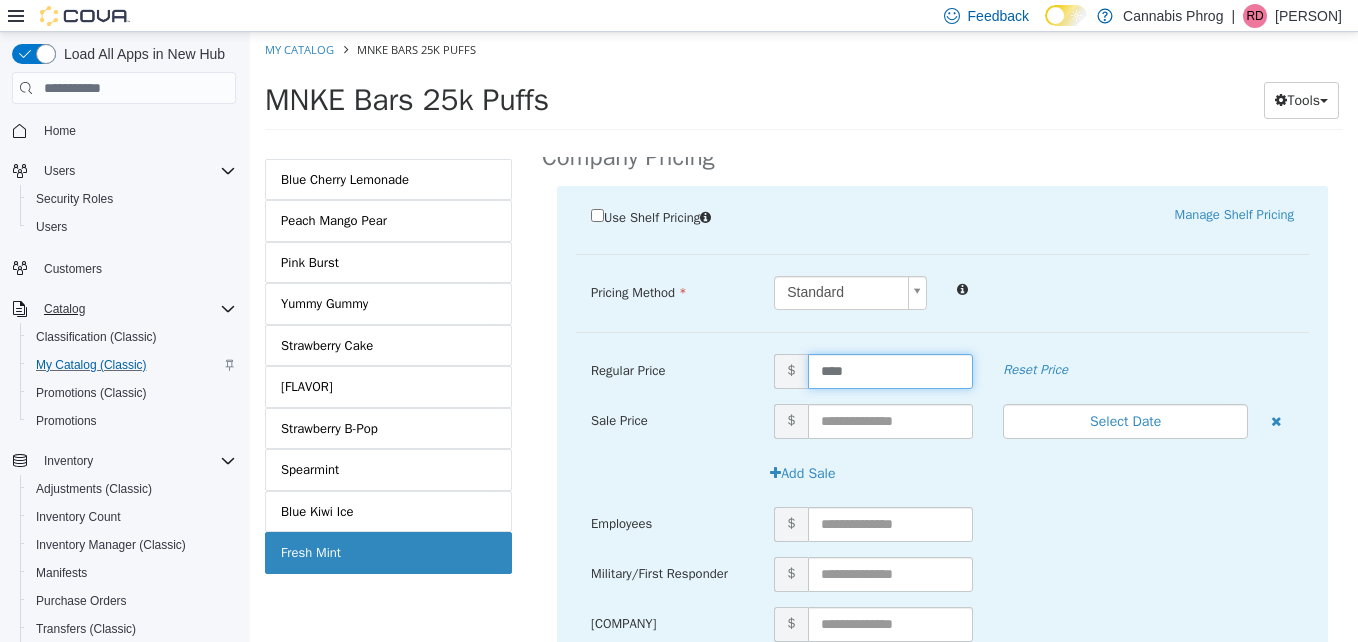 type on "*****" 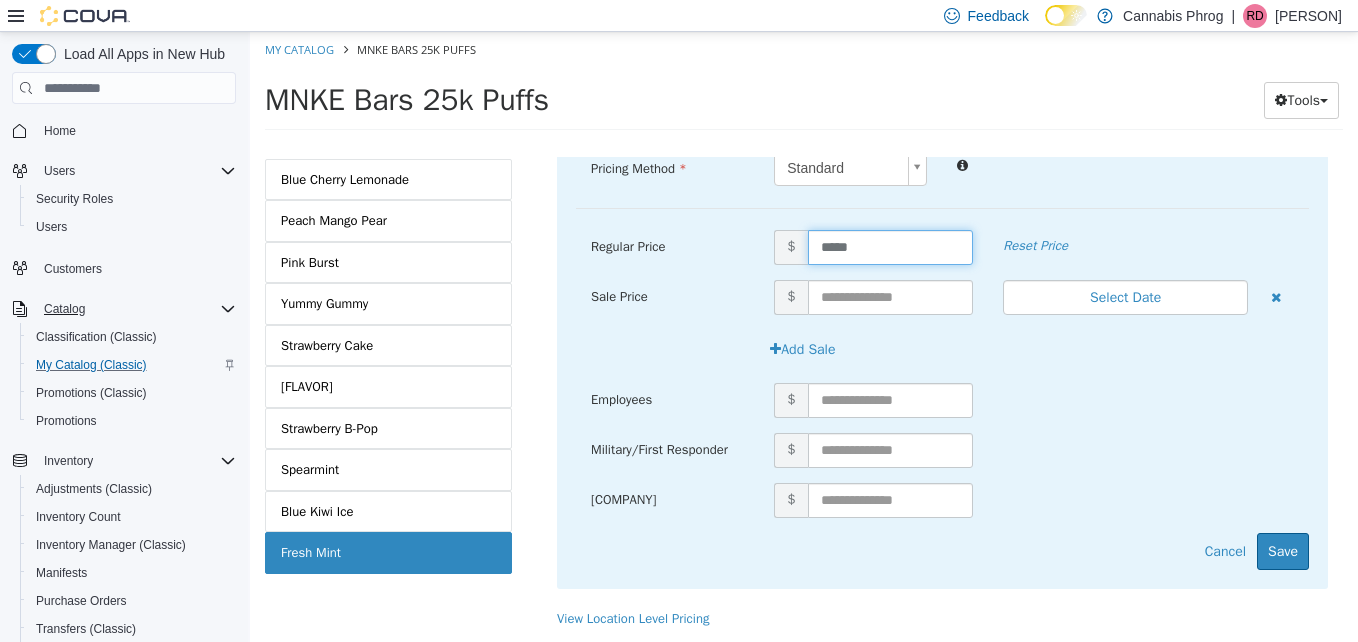 scroll, scrollTop: 483, scrollLeft: 0, axis: vertical 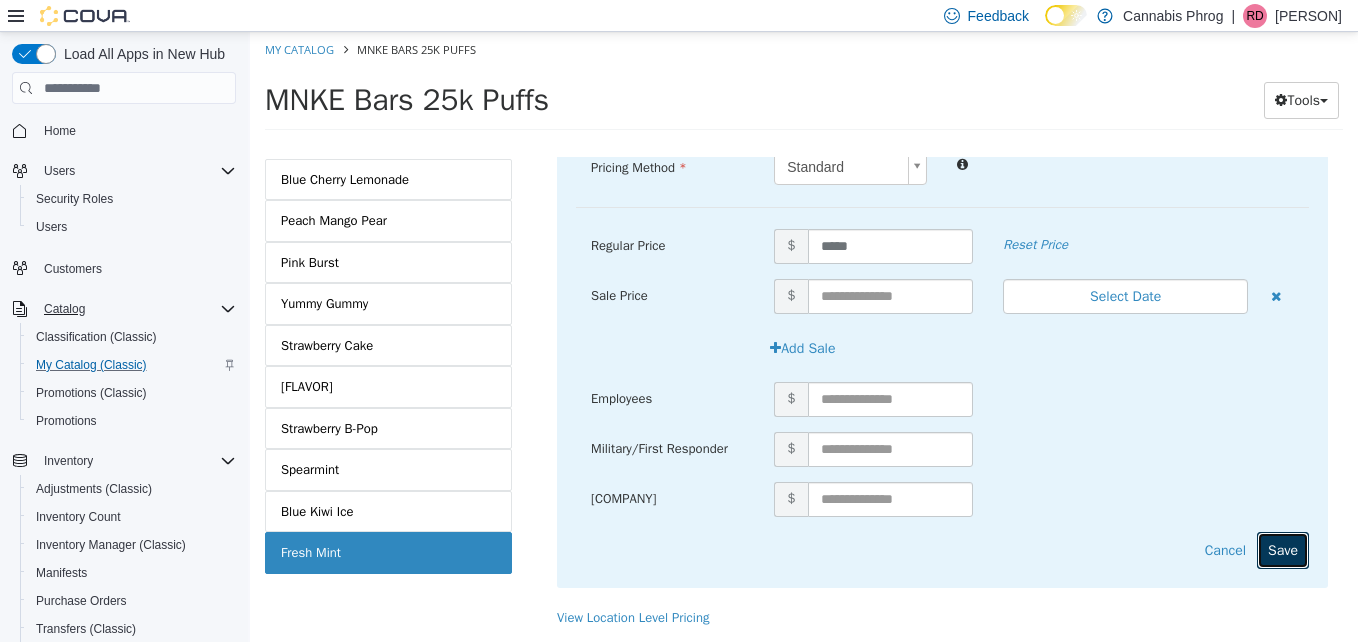 click on "Save" at bounding box center (1283, 550) 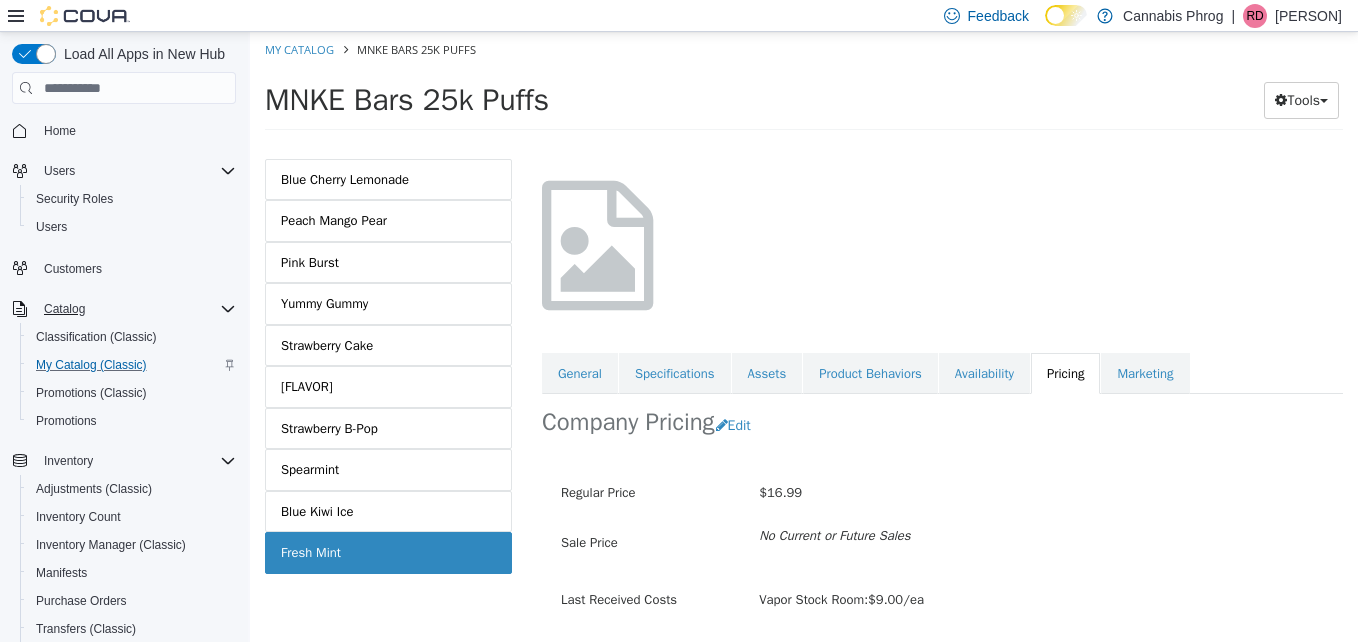 scroll, scrollTop: 58, scrollLeft: 0, axis: vertical 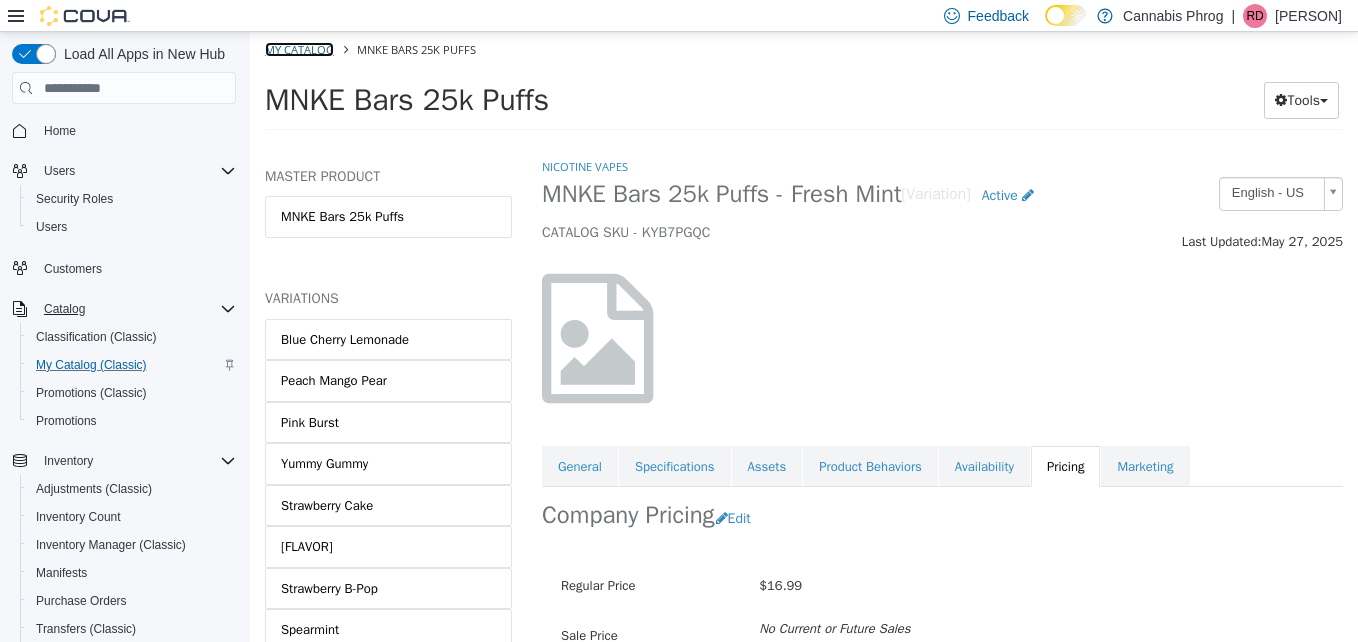 click on "My Catalog" at bounding box center [299, 49] 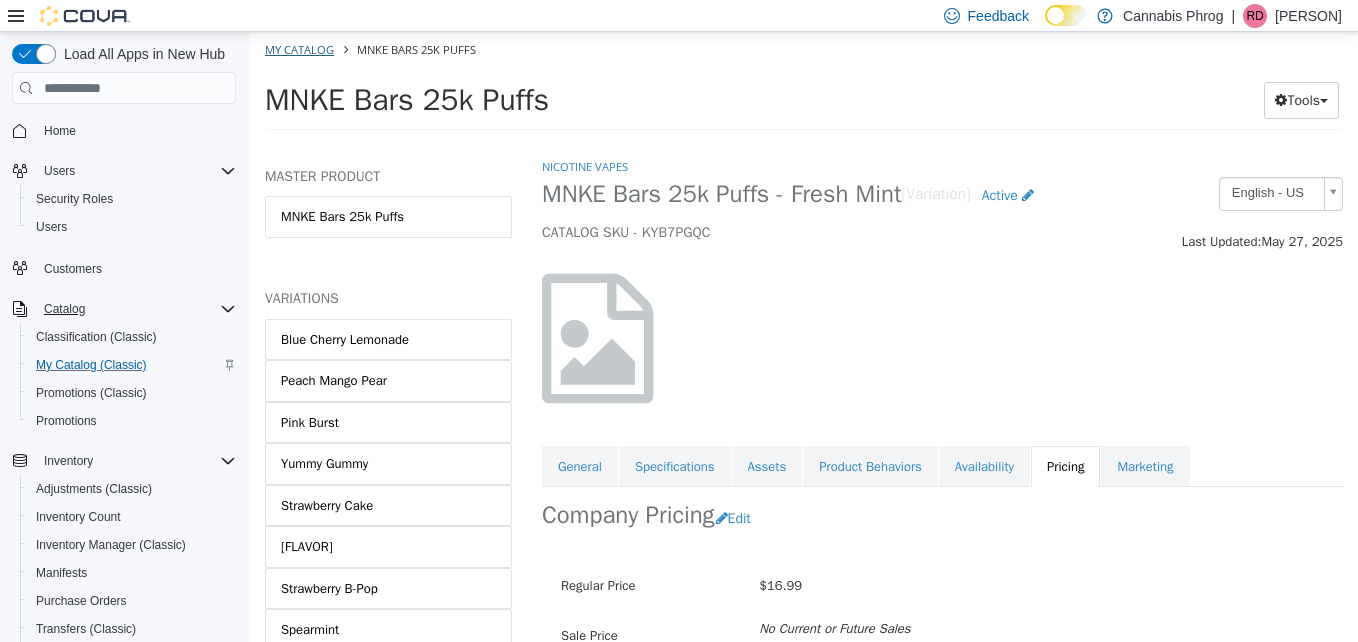 select on "**********" 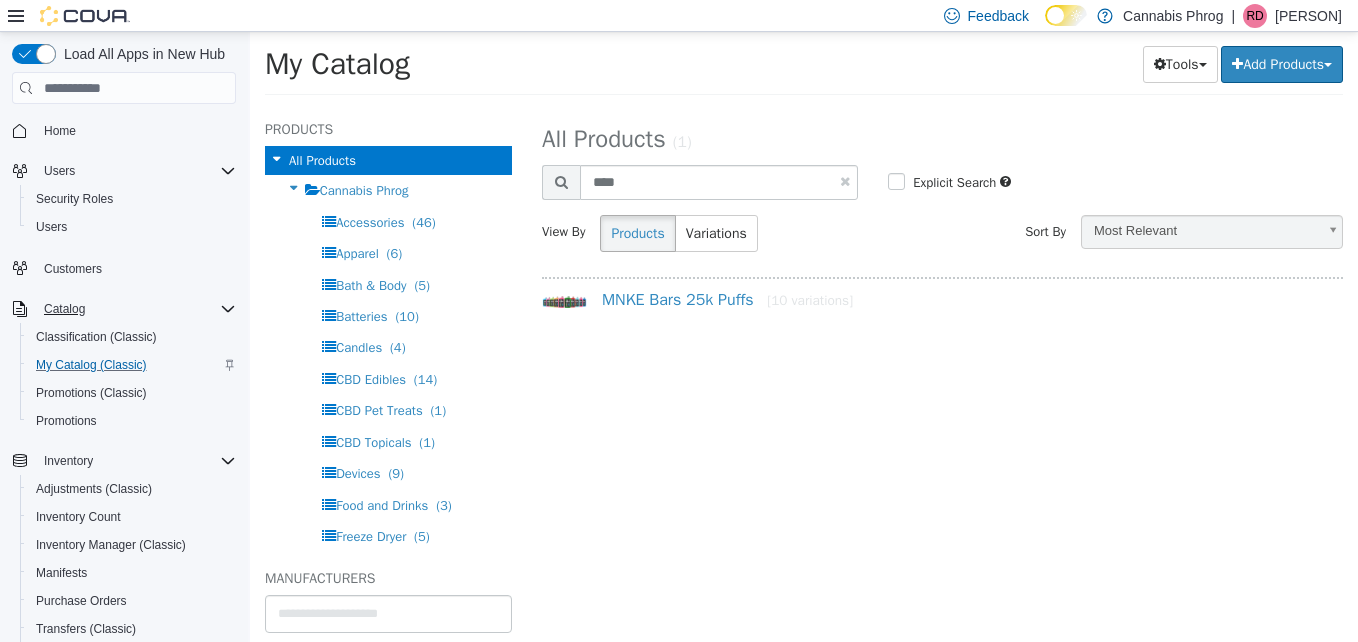 click at bounding box center (845, 181) 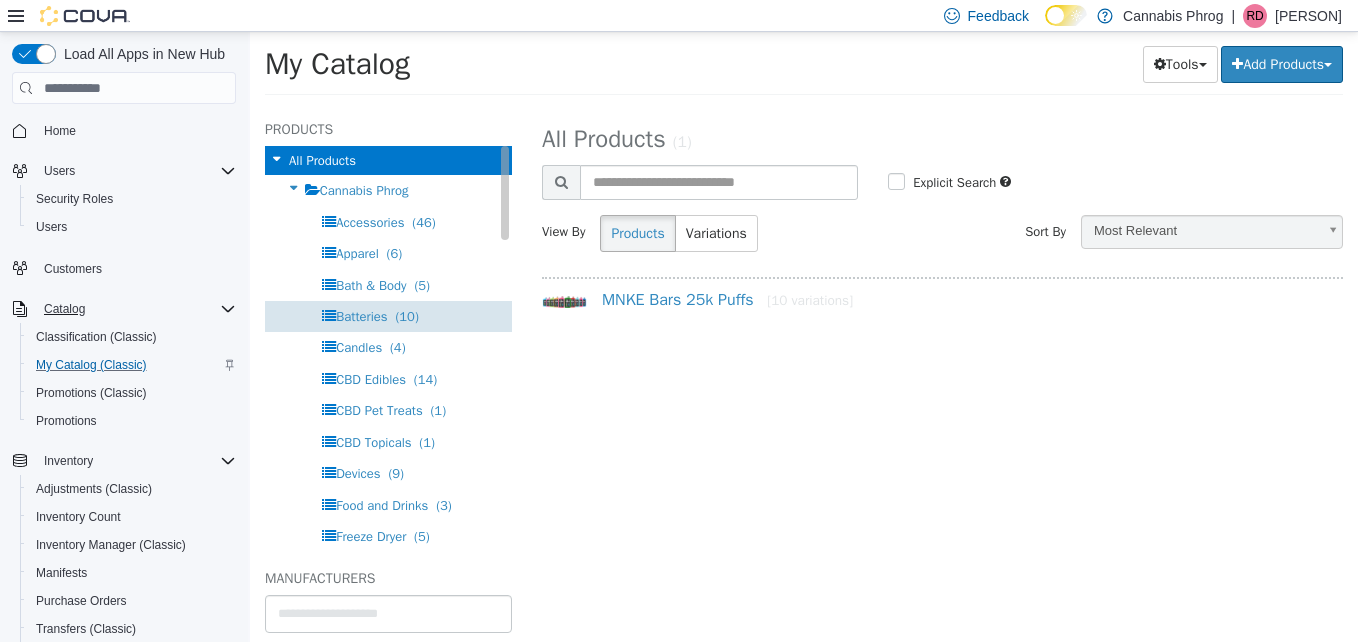 select on "**********" 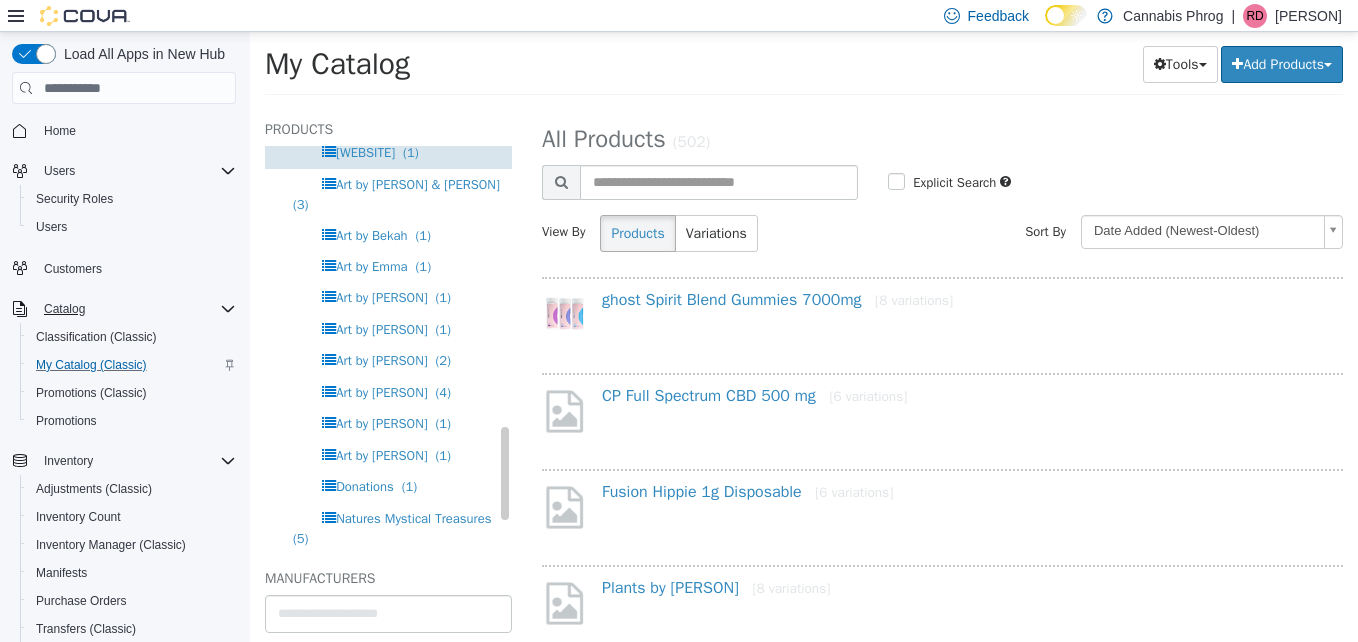 scroll, scrollTop: 1310, scrollLeft: 0, axis: vertical 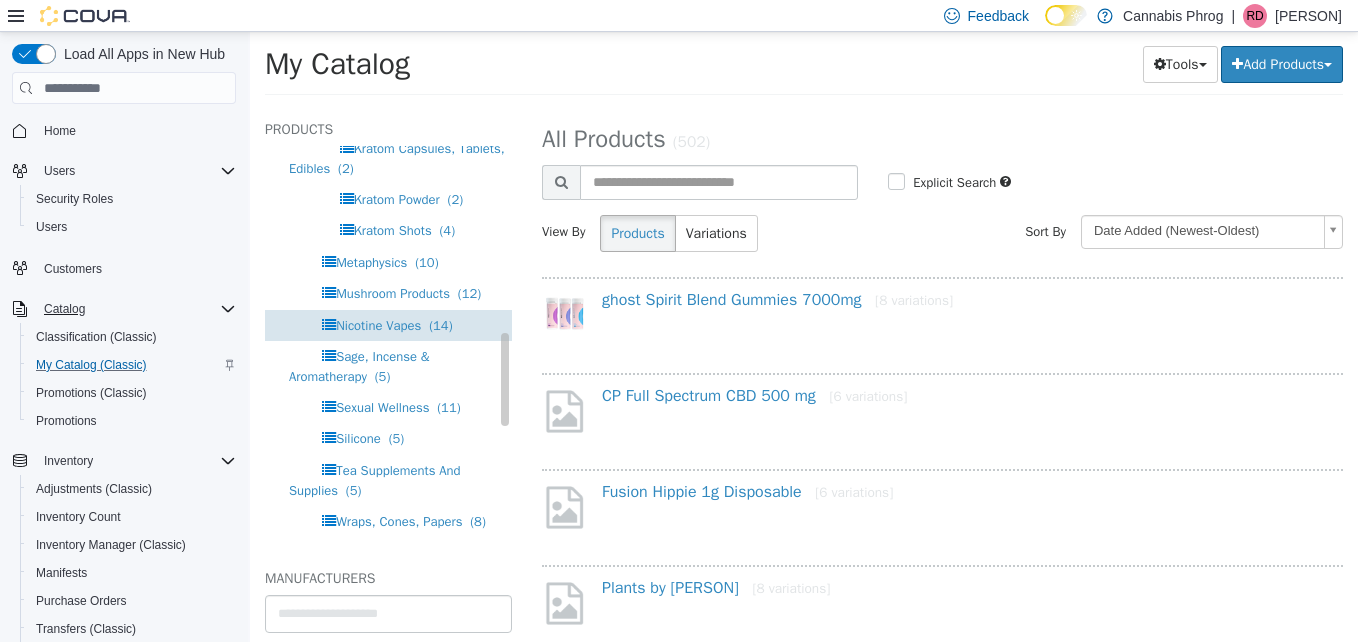 click on "Nicotine Vapes" at bounding box center (378, 325) 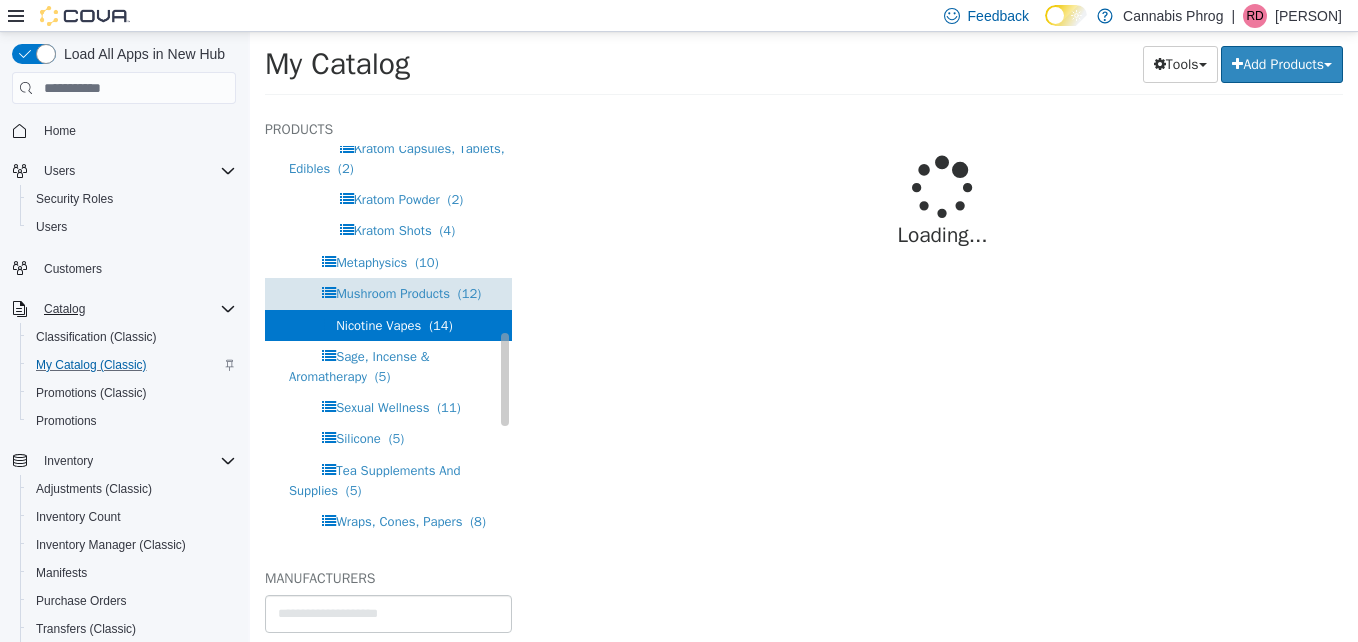 select on "**********" 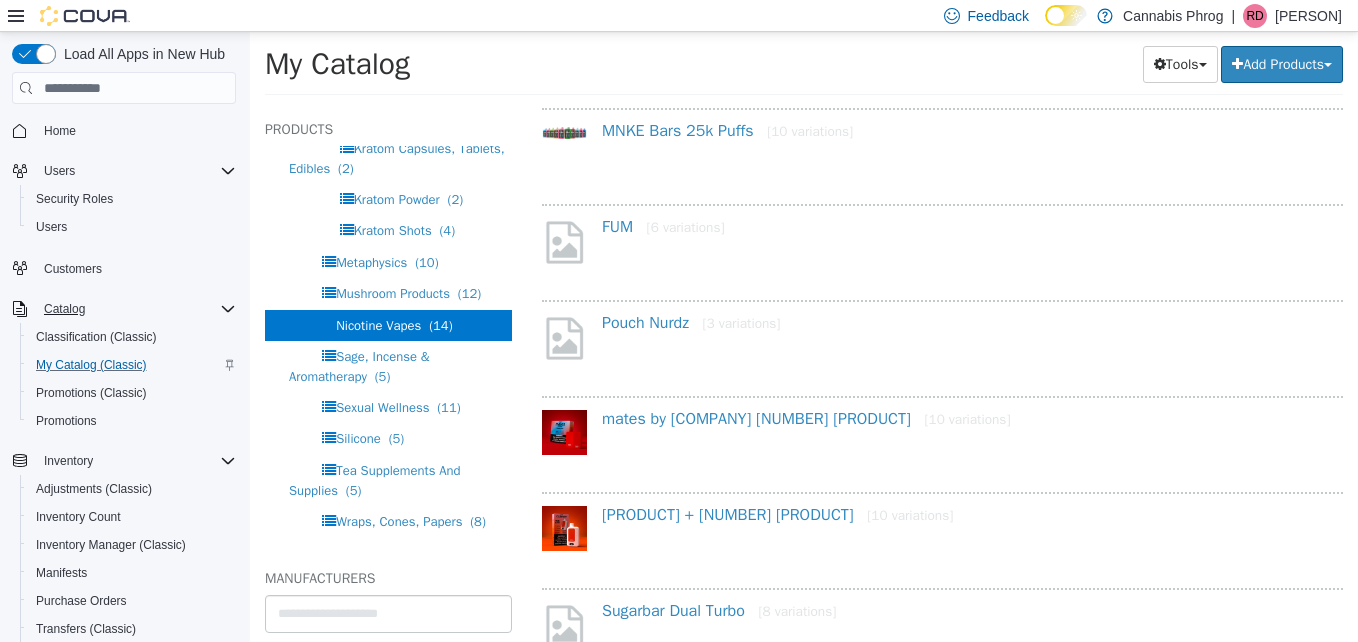 scroll, scrollTop: 300, scrollLeft: 0, axis: vertical 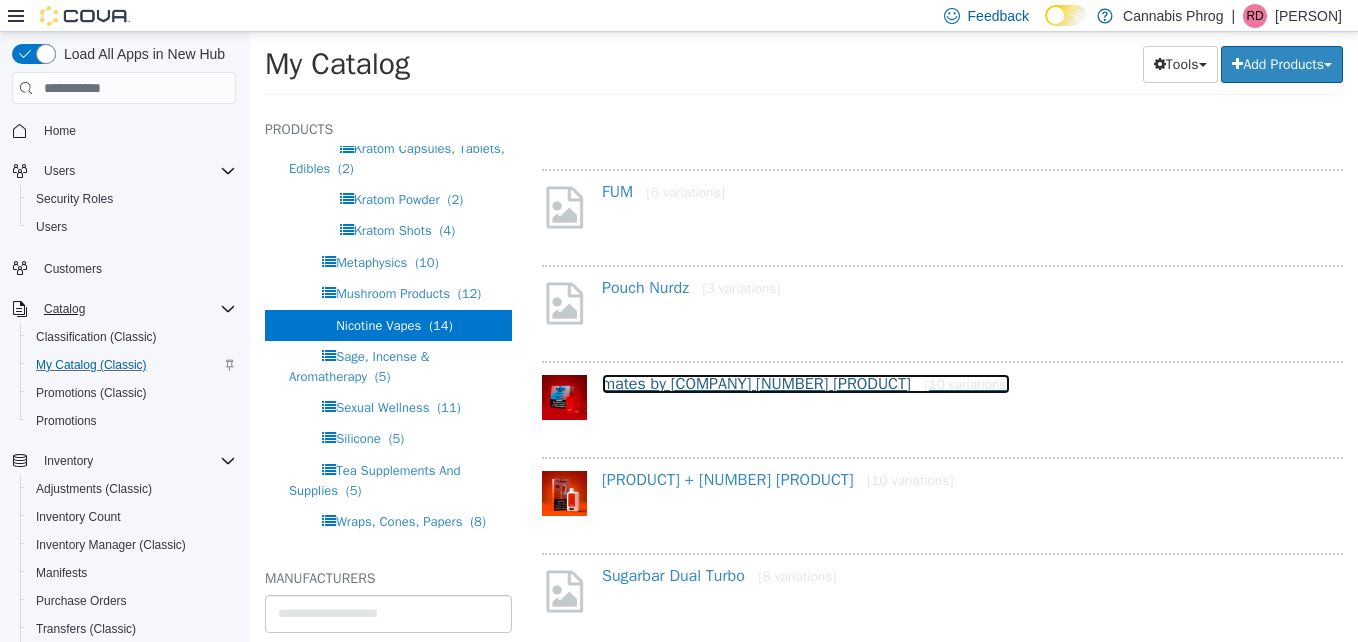 click on "mates by [COMPANY] [NUMBER] [PRODUCT]
[NUMBER] variations" at bounding box center [806, 384] 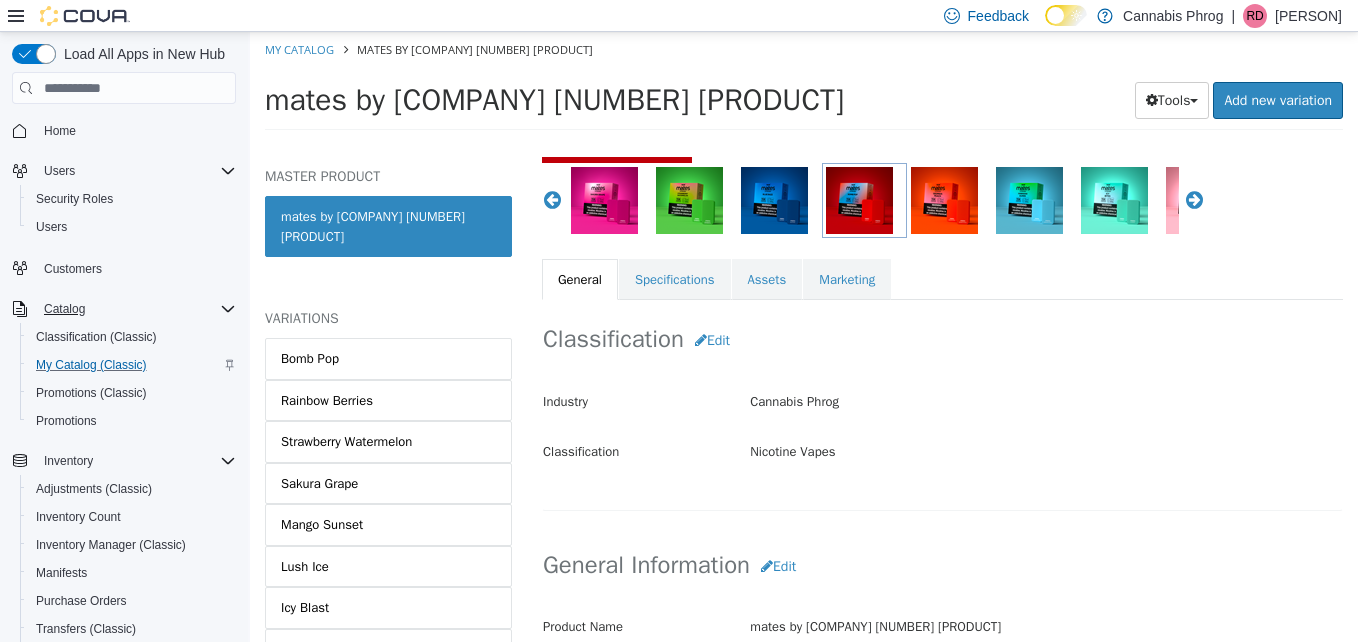 scroll, scrollTop: 300, scrollLeft: 0, axis: vertical 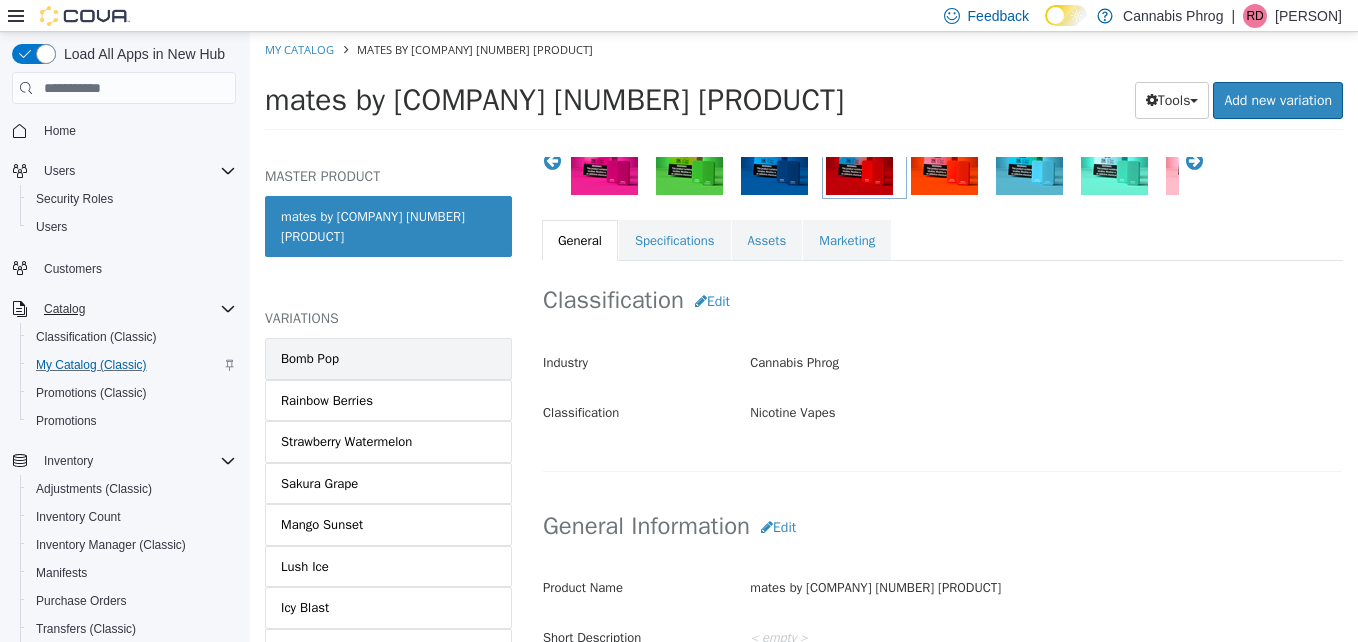 click on "Bomb Pop" at bounding box center [310, 359] 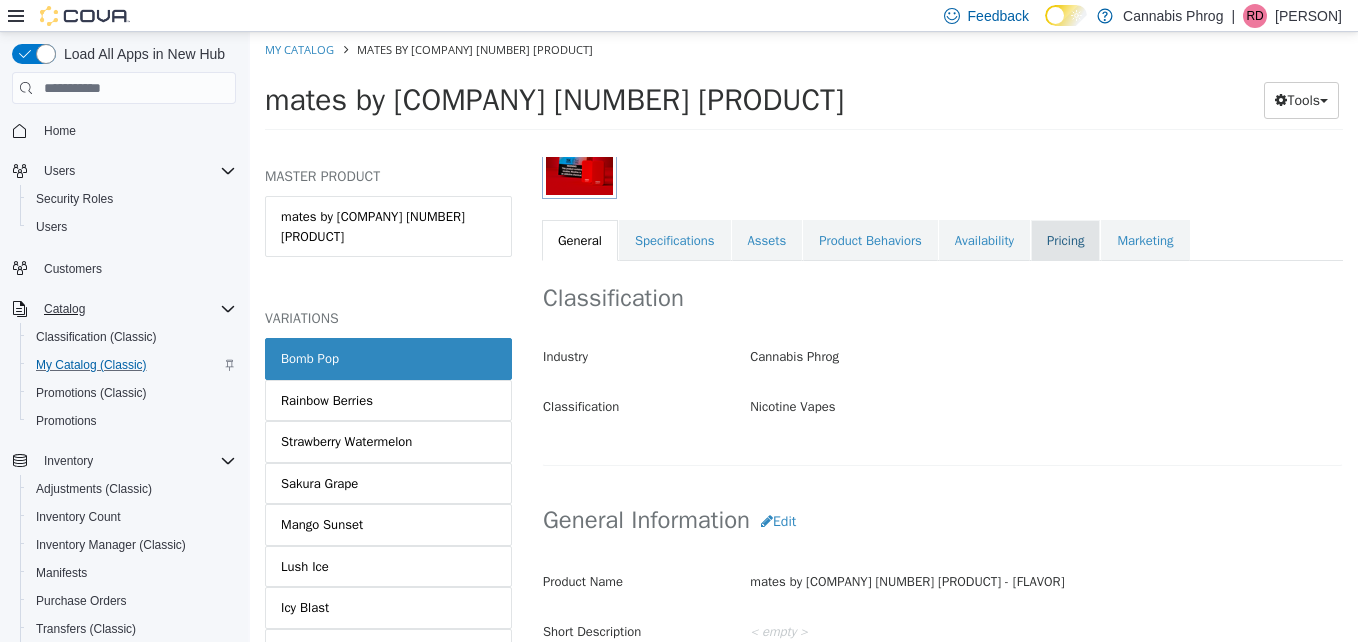 click on "Pricing" at bounding box center (1065, 241) 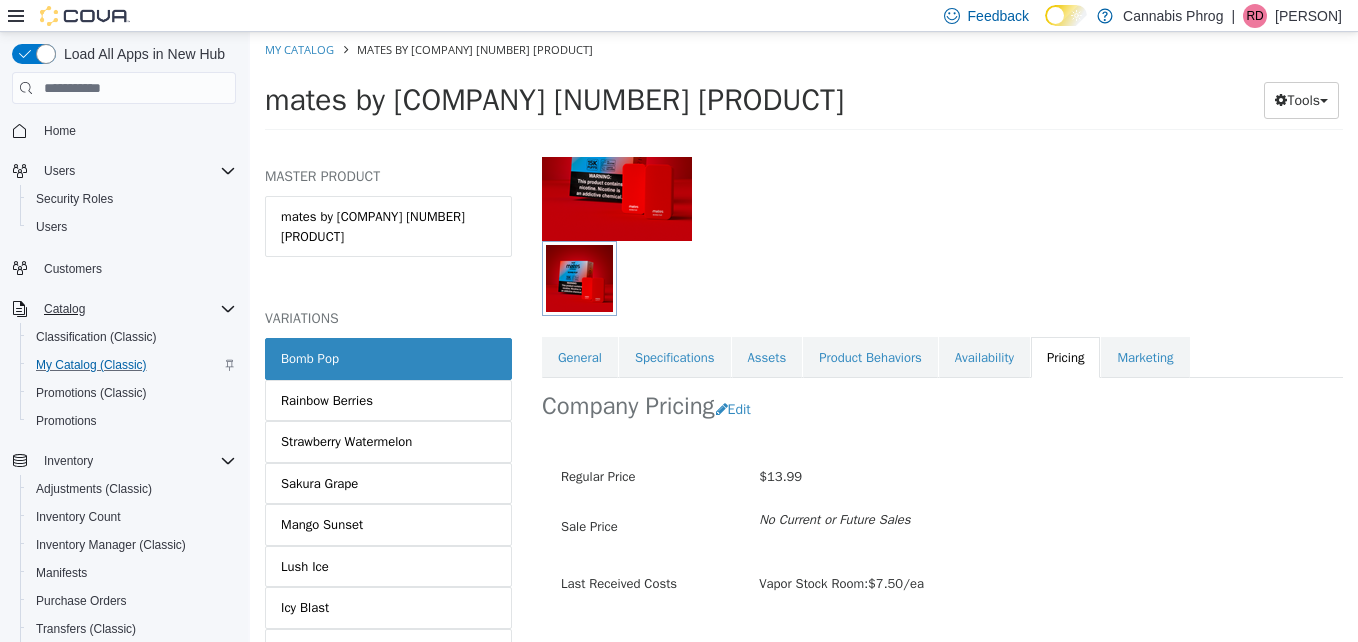 scroll, scrollTop: 232, scrollLeft: 0, axis: vertical 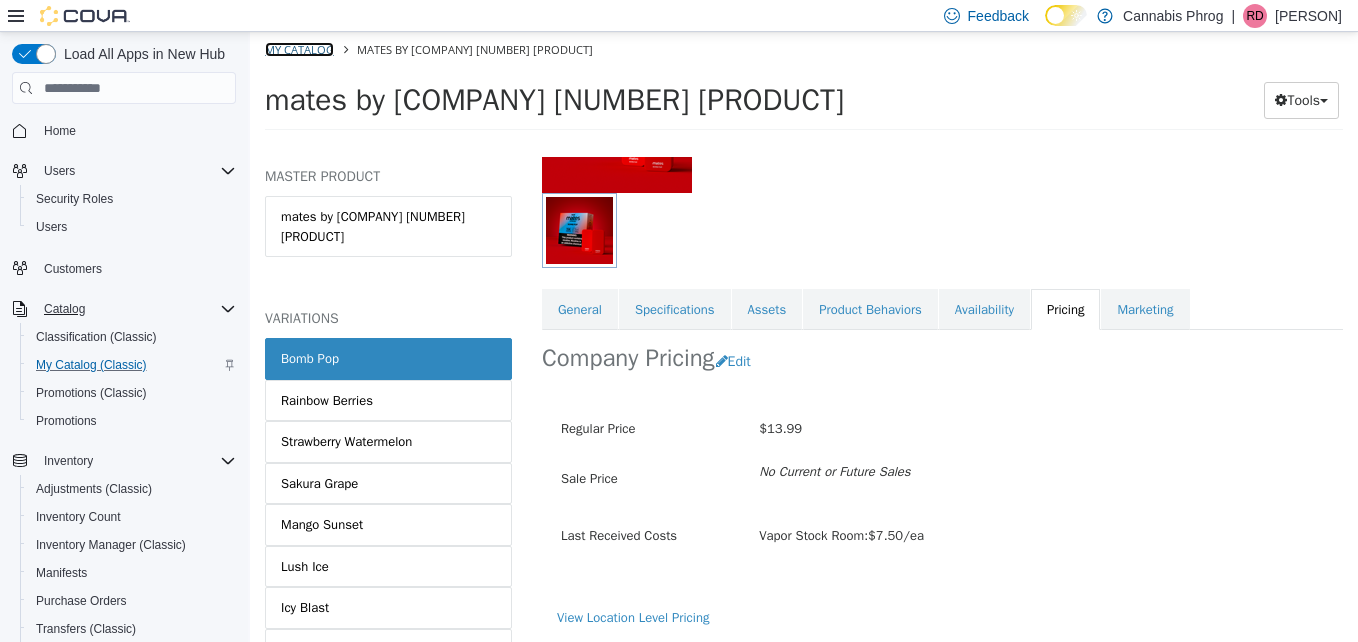 click on "My Catalog" at bounding box center (299, 49) 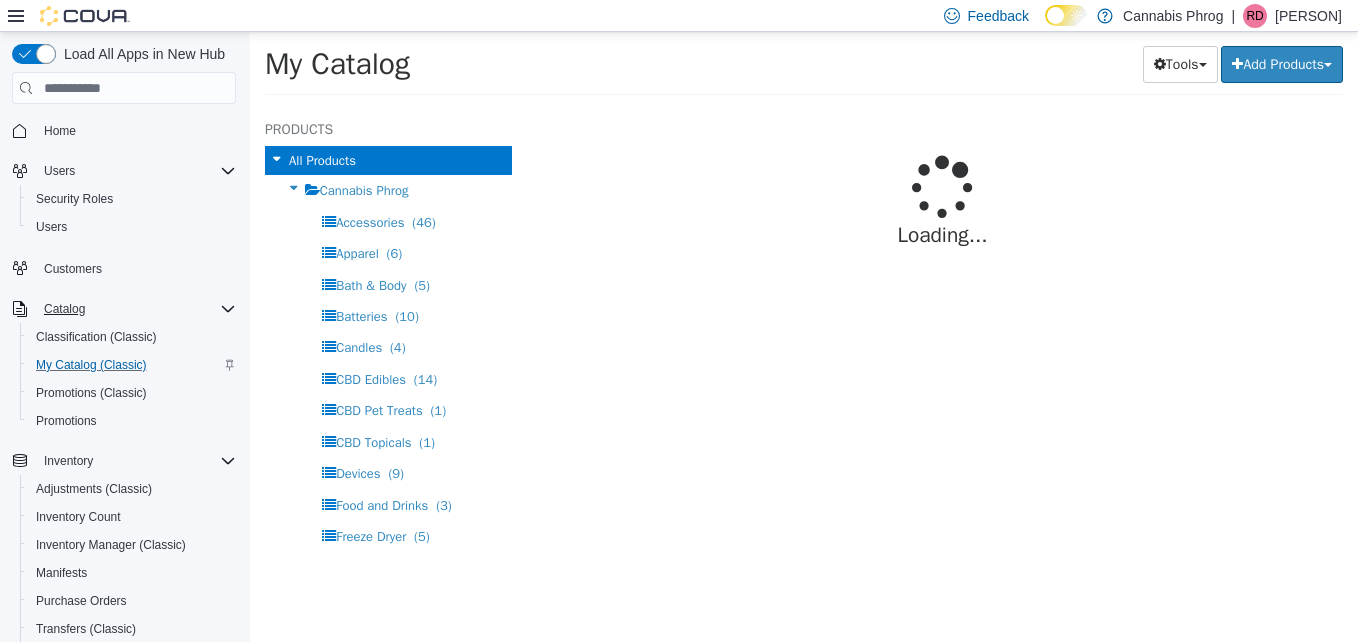 select on "**********" 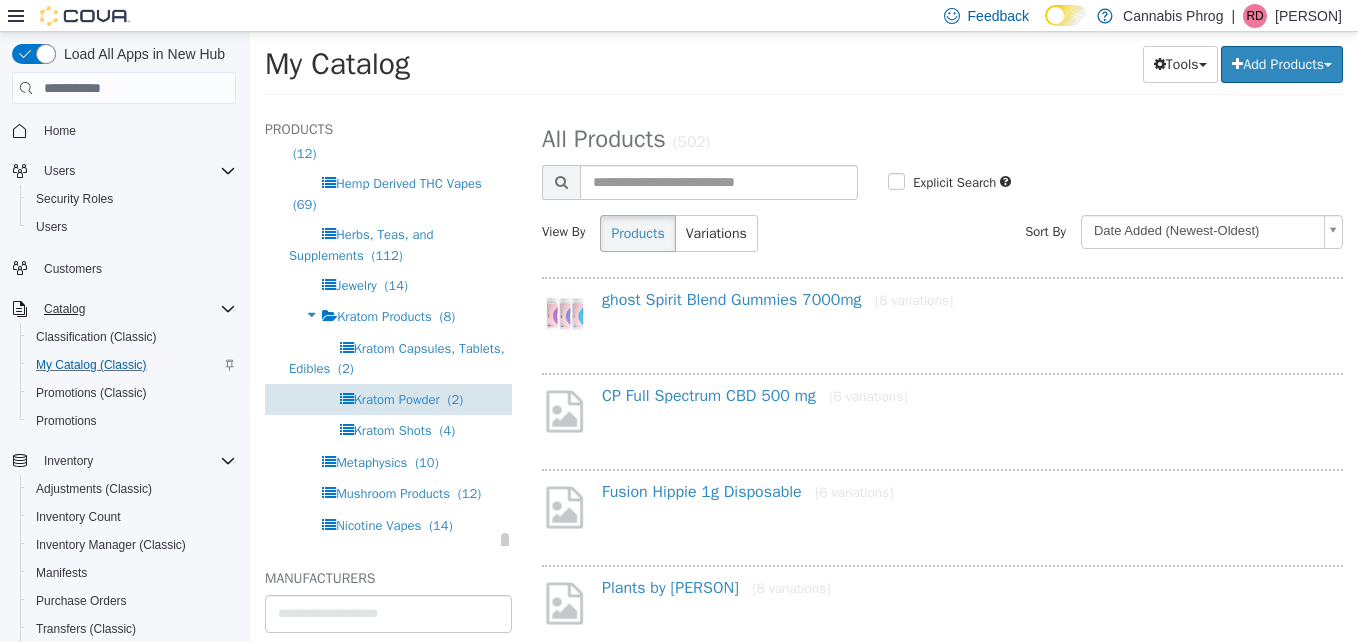 scroll, scrollTop: 800, scrollLeft: 0, axis: vertical 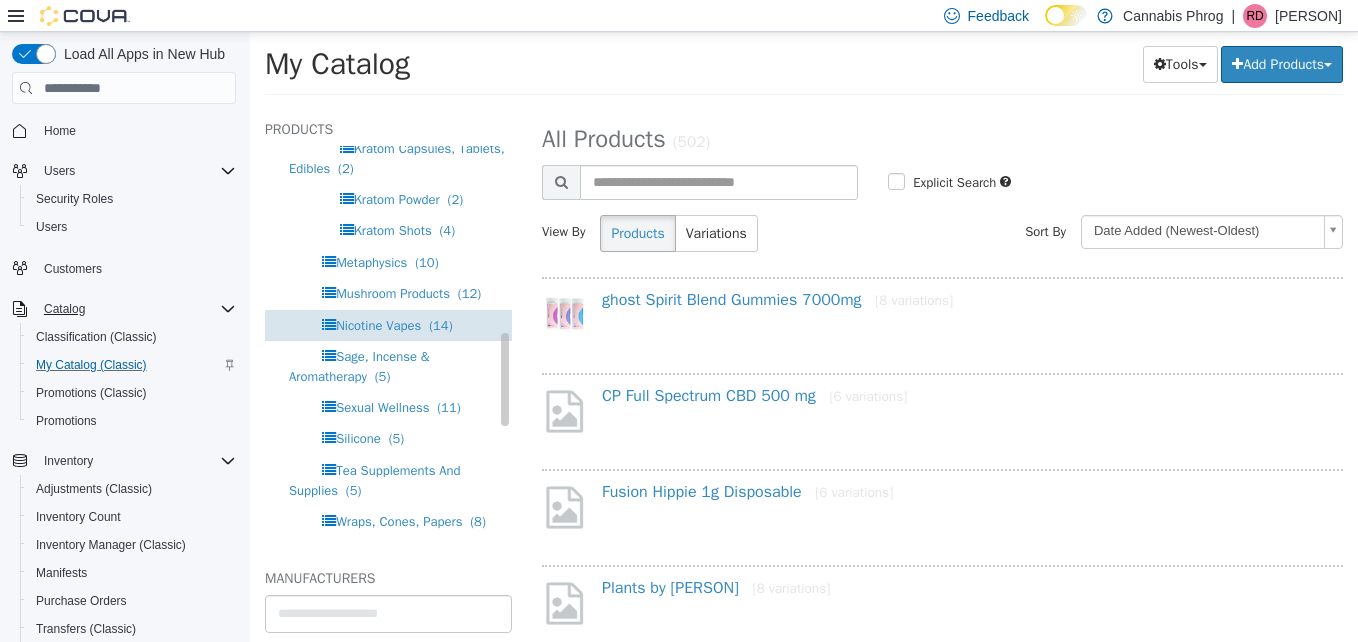 click on "Nicotine Vapes" at bounding box center [378, 325] 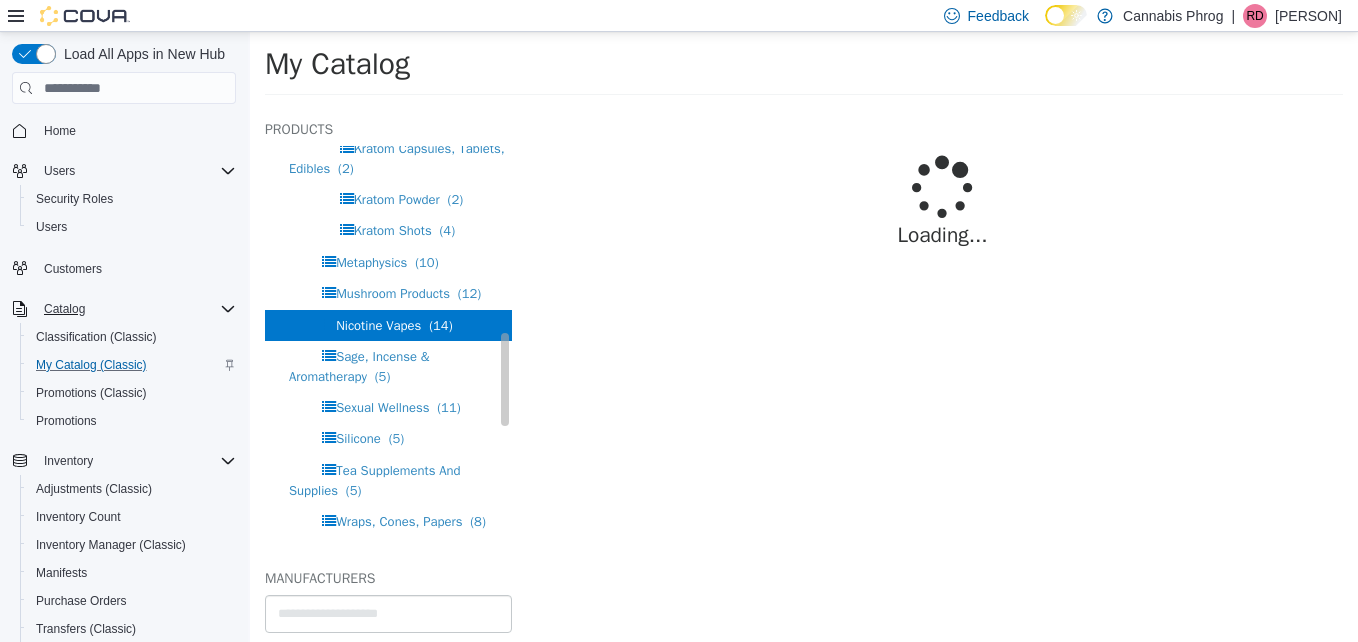 select on "**********" 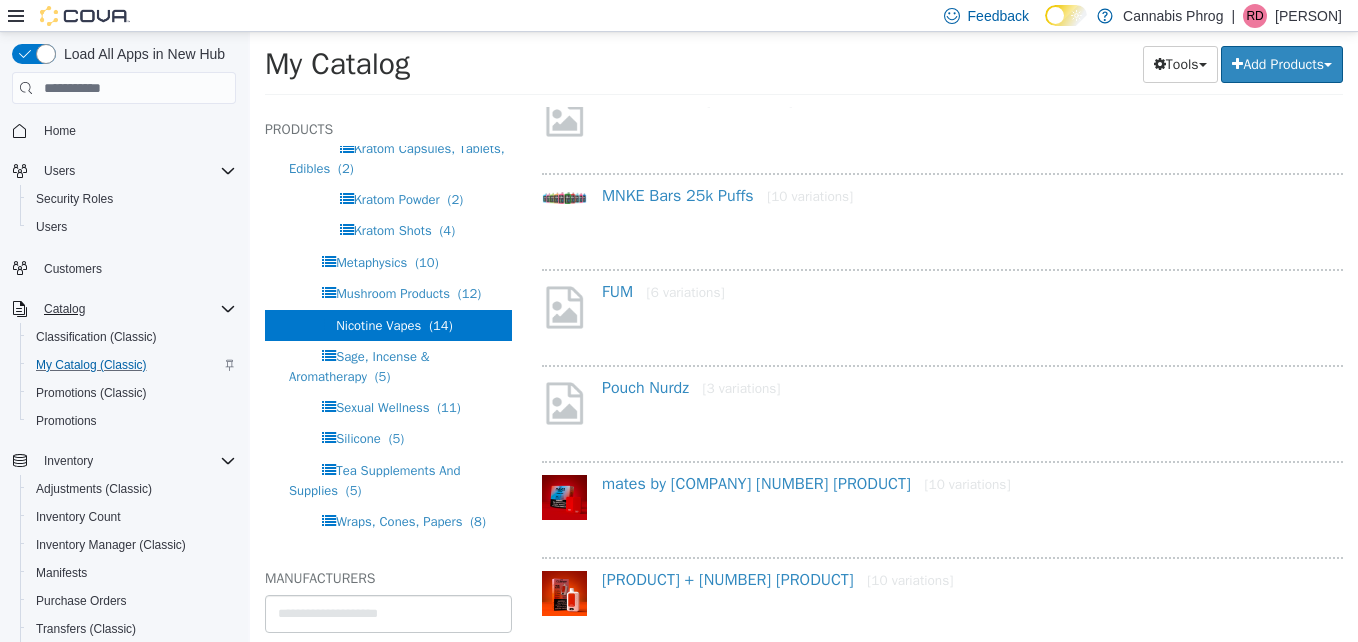 scroll, scrollTop: 300, scrollLeft: 0, axis: vertical 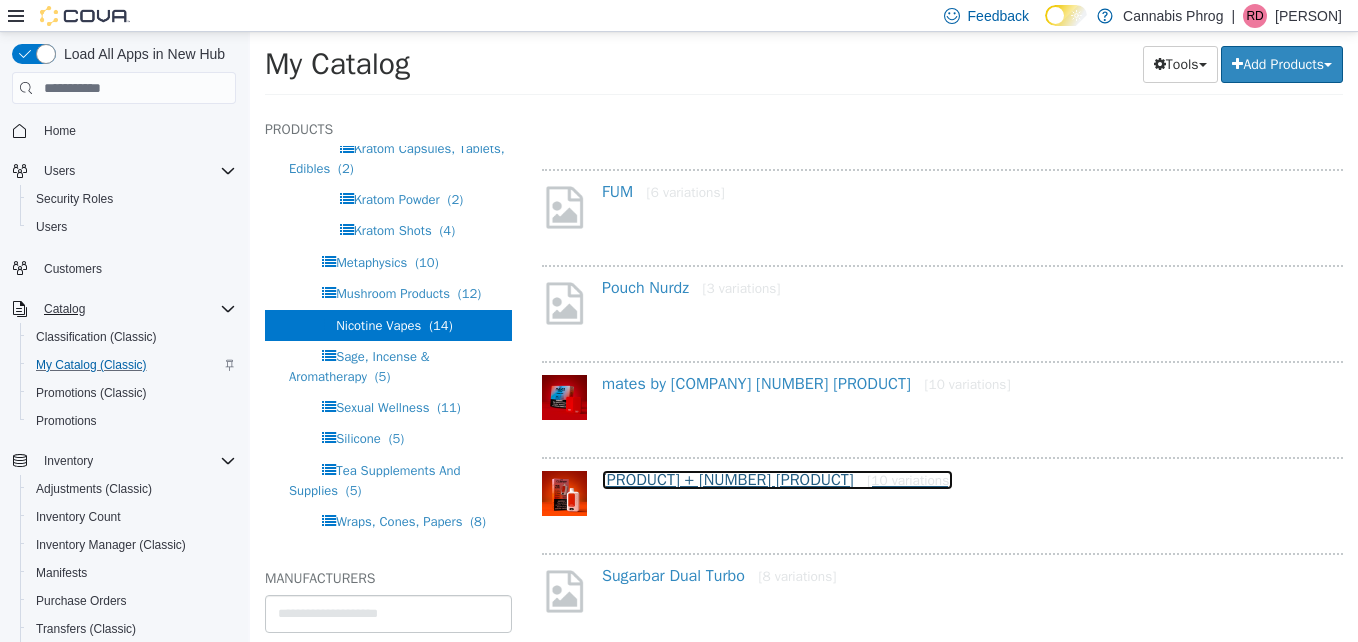 click on "Clickmate Rechargeable Device + 15k Puffs
[10 variations]" at bounding box center [777, 480] 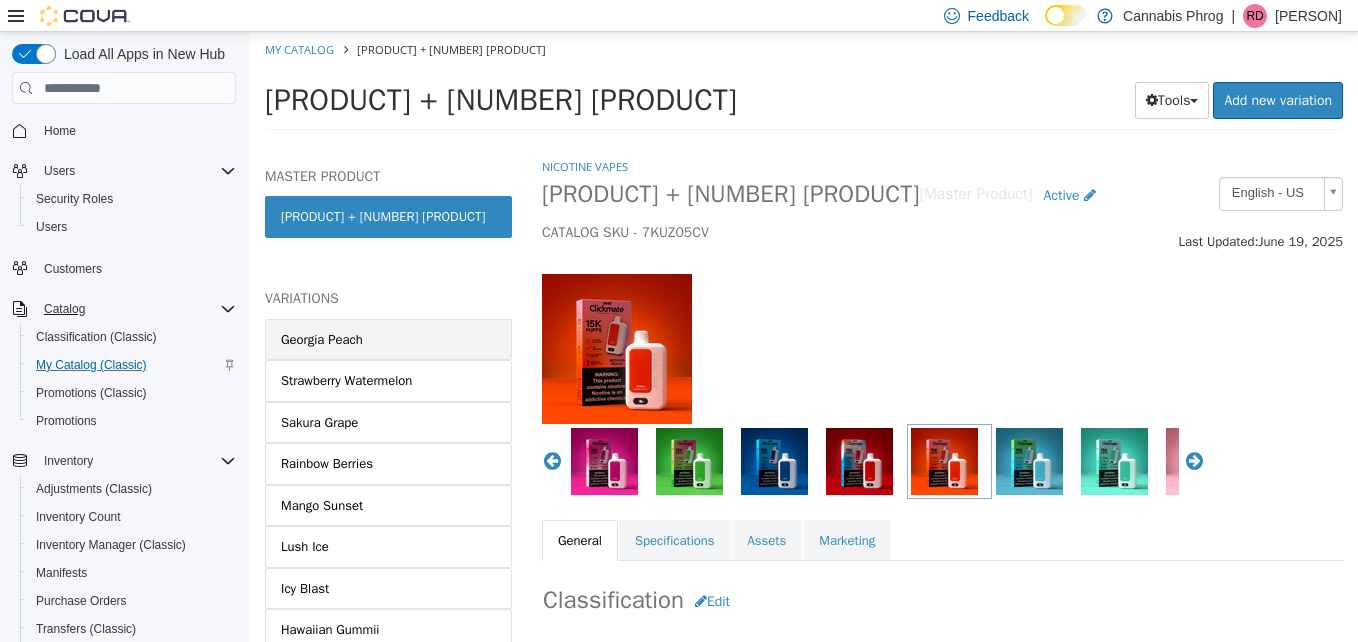 click on "Georgia Peach" at bounding box center [322, 340] 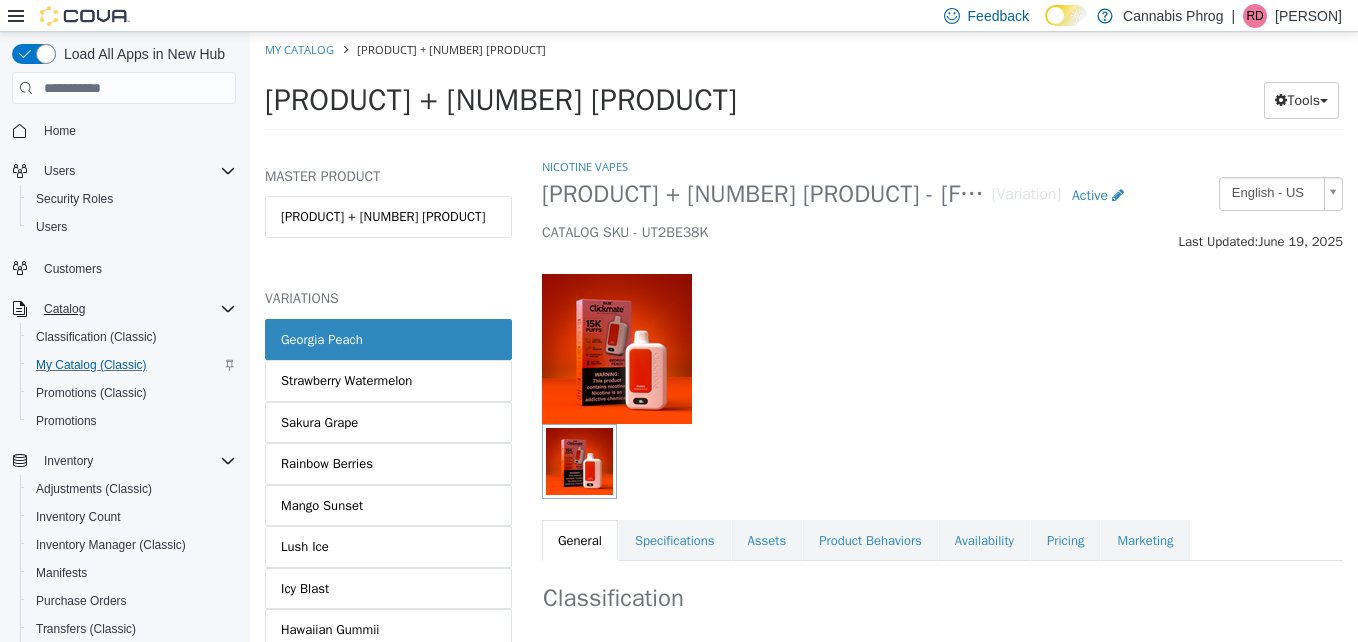 scroll, scrollTop: 100, scrollLeft: 0, axis: vertical 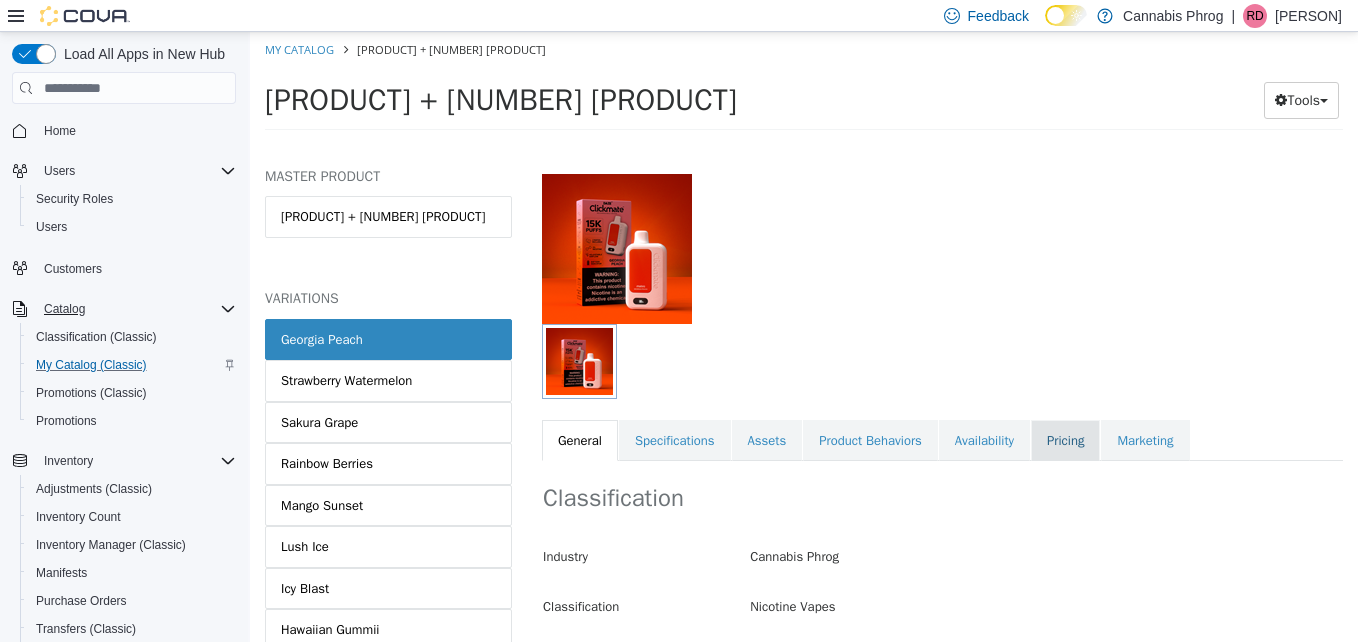 click on "Pricing" at bounding box center (1065, 441) 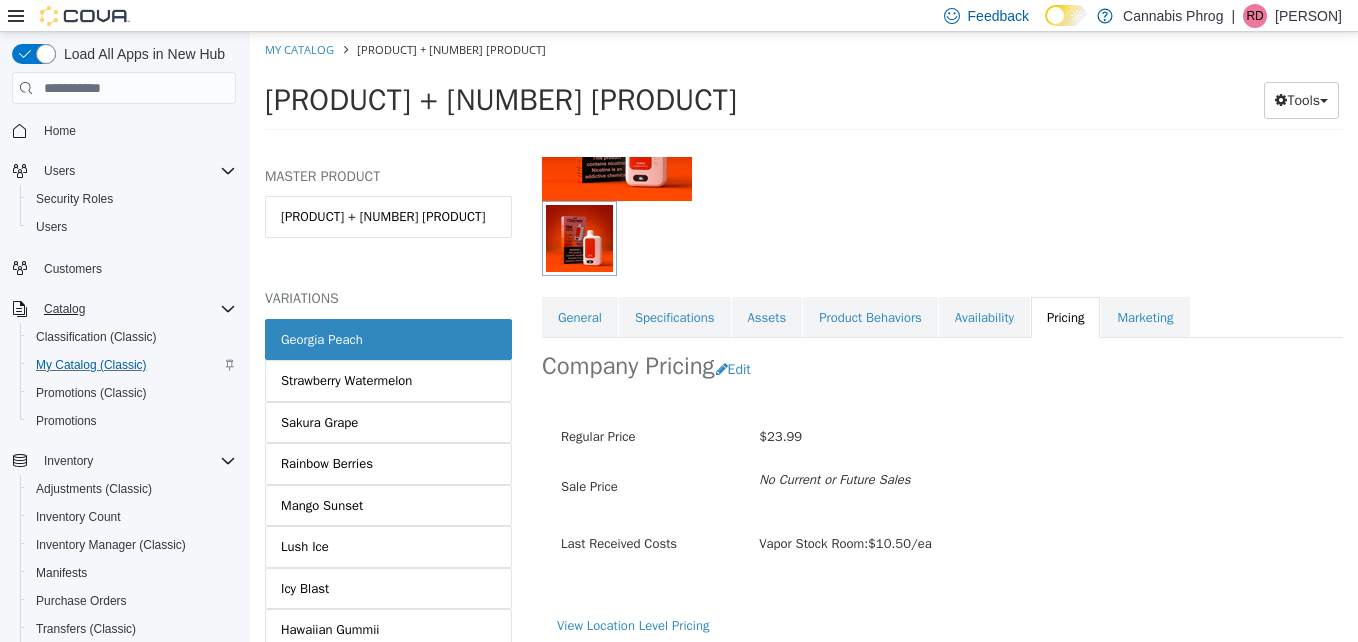 scroll, scrollTop: 232, scrollLeft: 0, axis: vertical 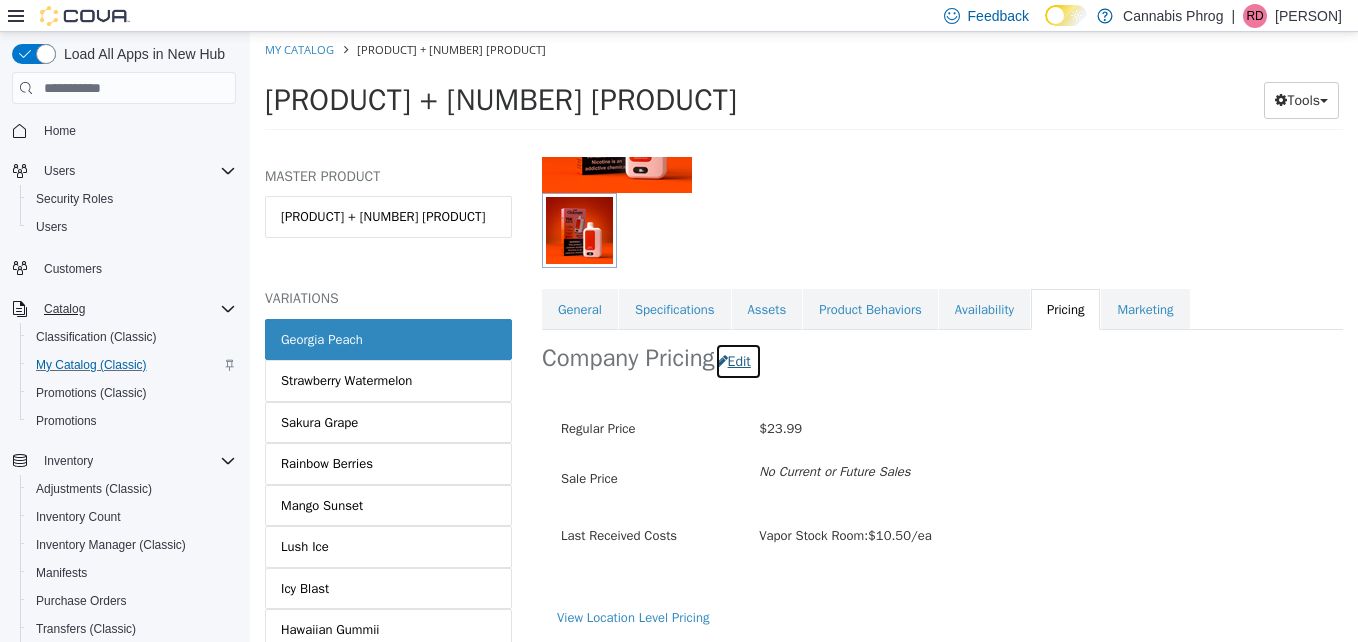 click on "Edit" at bounding box center (738, 361) 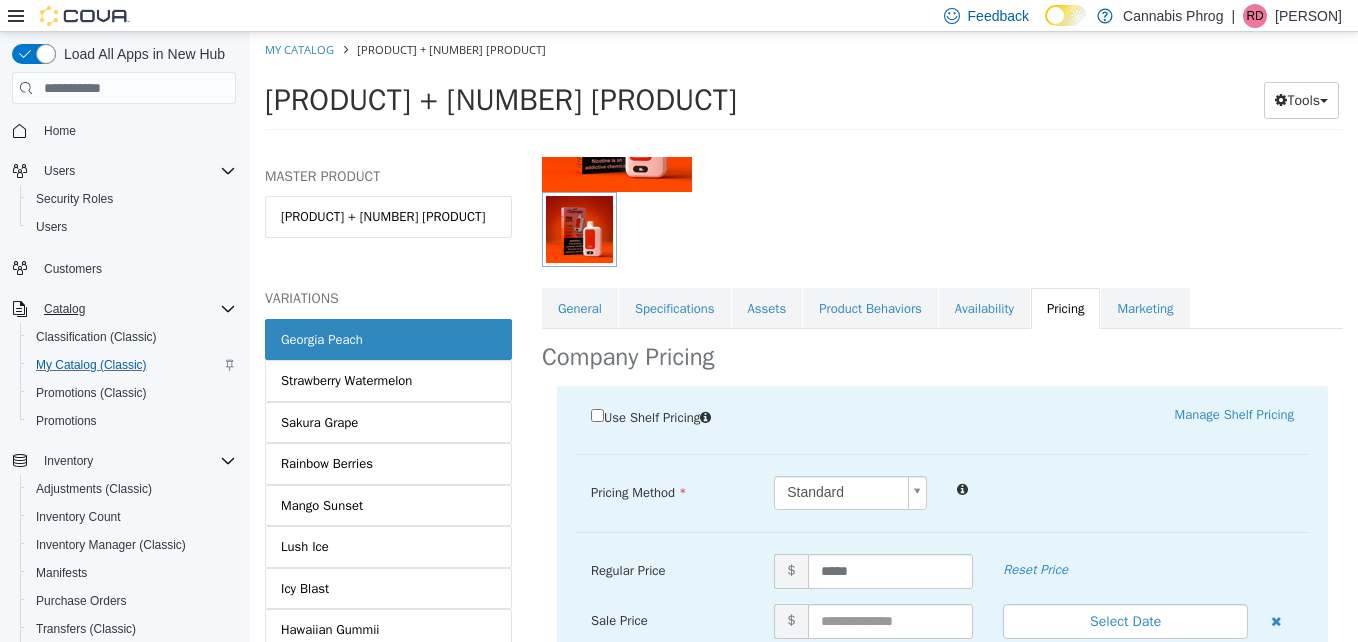 scroll, scrollTop: 332, scrollLeft: 0, axis: vertical 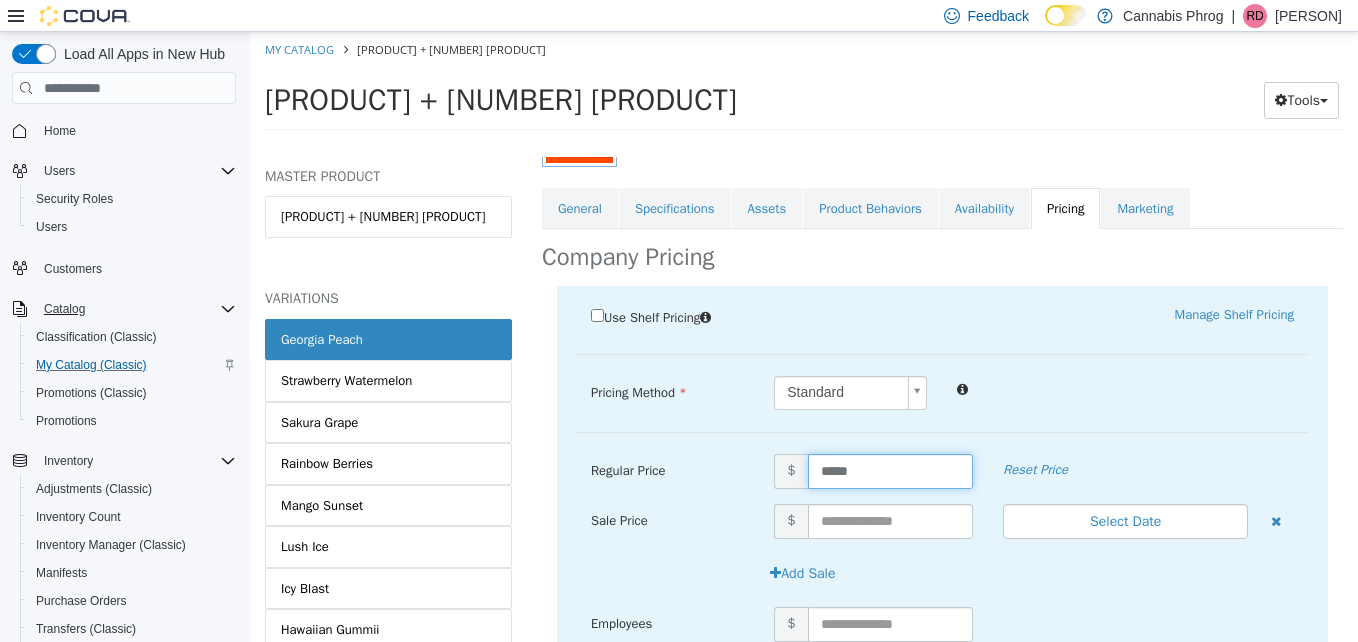 click on "*****" at bounding box center [891, 471] 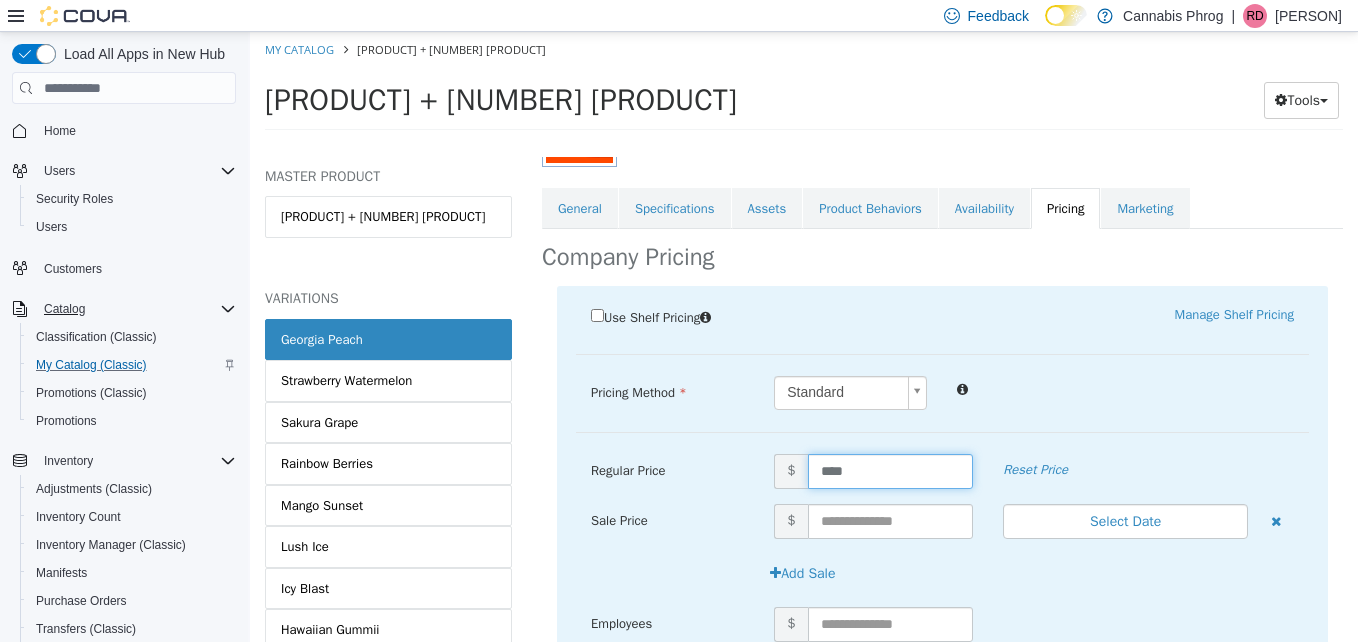 type on "*****" 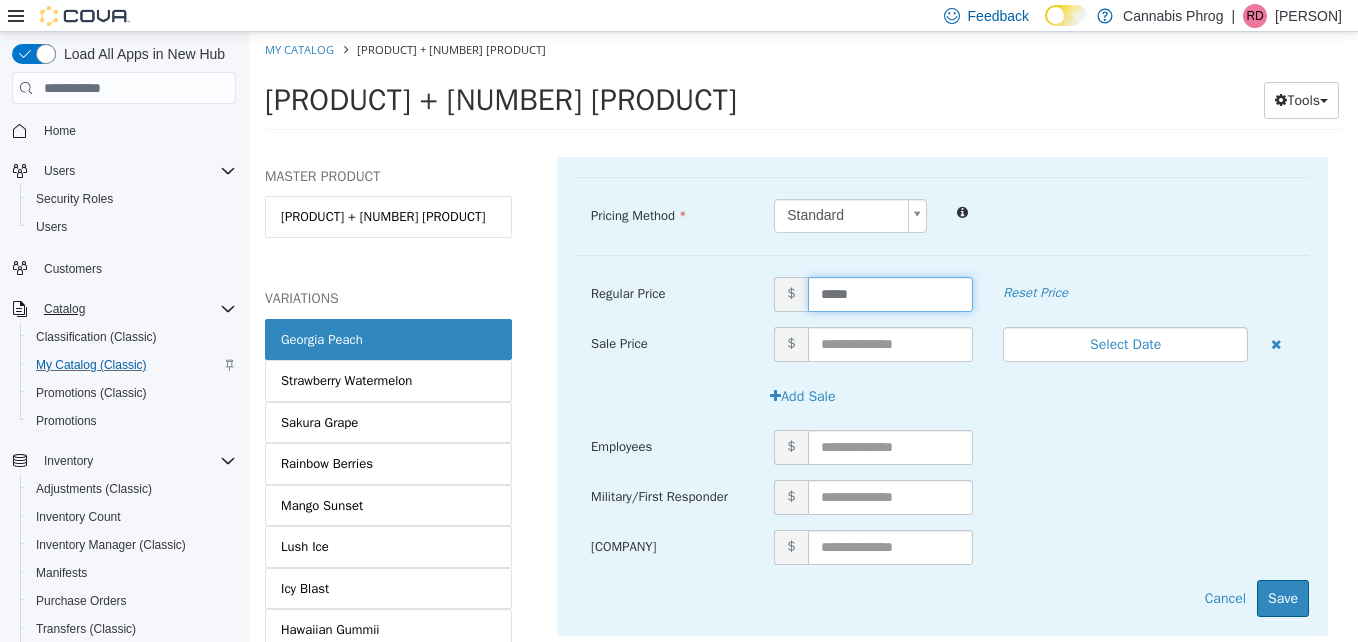 scroll, scrollTop: 557, scrollLeft: 0, axis: vertical 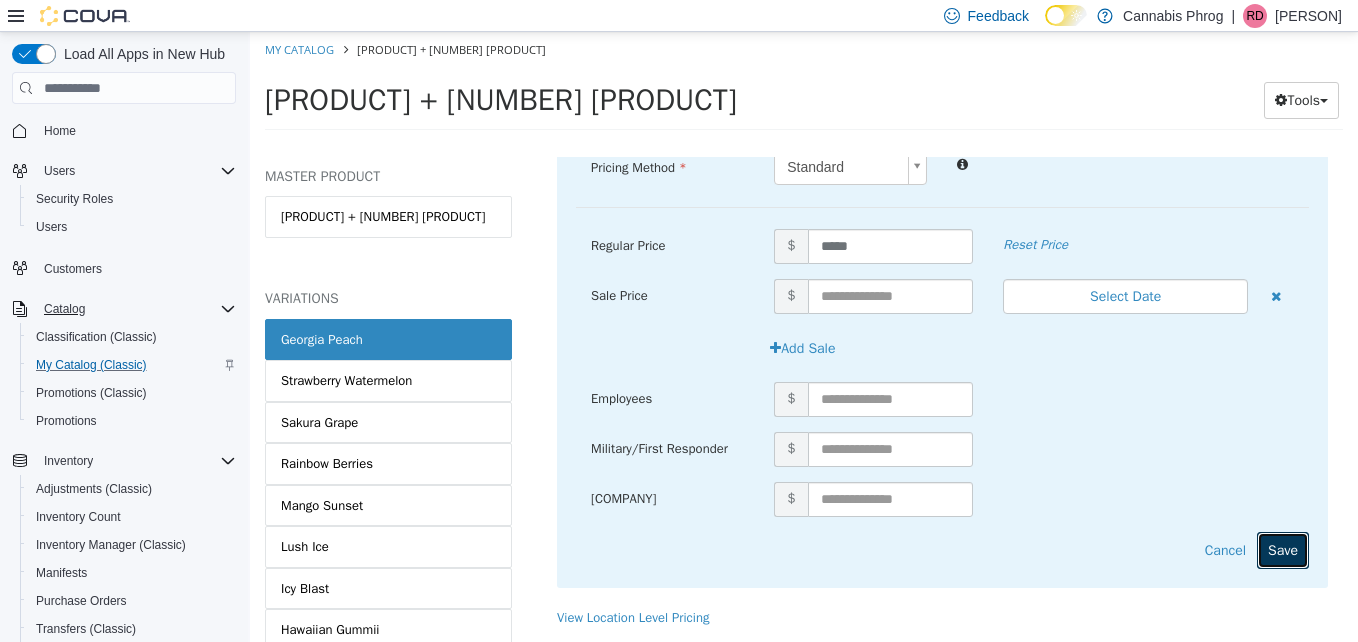 click on "Save" at bounding box center [1283, 550] 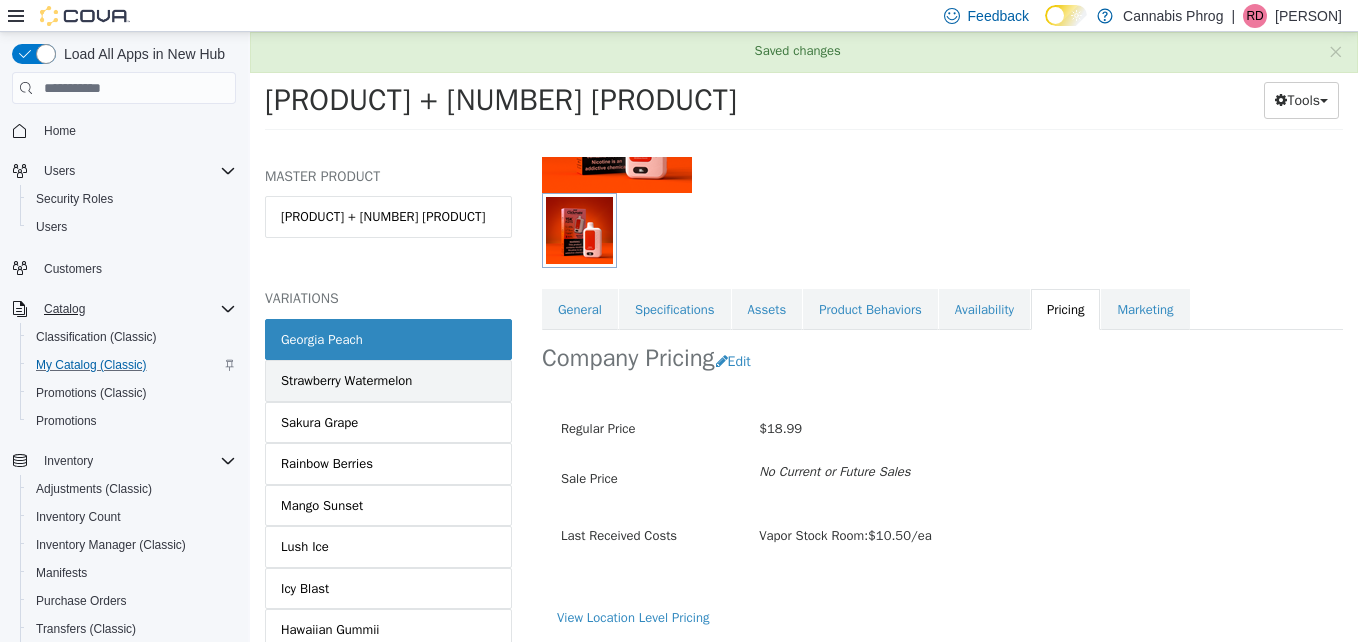 click on "Strawberry Watermelon" at bounding box center (346, 381) 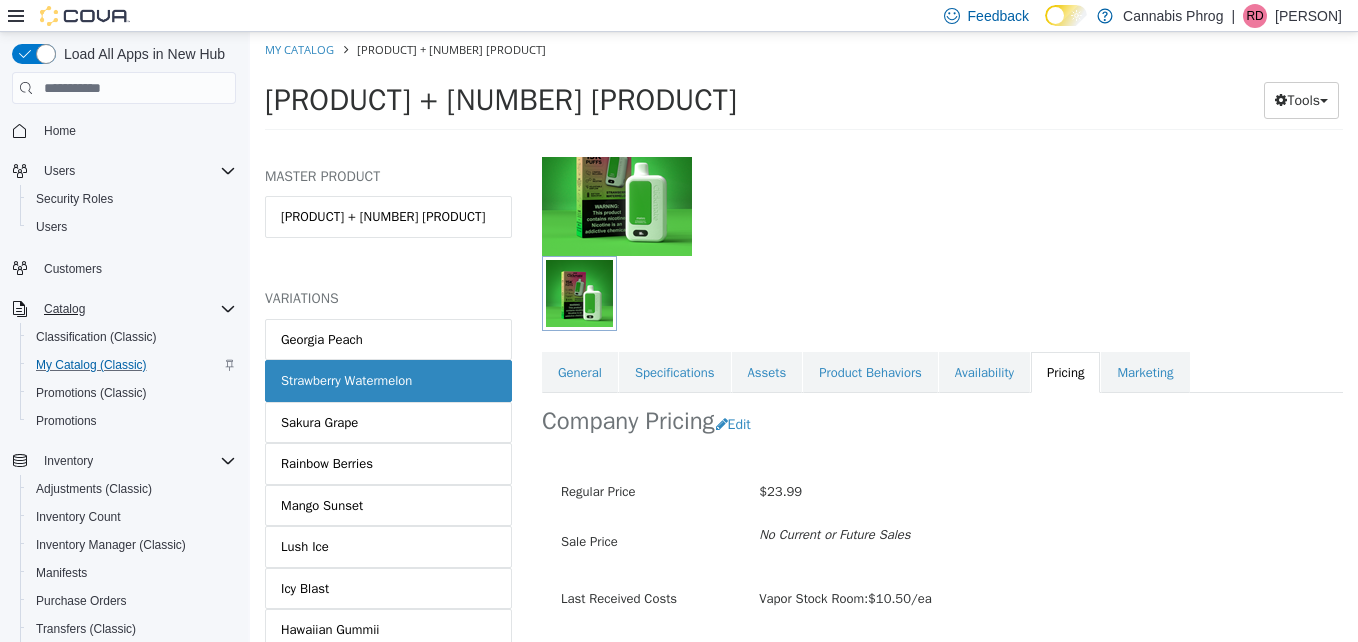 scroll, scrollTop: 200, scrollLeft: 0, axis: vertical 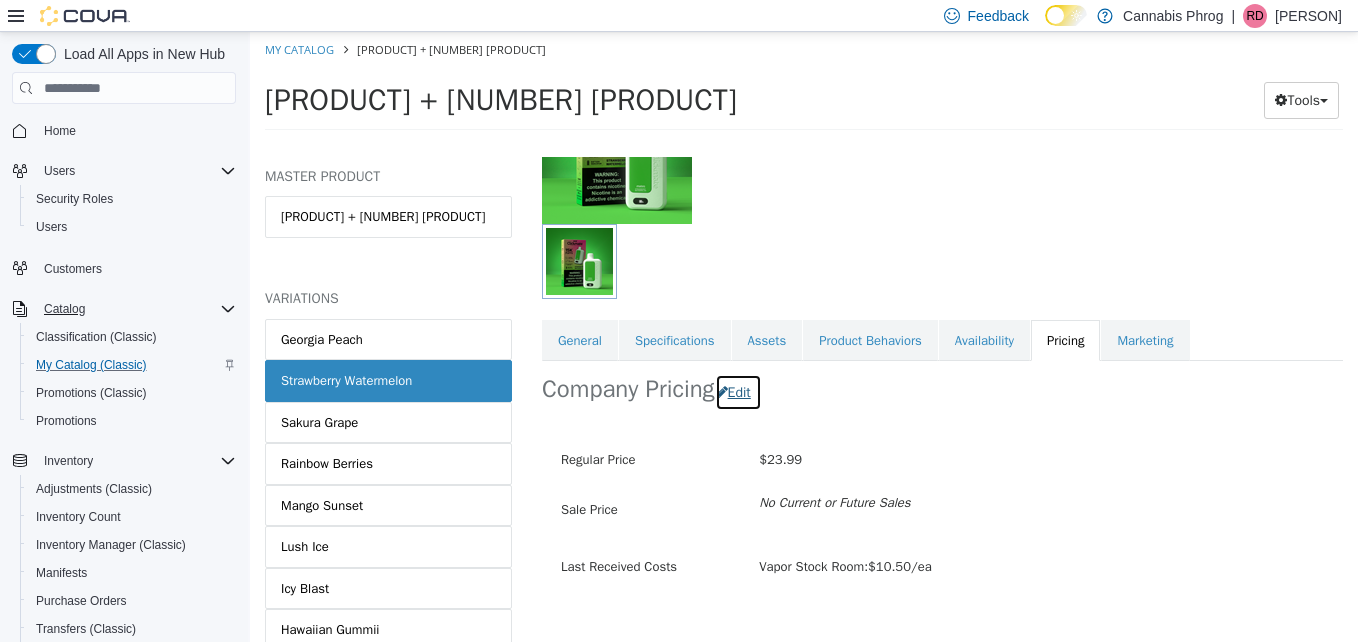 click on "Edit" at bounding box center [738, 392] 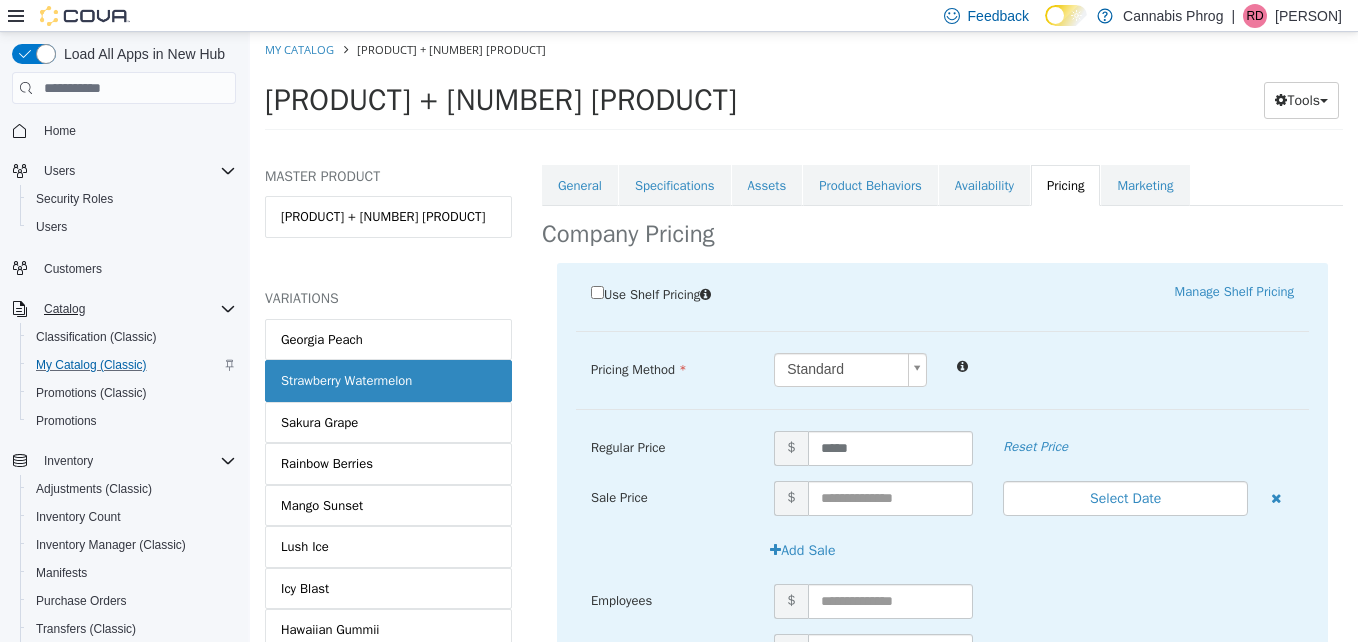 scroll, scrollTop: 400, scrollLeft: 0, axis: vertical 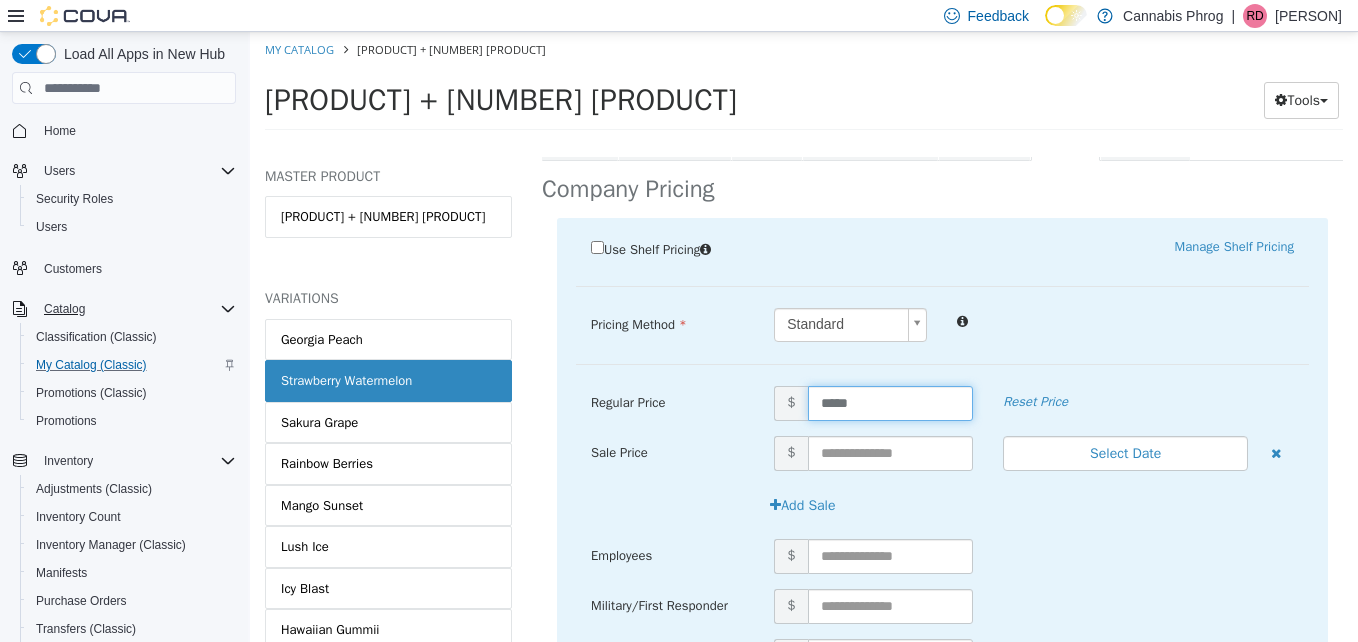 click on "*****" at bounding box center [891, 403] 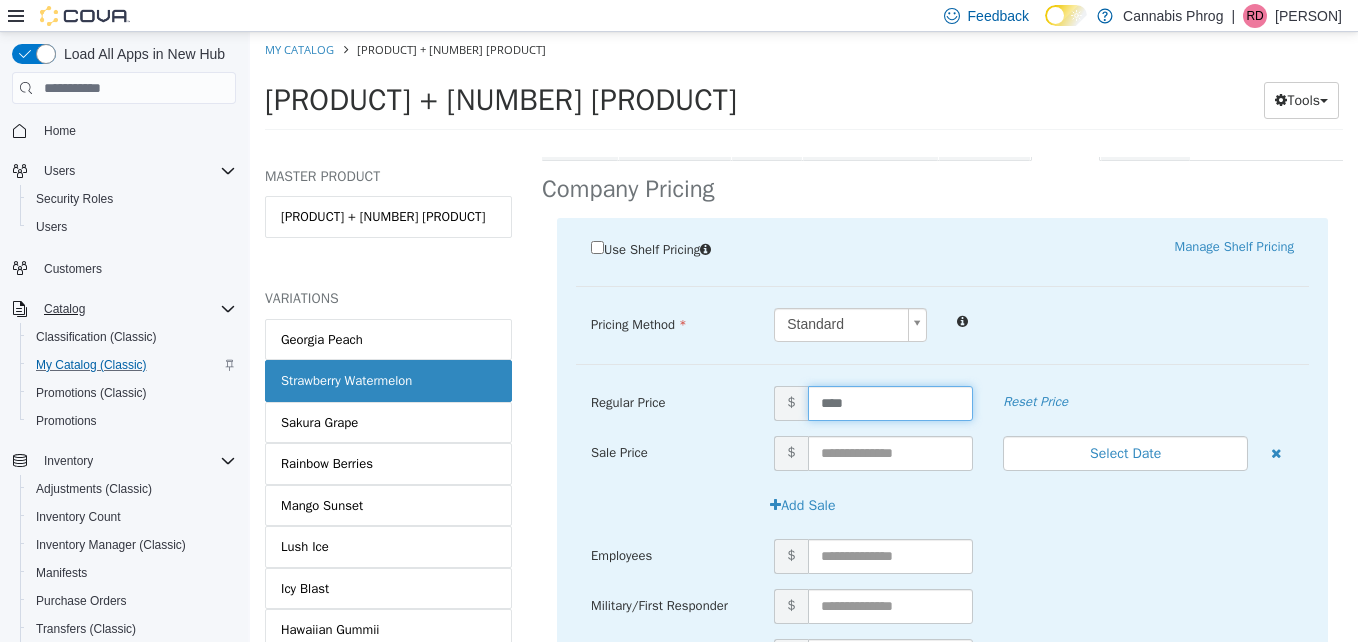 type on "*****" 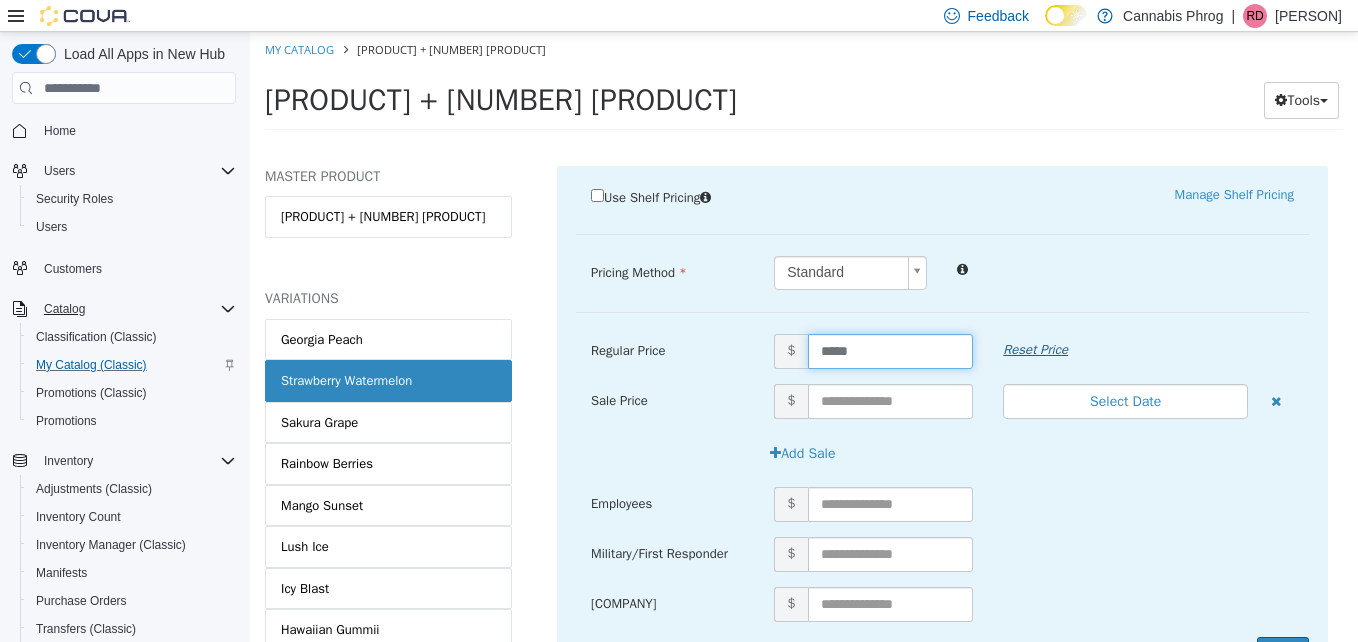 scroll, scrollTop: 557, scrollLeft: 0, axis: vertical 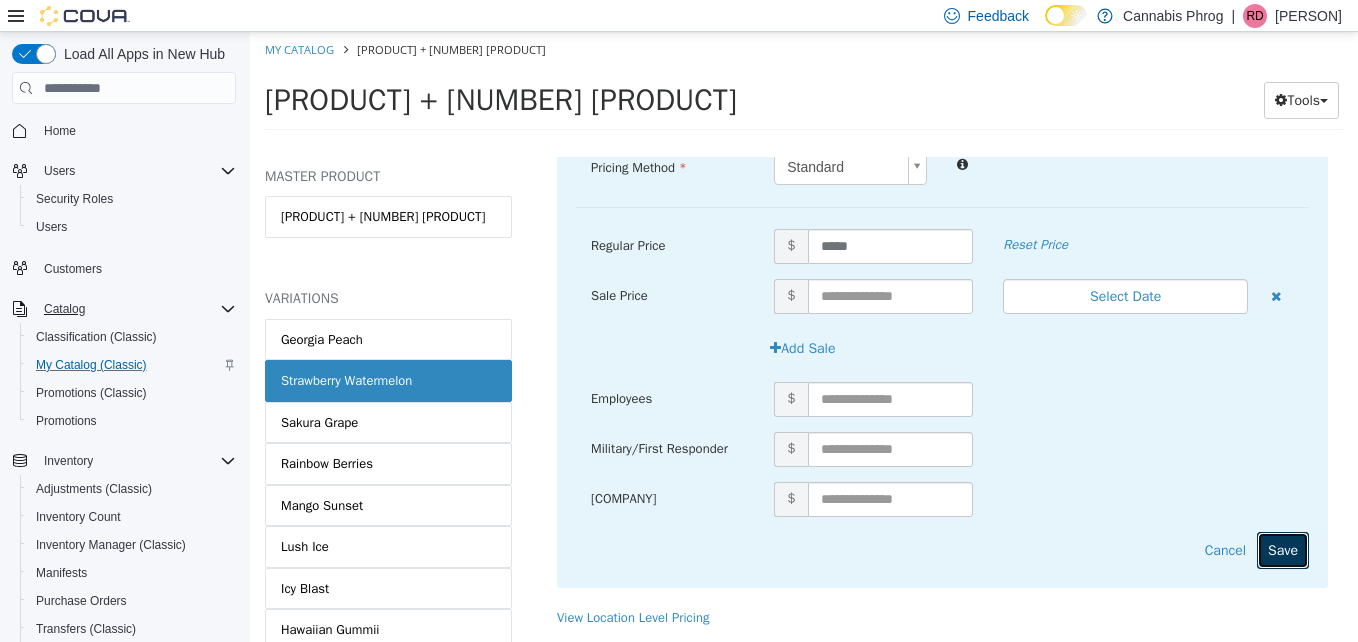 click on "Save" at bounding box center (1283, 550) 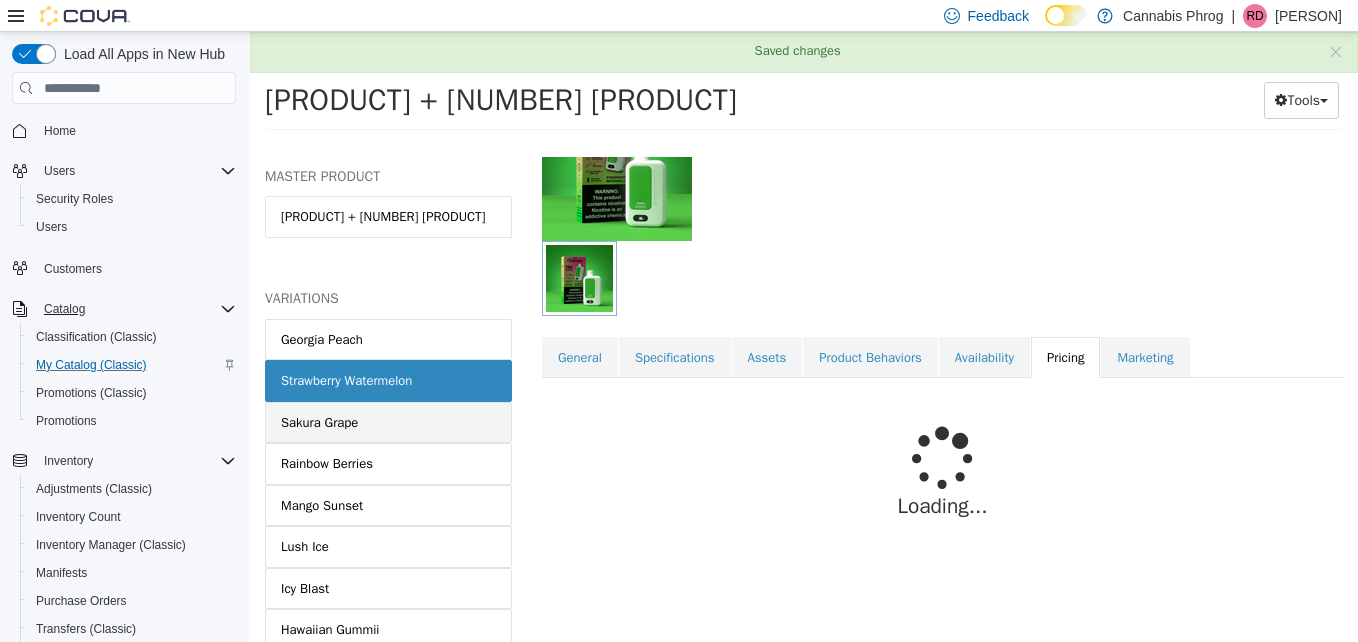 scroll, scrollTop: 232, scrollLeft: 0, axis: vertical 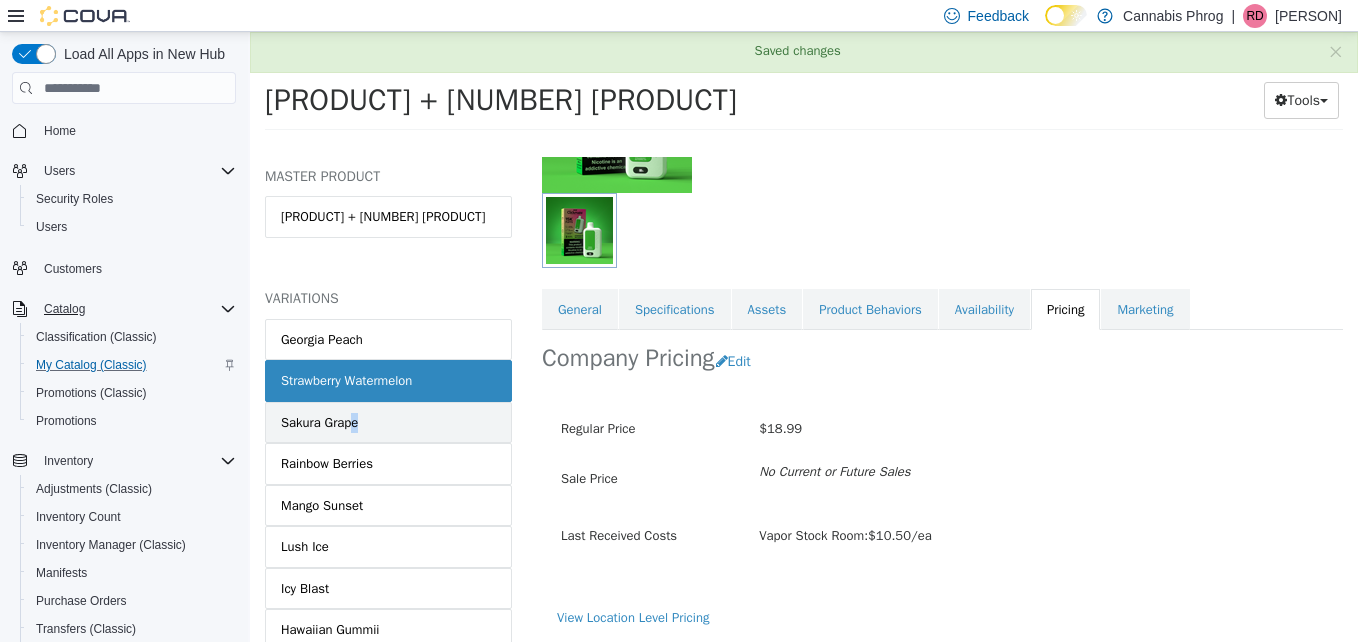 click on "Sakura Grape" at bounding box center [319, 423] 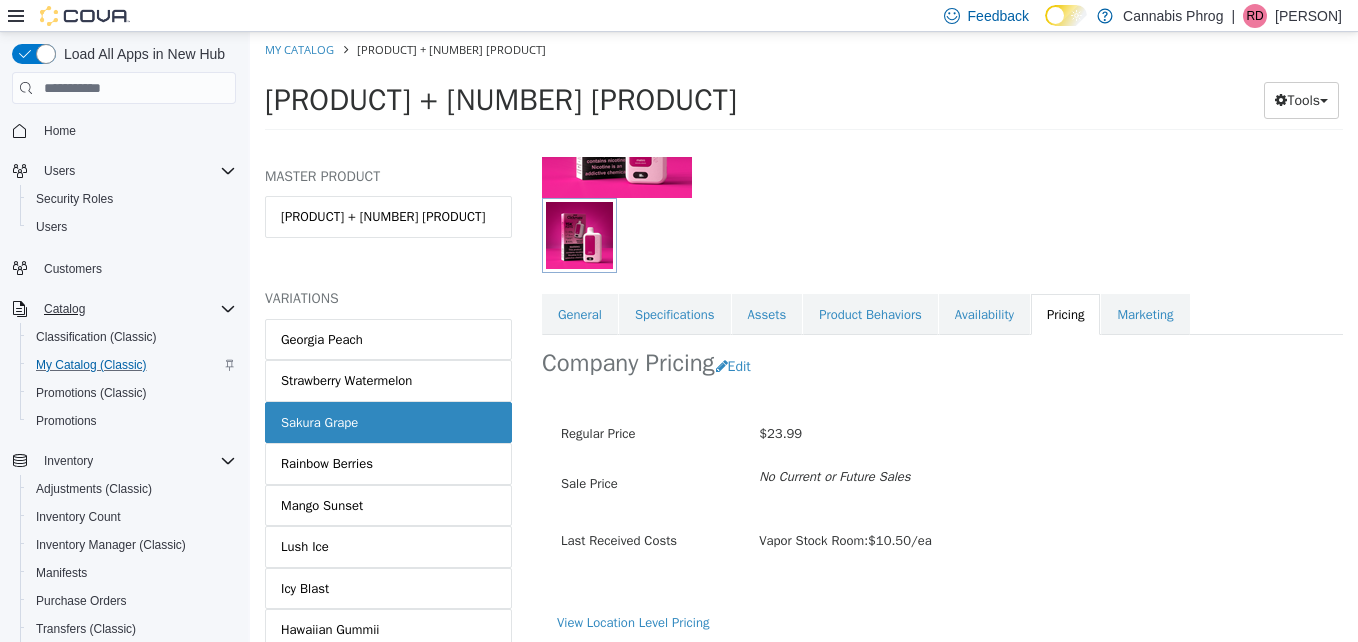 scroll, scrollTop: 232, scrollLeft: 0, axis: vertical 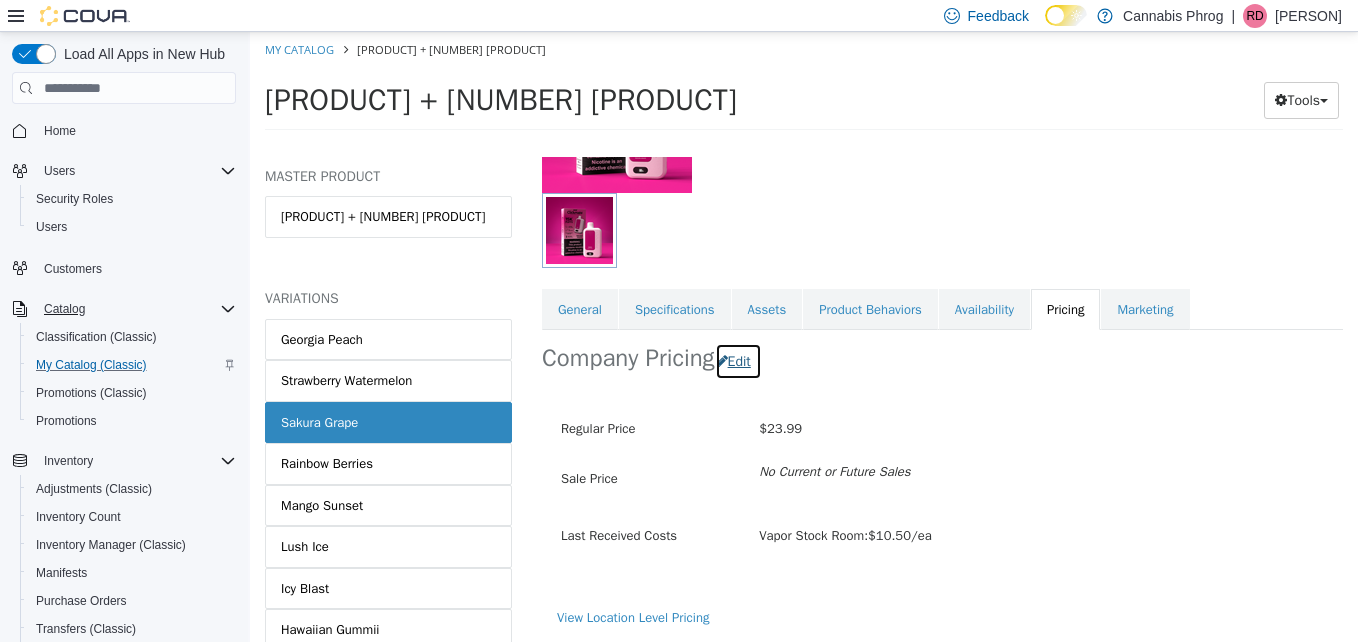 click on "Edit" at bounding box center (738, 361) 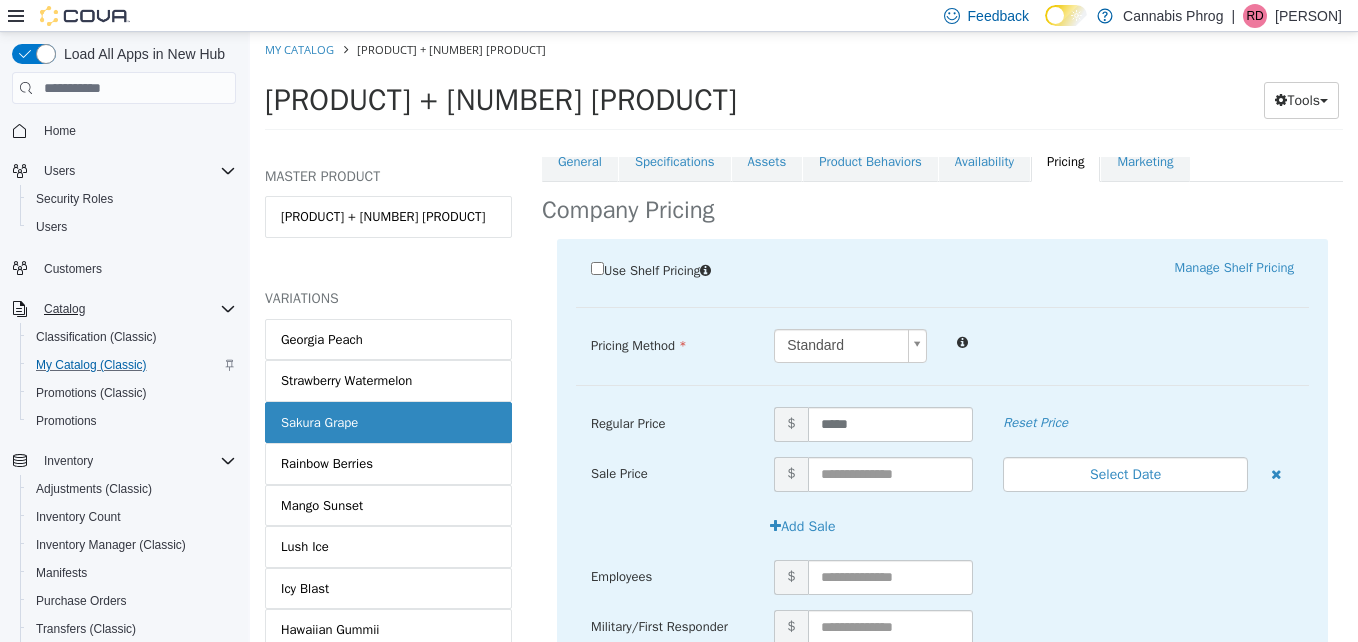 scroll, scrollTop: 432, scrollLeft: 0, axis: vertical 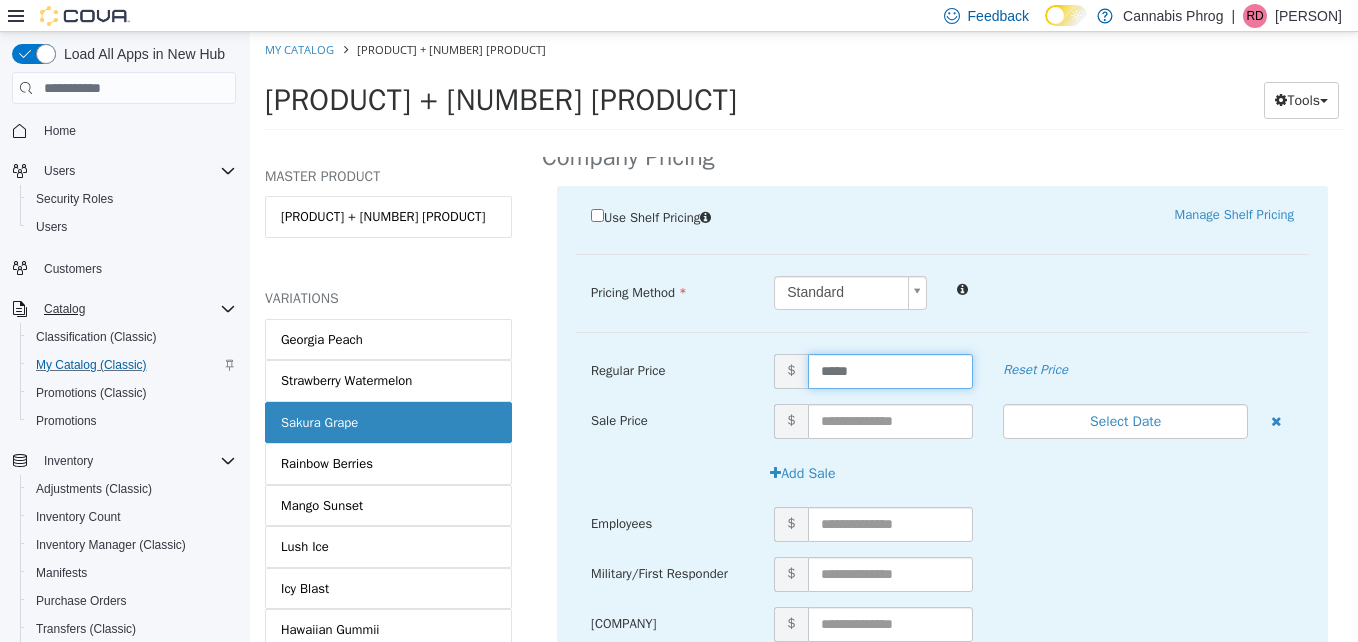 click on "*****" at bounding box center (891, 371) 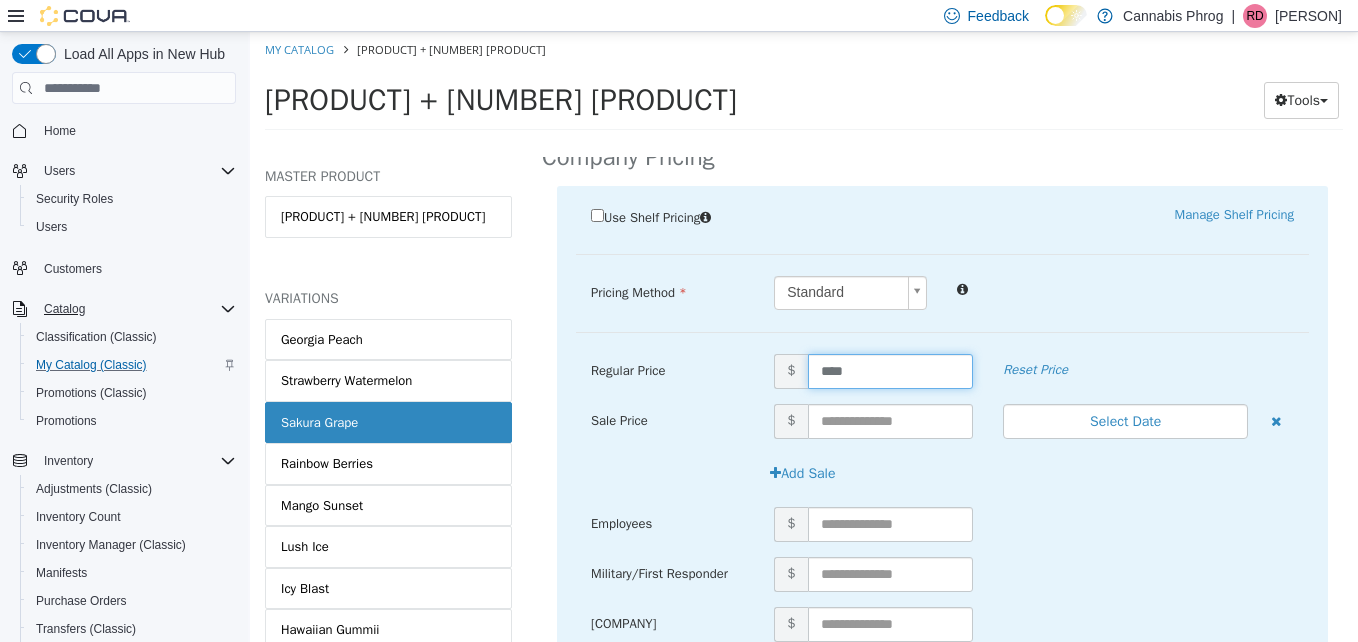 type on "*****" 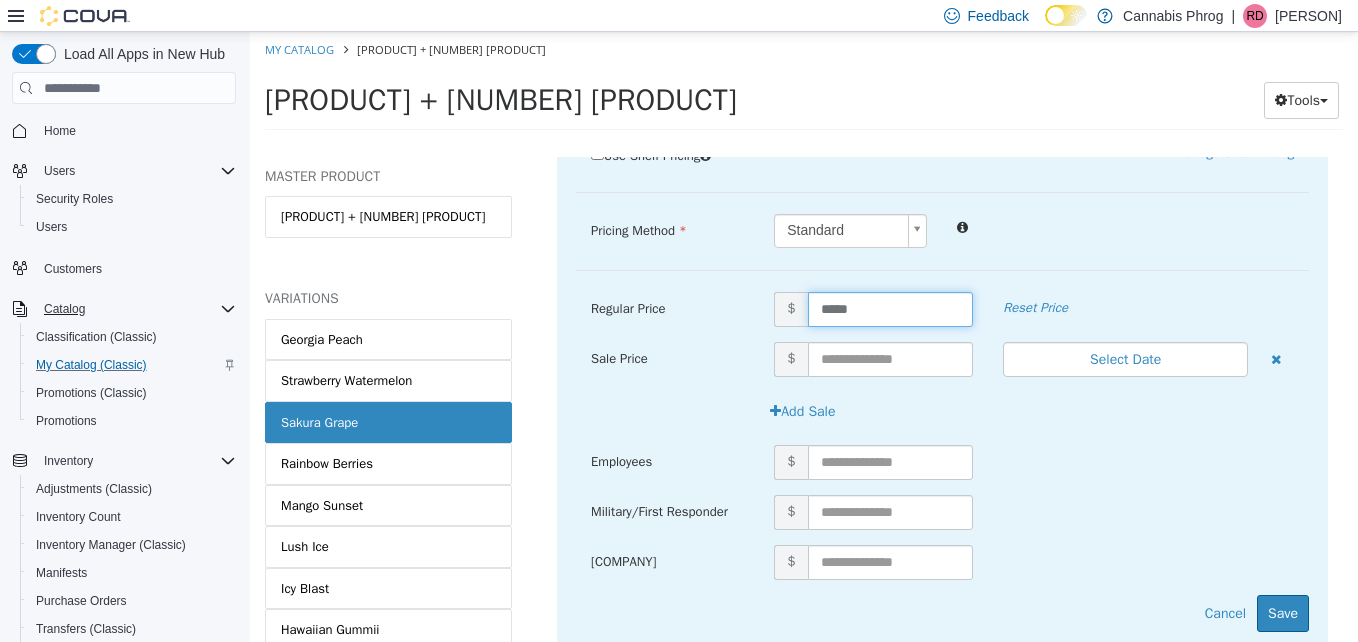 scroll, scrollTop: 557, scrollLeft: 0, axis: vertical 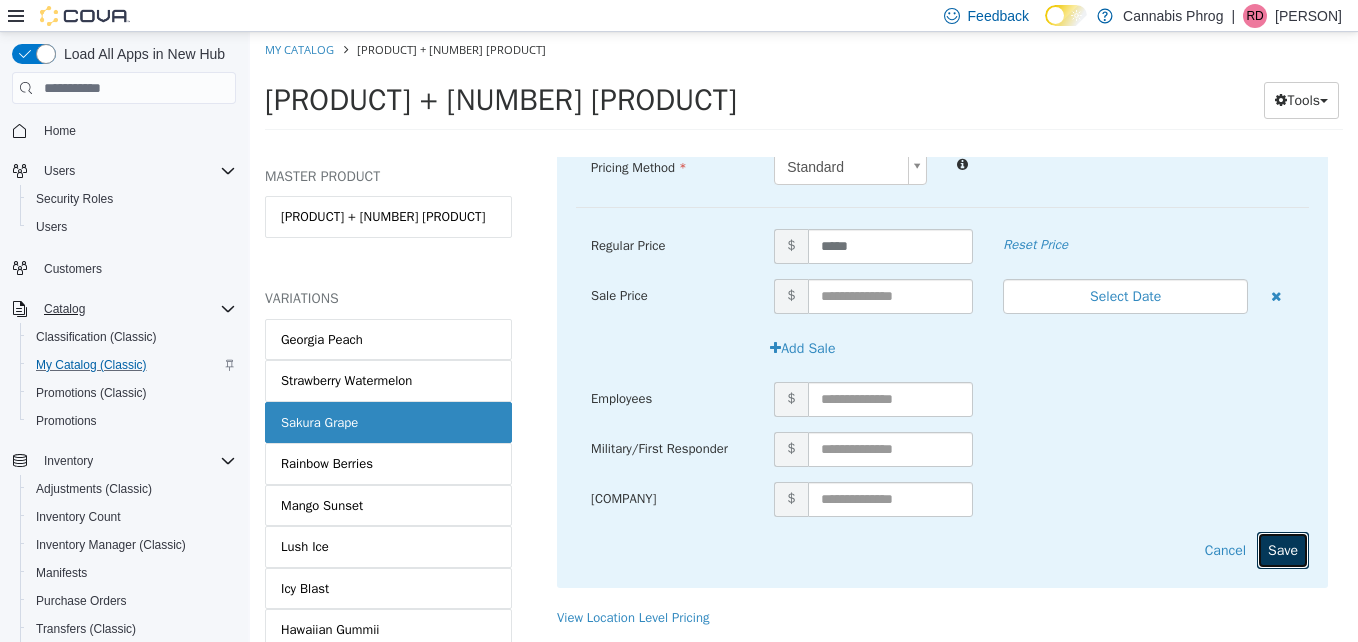 click on "Save" at bounding box center (1283, 550) 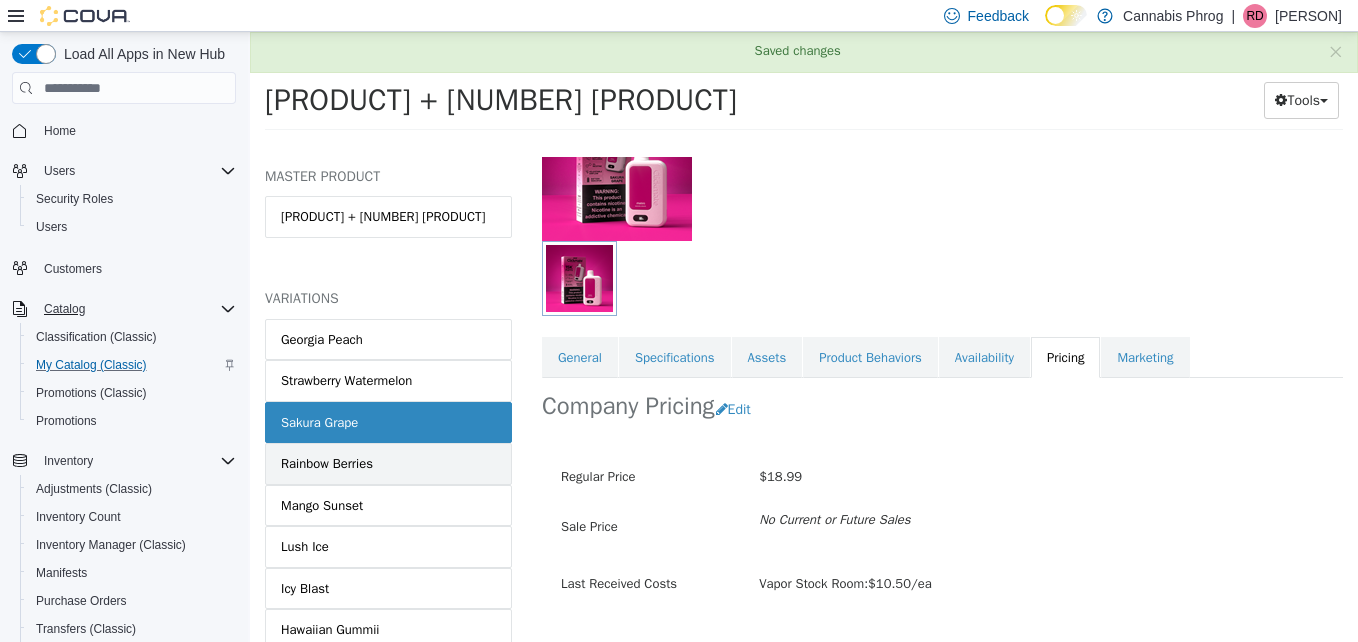 scroll, scrollTop: 232, scrollLeft: 0, axis: vertical 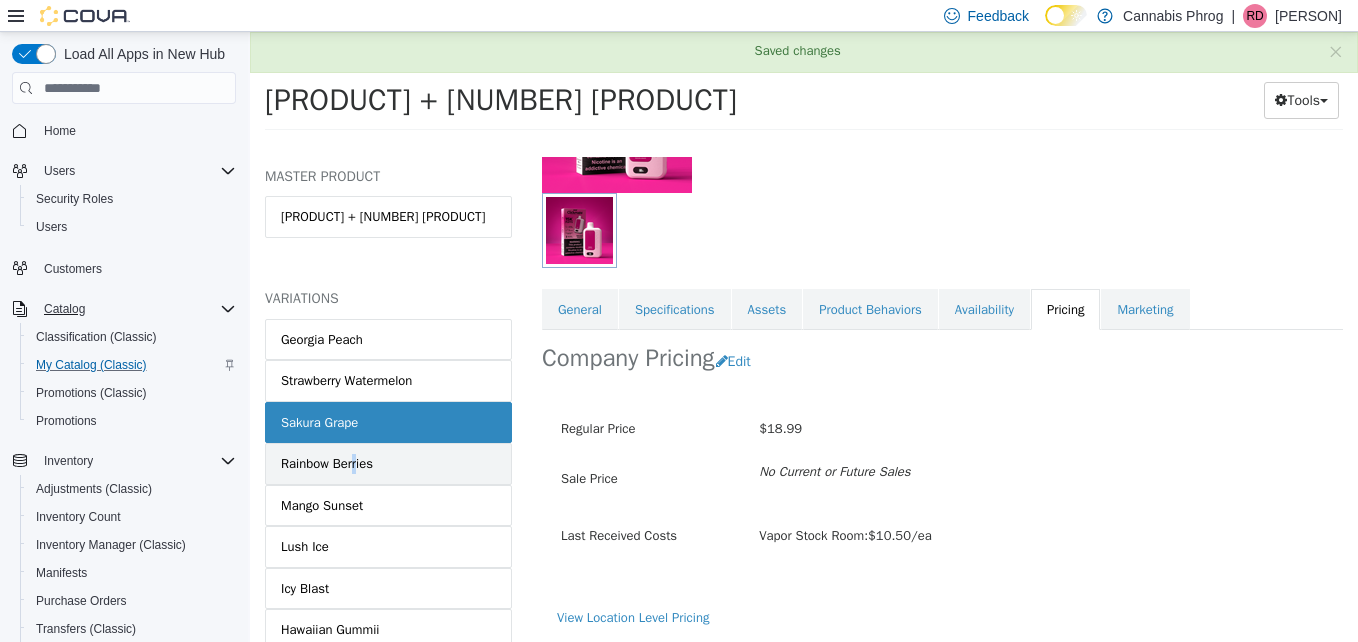 click on "Rainbow Berries" at bounding box center (327, 464) 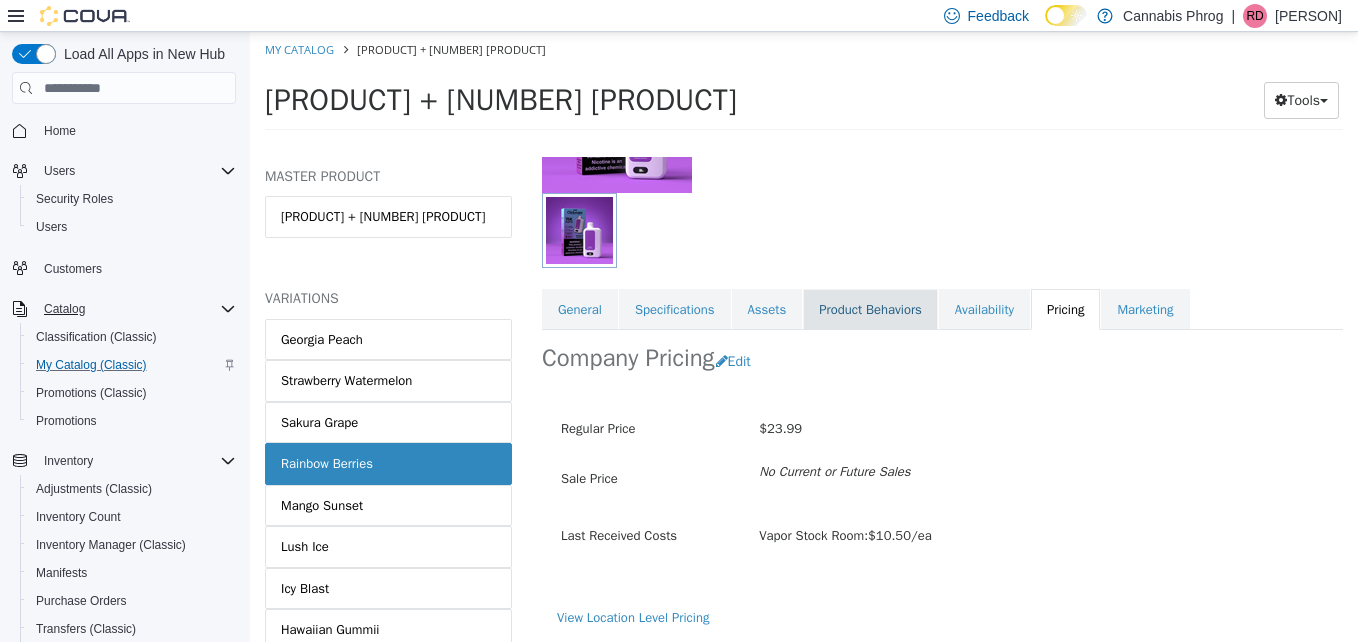 scroll, scrollTop: 232, scrollLeft: 0, axis: vertical 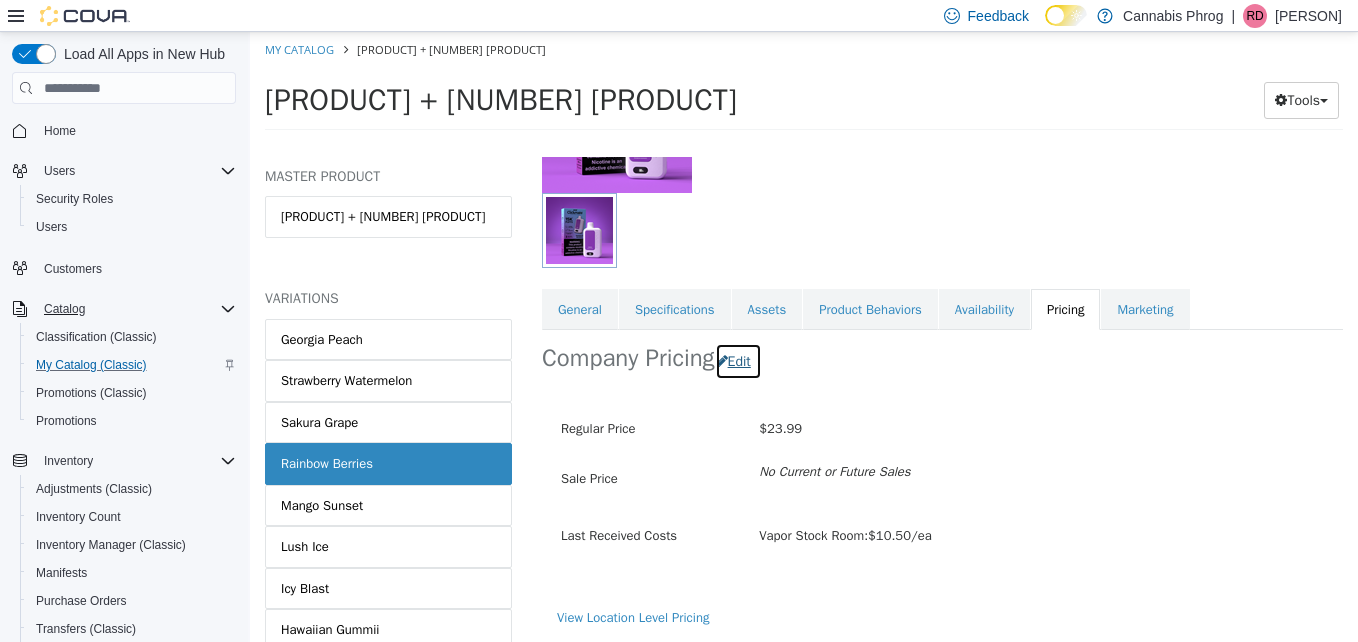 click on "Edit" at bounding box center (738, 361) 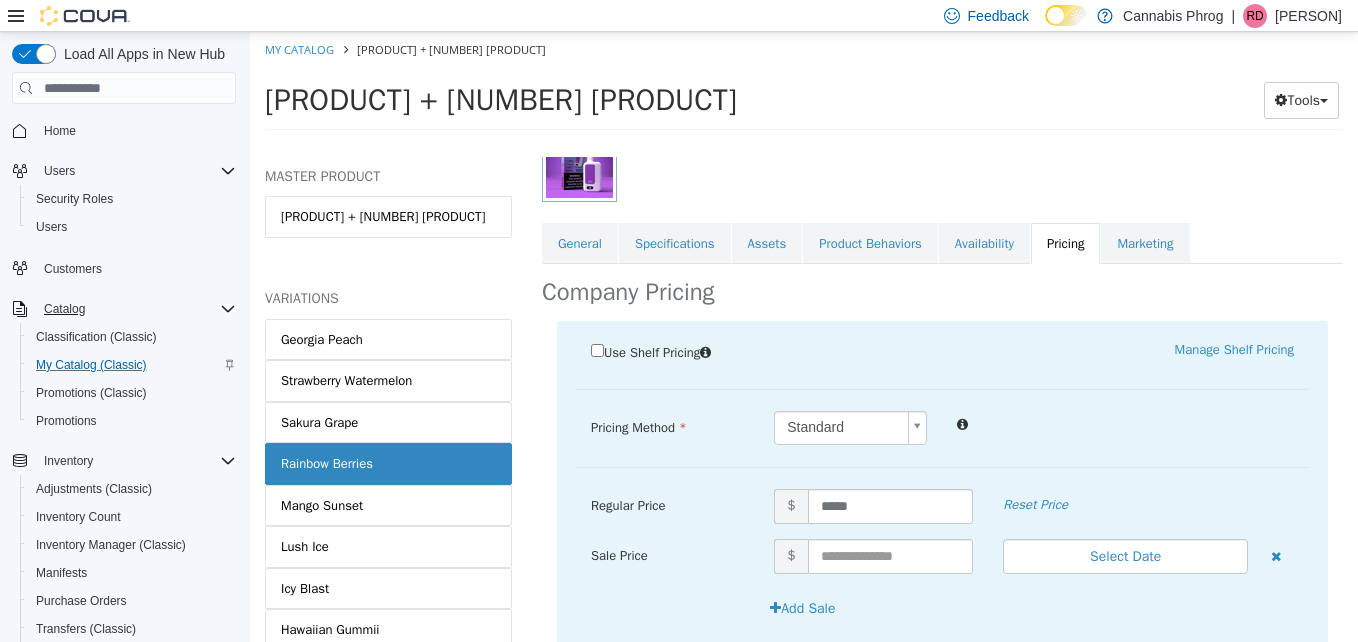 scroll, scrollTop: 332, scrollLeft: 0, axis: vertical 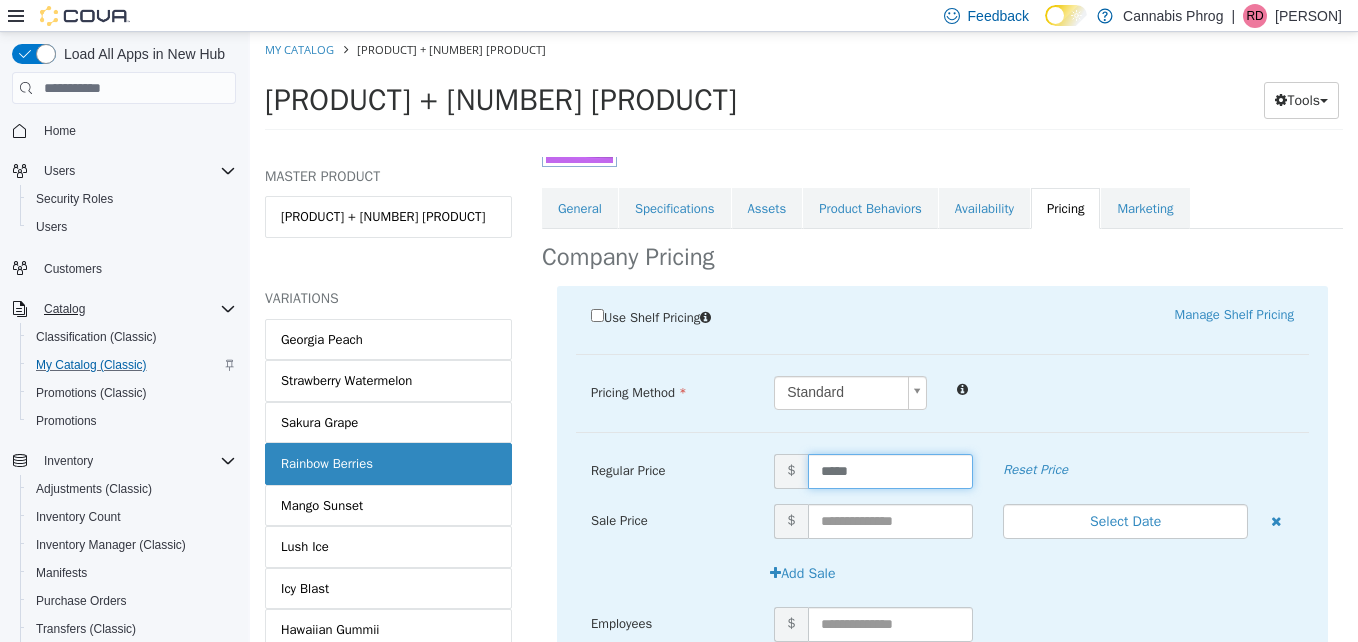 click on "*****" at bounding box center [891, 471] 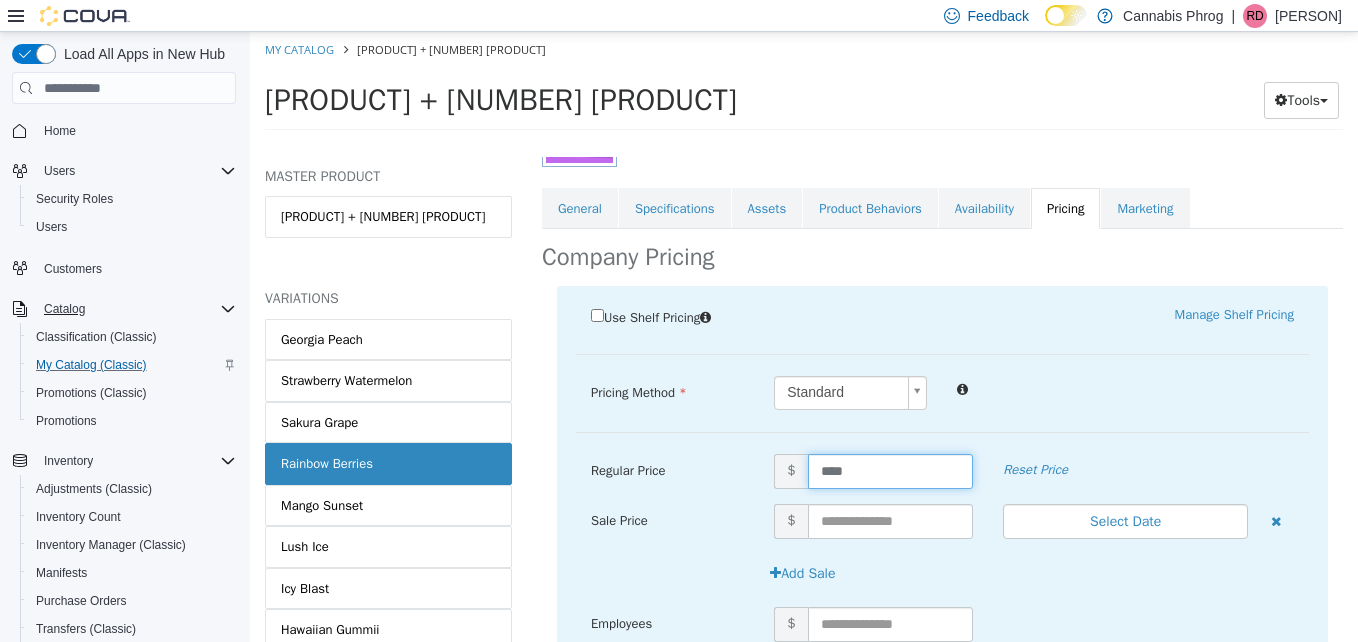 type on "*****" 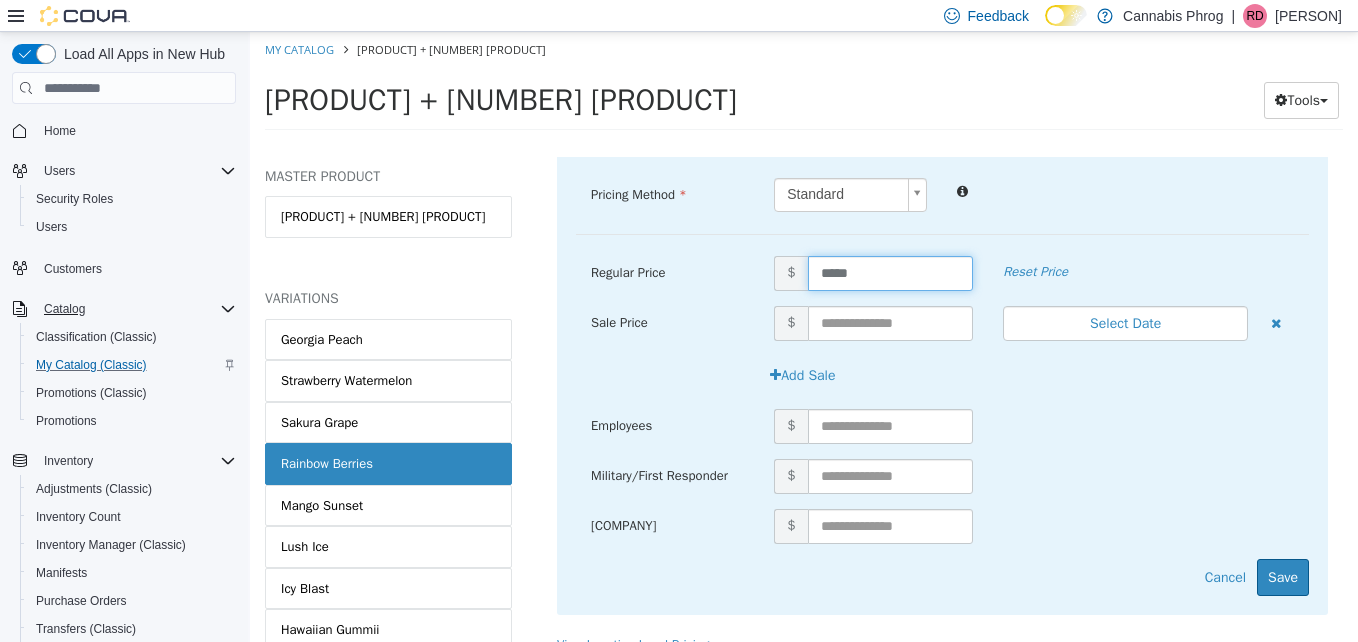 scroll, scrollTop: 557, scrollLeft: 0, axis: vertical 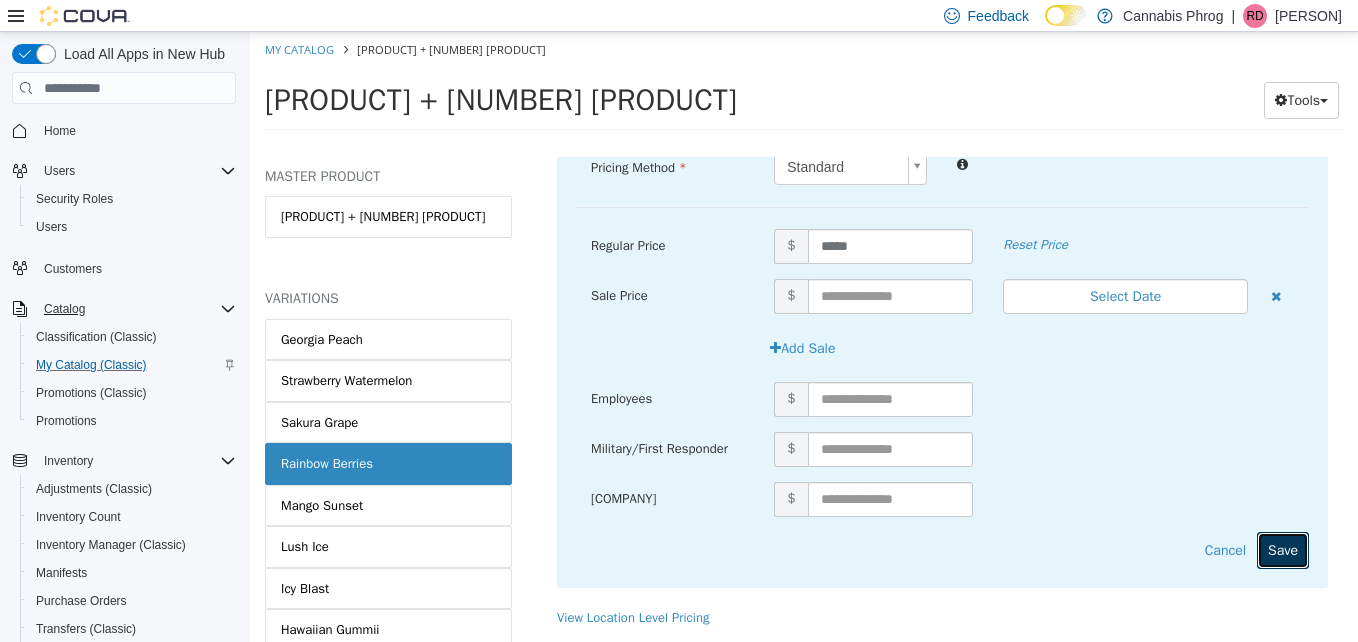 click on "Save" at bounding box center [1283, 550] 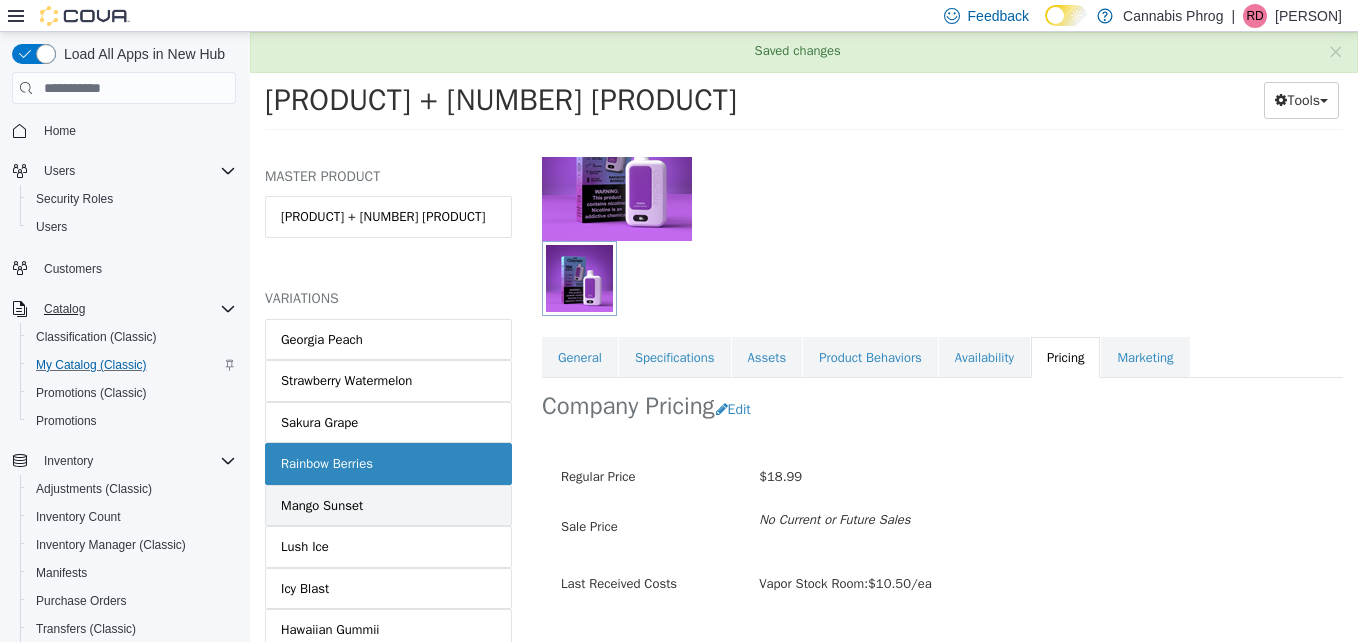 scroll, scrollTop: 232, scrollLeft: 0, axis: vertical 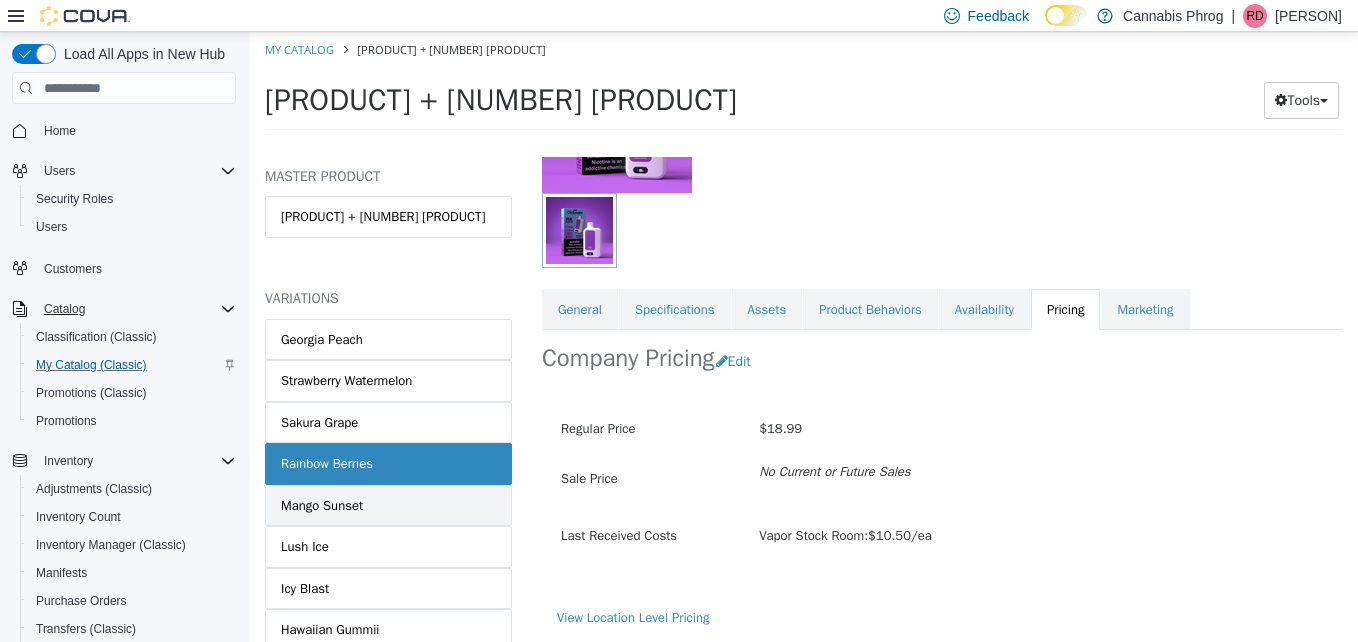 click on "Mango Sunset" at bounding box center (322, 506) 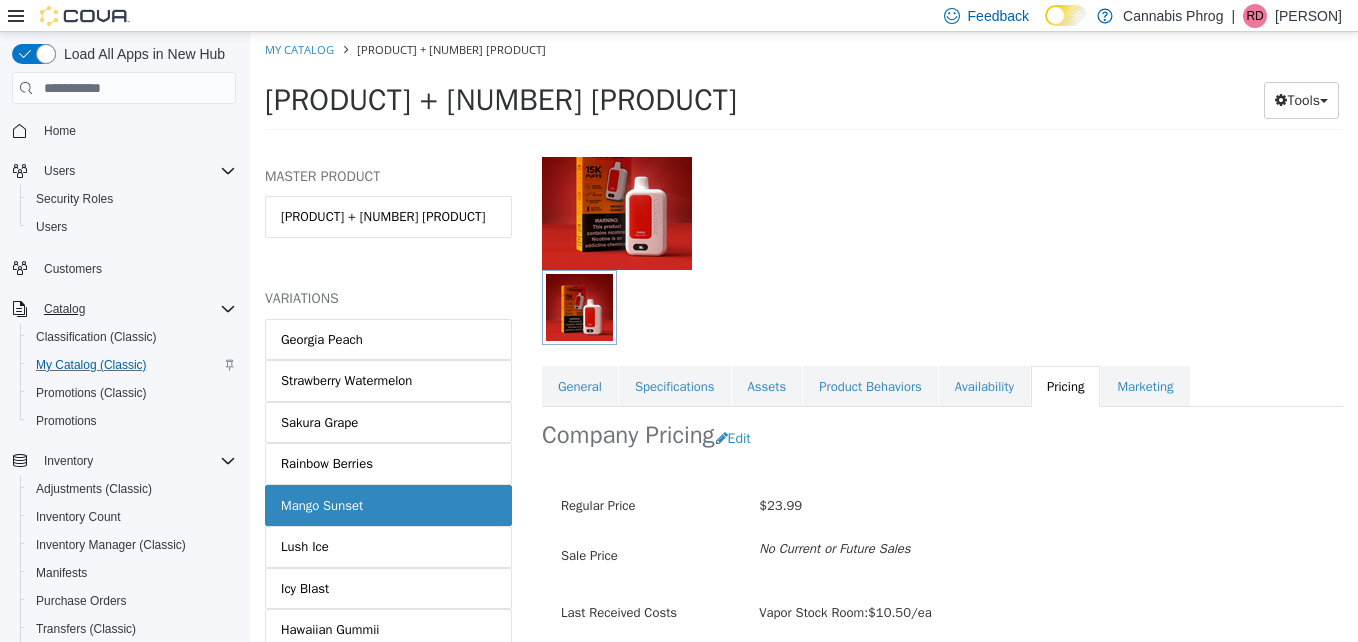 scroll, scrollTop: 200, scrollLeft: 0, axis: vertical 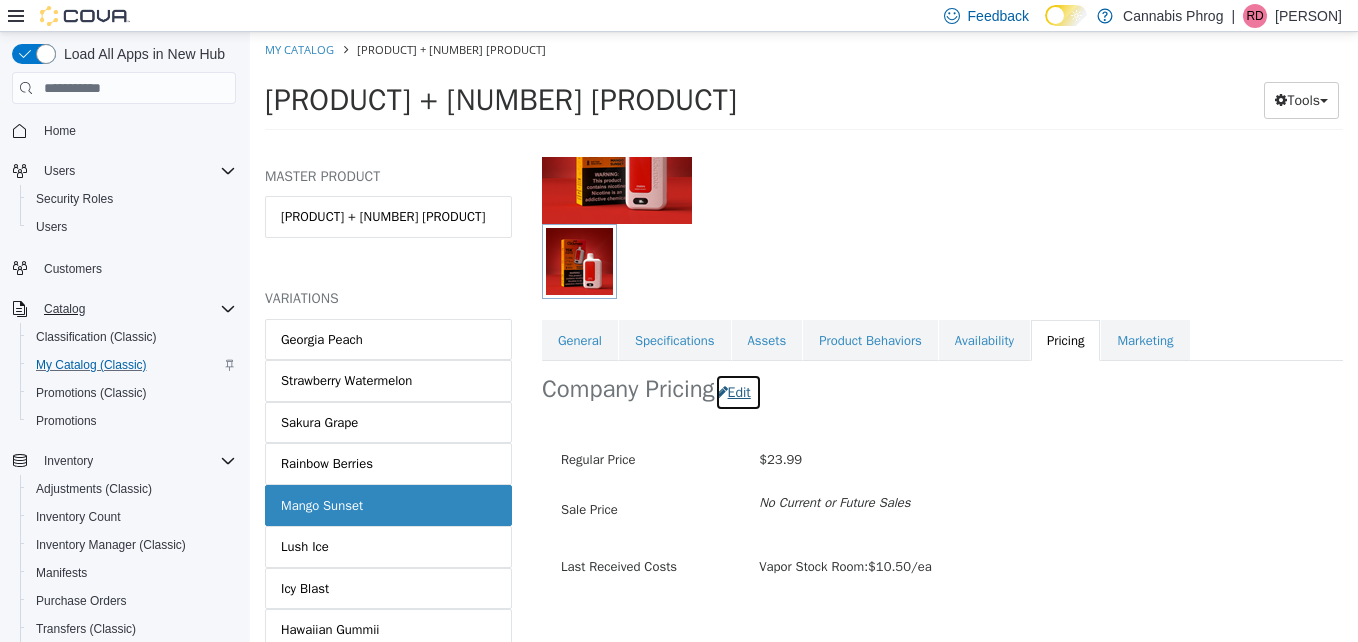click on "Edit" at bounding box center (738, 392) 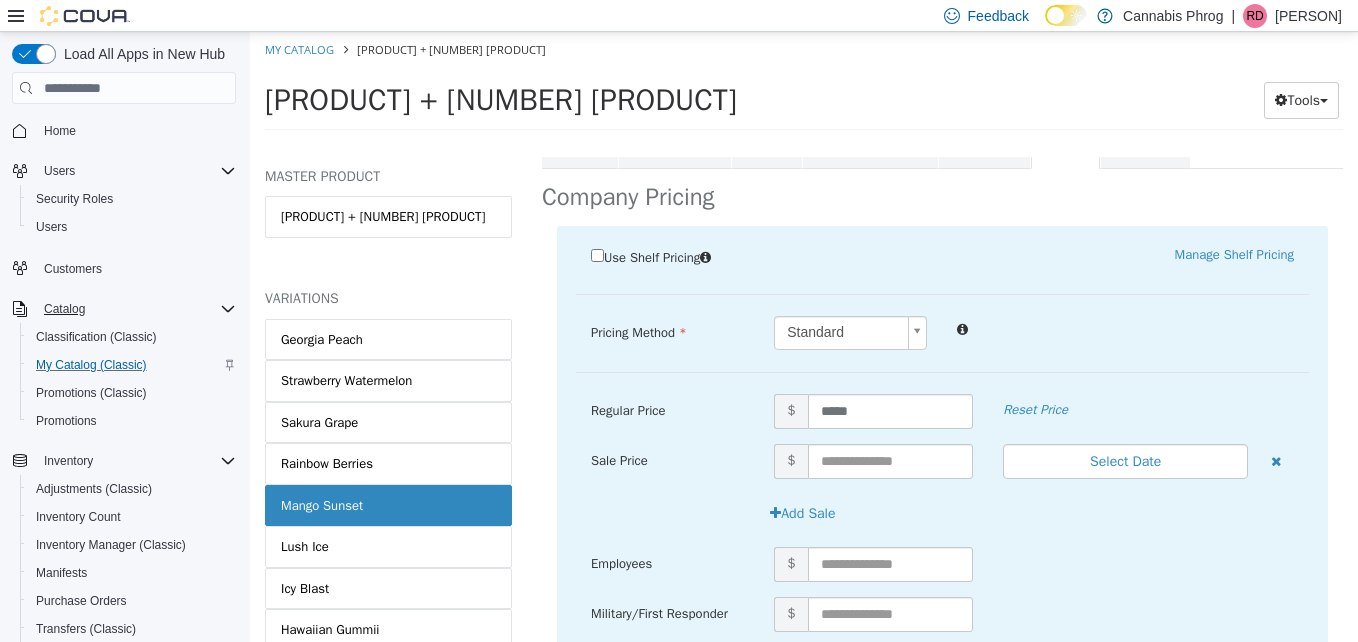 scroll, scrollTop: 400, scrollLeft: 0, axis: vertical 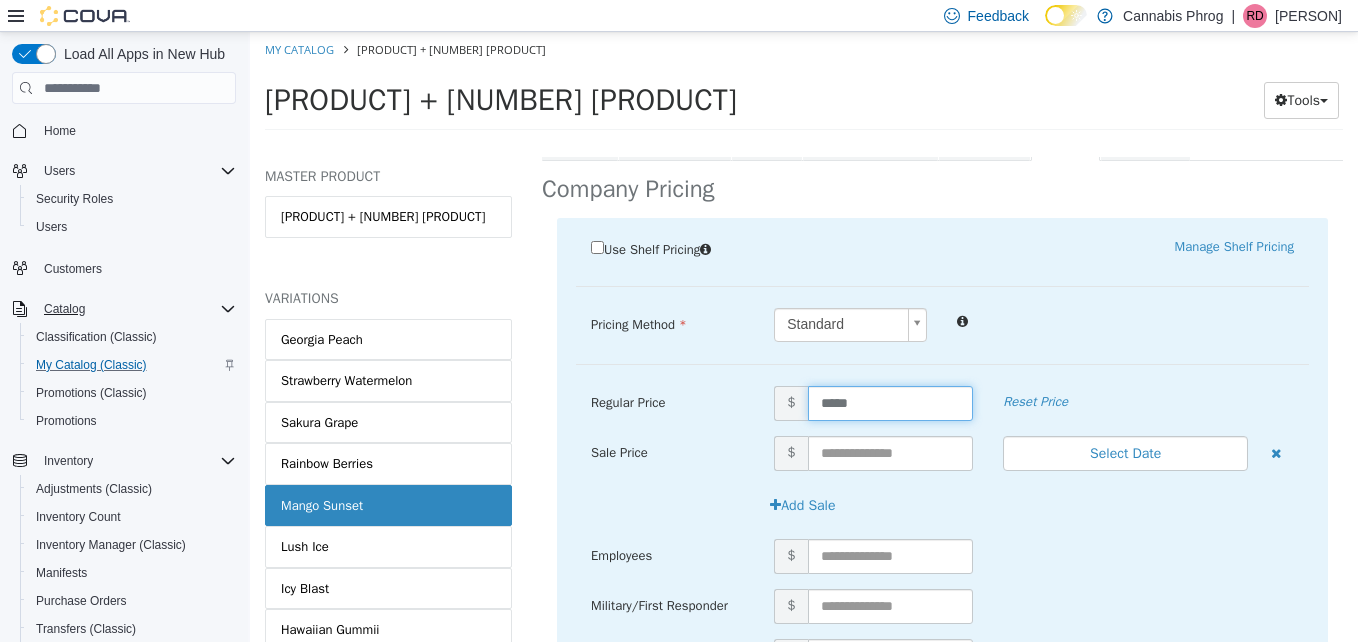 click on "*****" at bounding box center [891, 403] 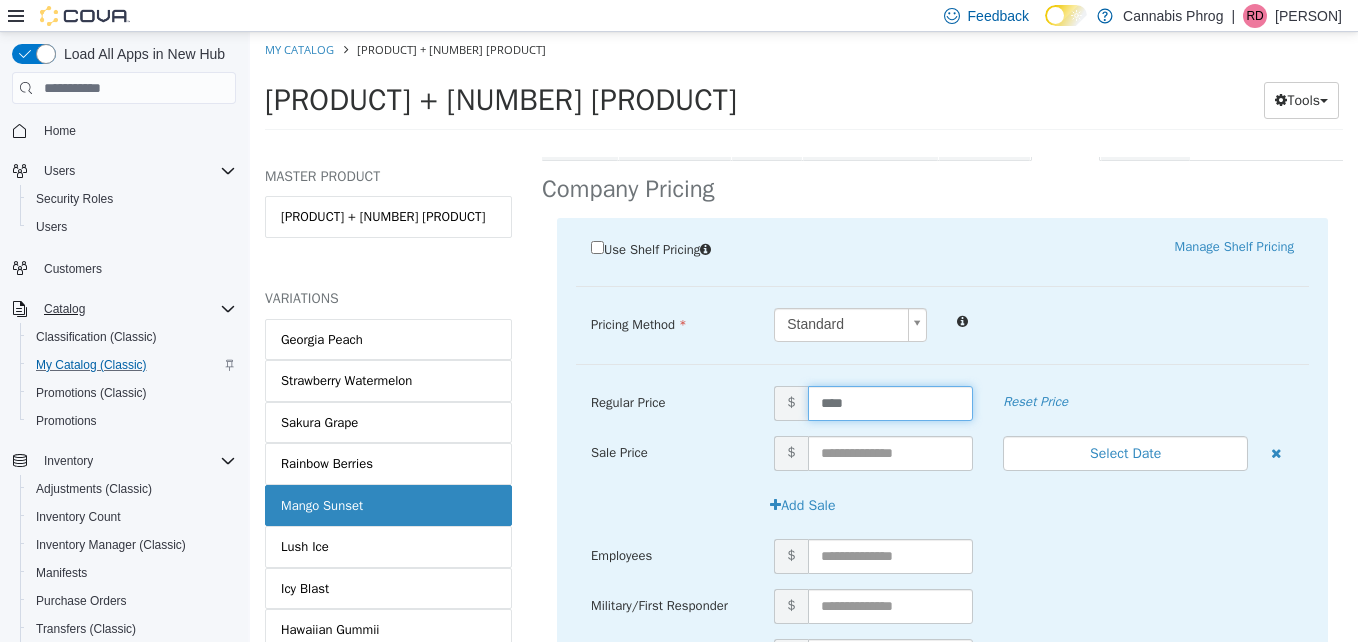 type on "*****" 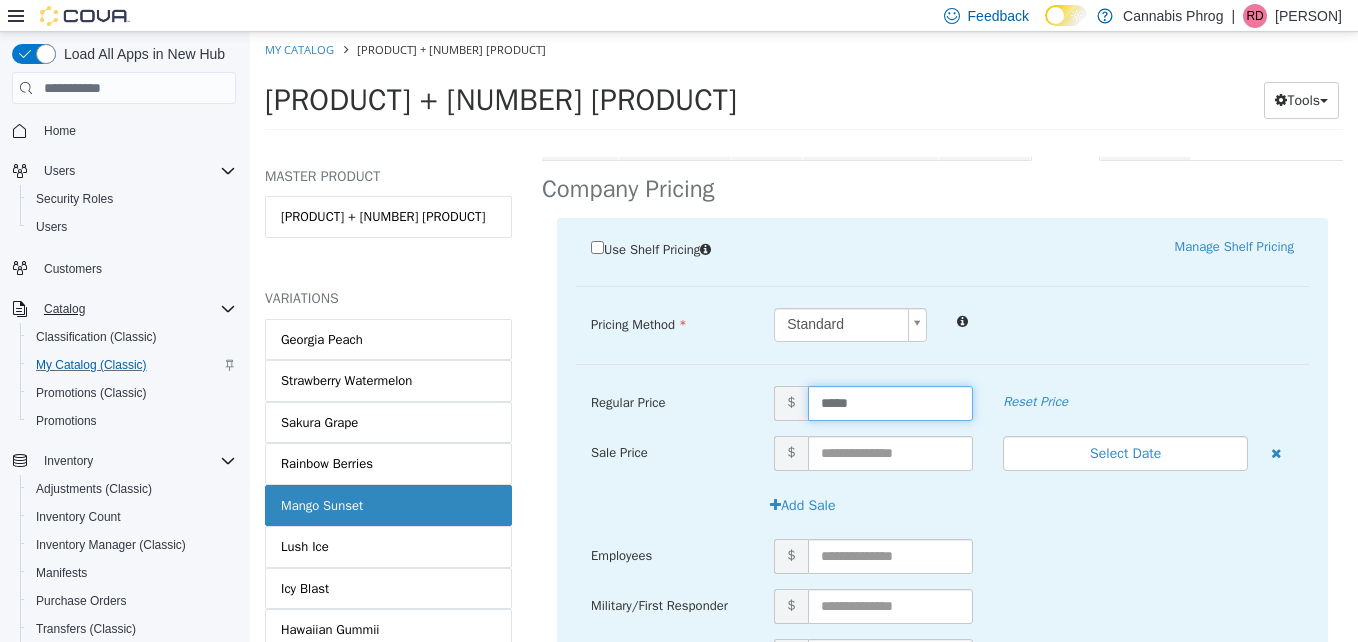 scroll, scrollTop: 557, scrollLeft: 0, axis: vertical 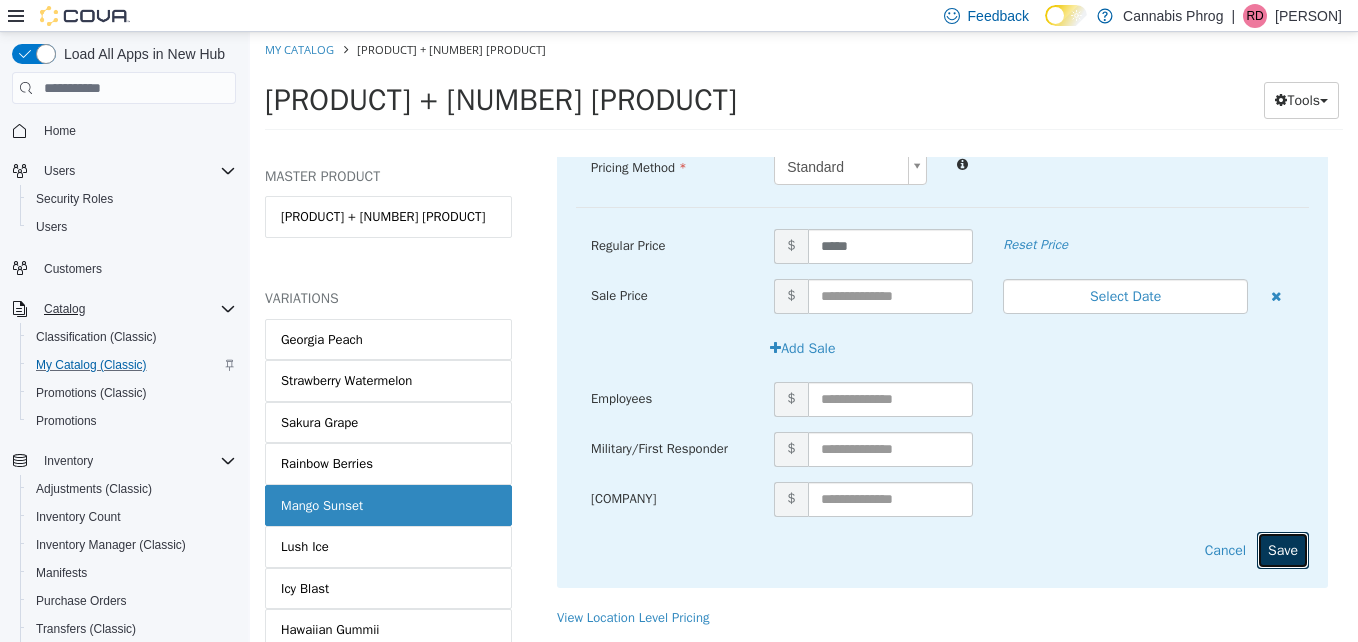 click on "Save" at bounding box center [1283, 550] 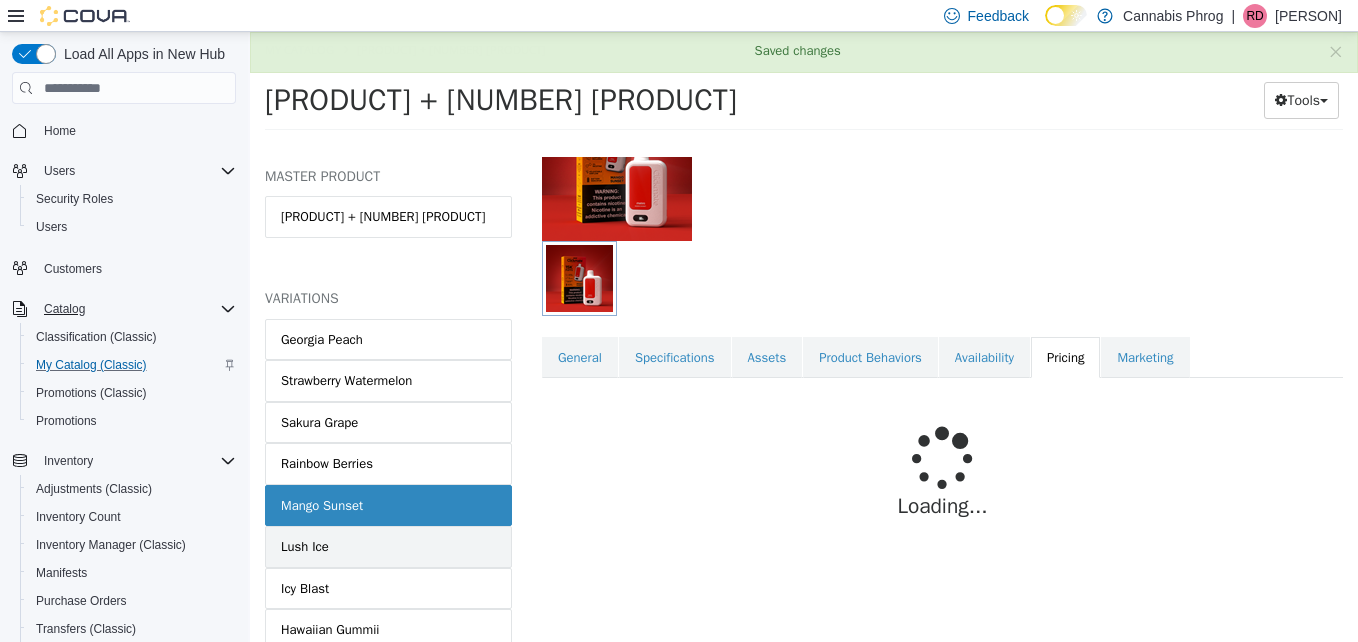 scroll, scrollTop: 232, scrollLeft: 0, axis: vertical 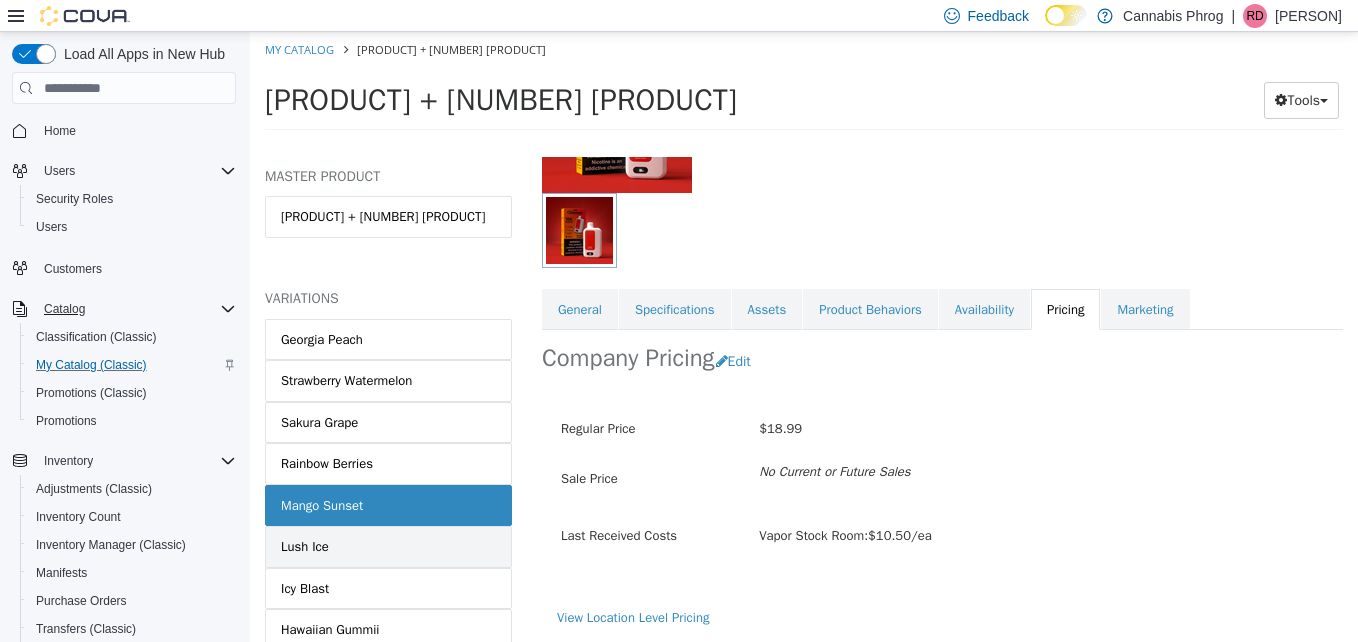 click on "Lush Ice" at bounding box center (305, 547) 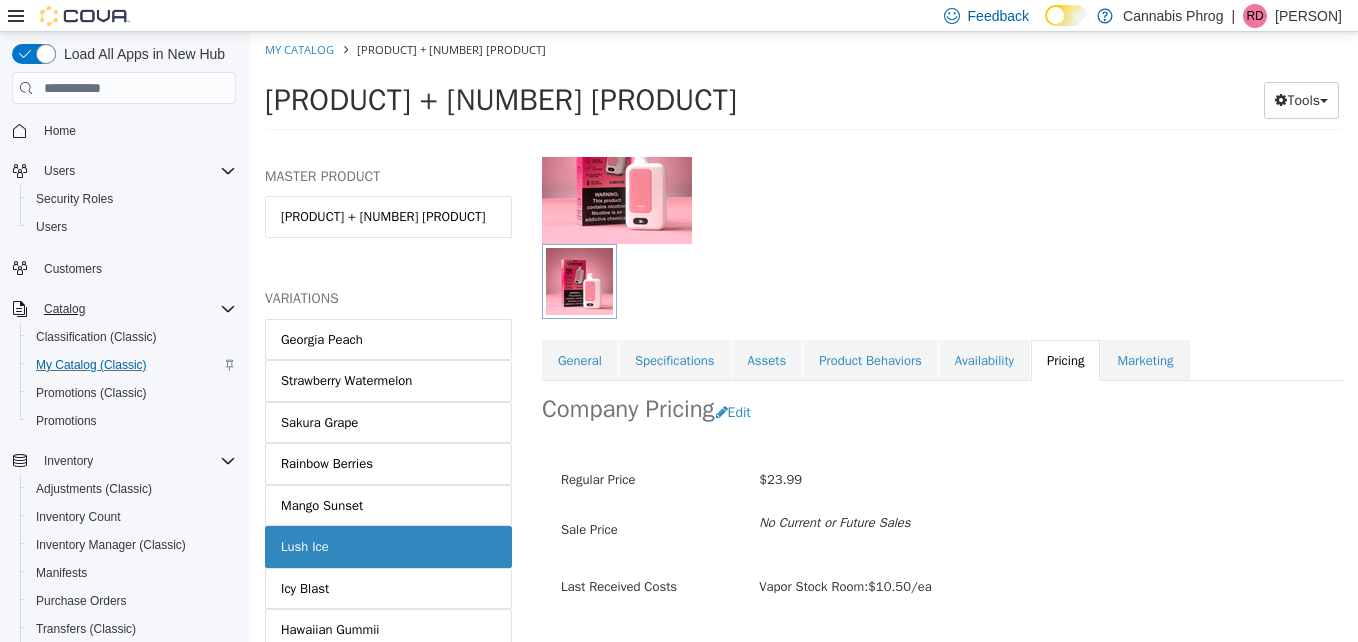 scroll, scrollTop: 232, scrollLeft: 0, axis: vertical 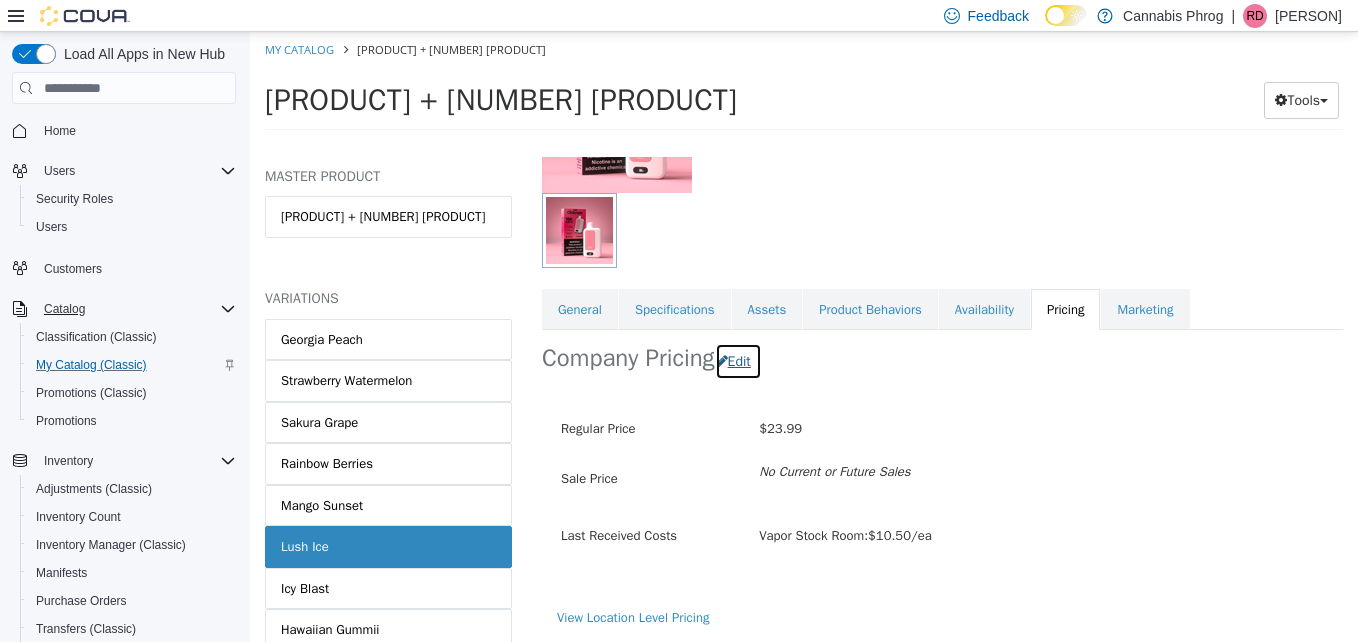 click on "Edit" at bounding box center (738, 361) 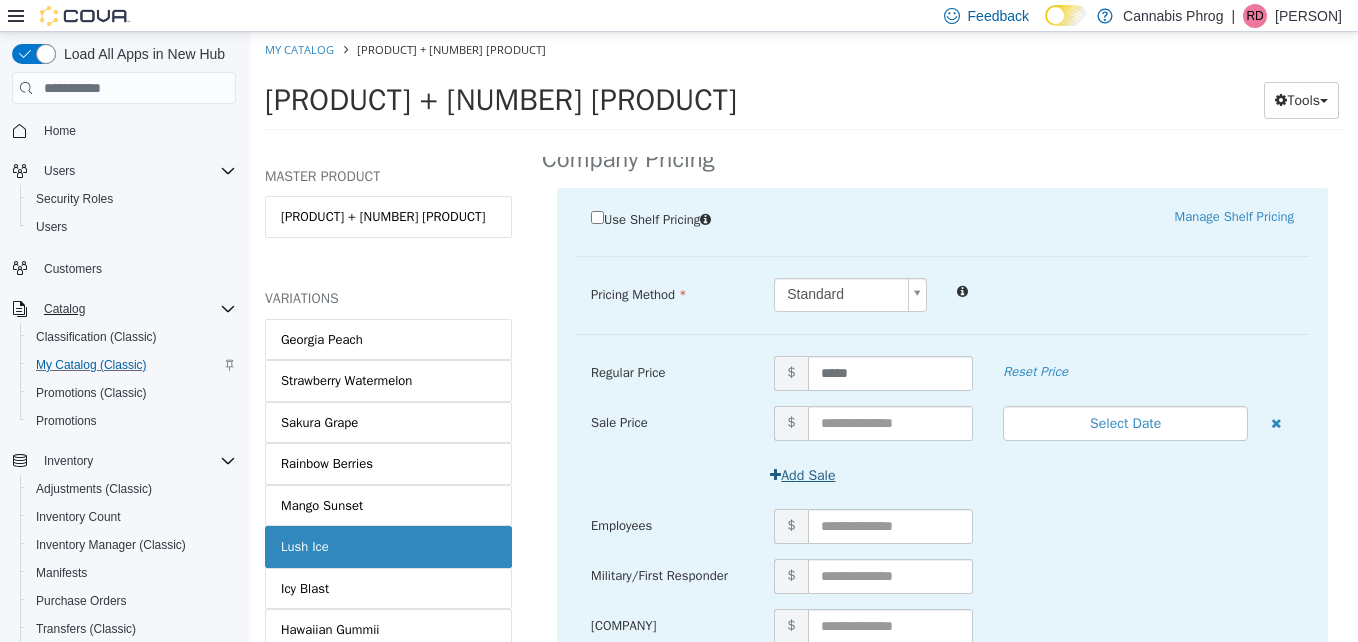 scroll, scrollTop: 432, scrollLeft: 0, axis: vertical 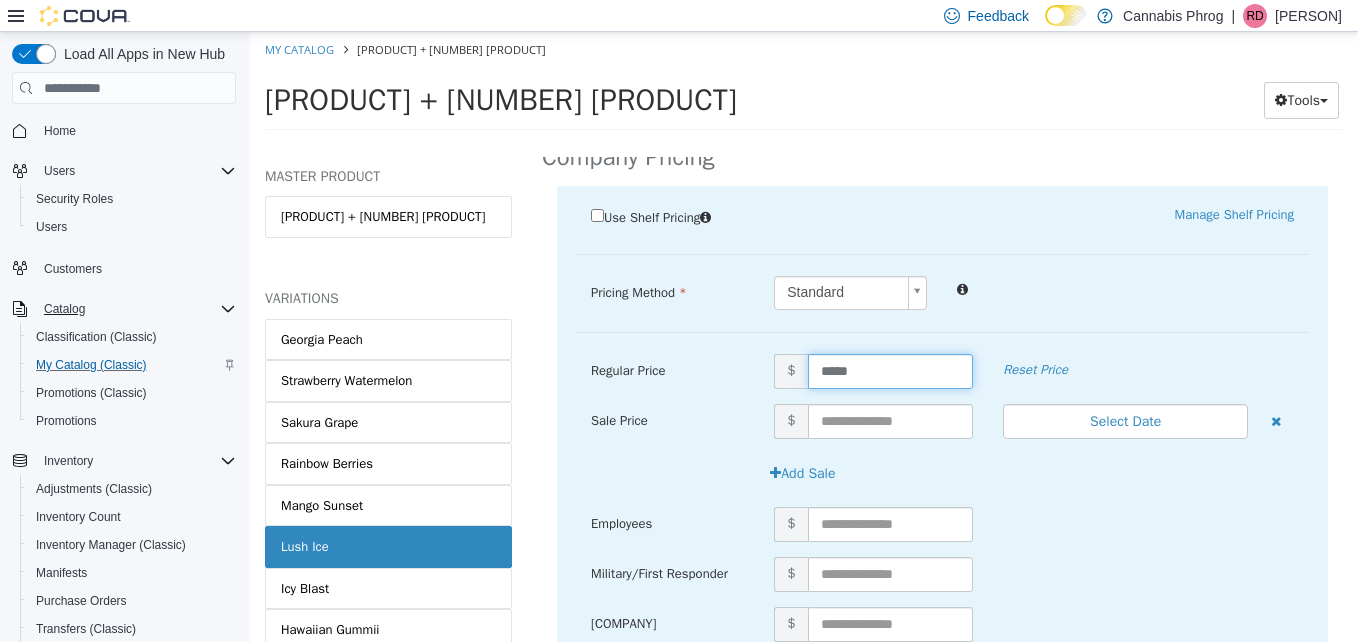click on "*****" at bounding box center (891, 371) 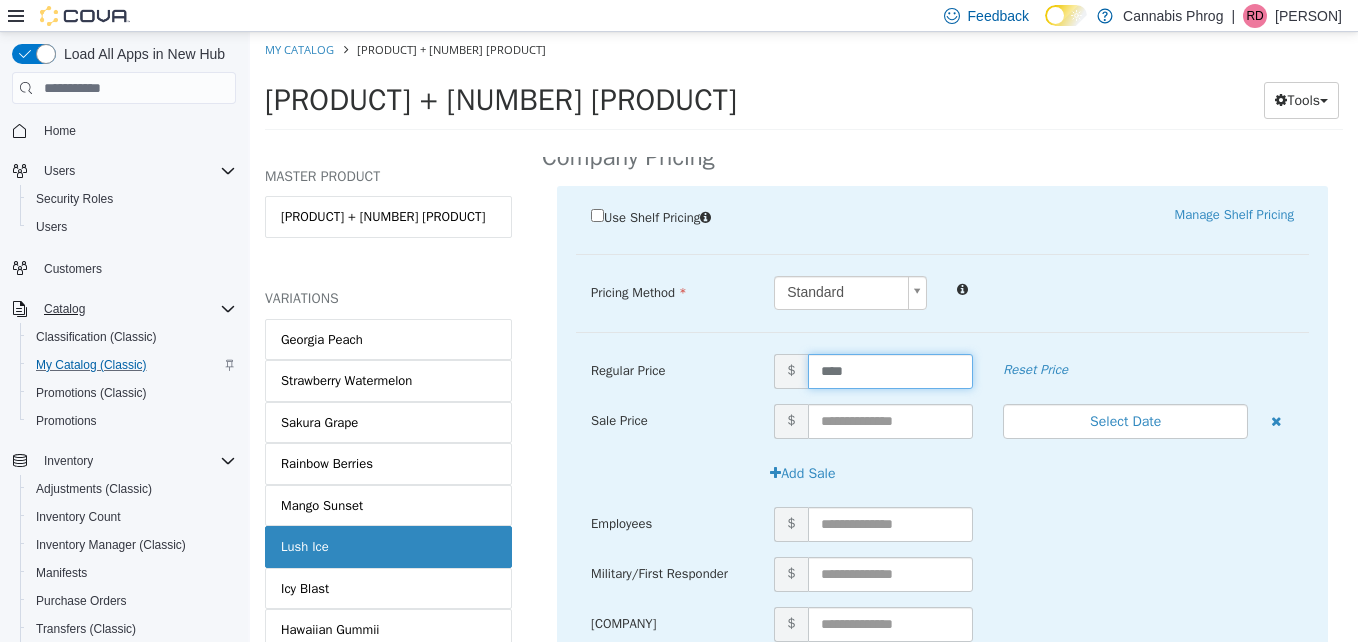 type on "*****" 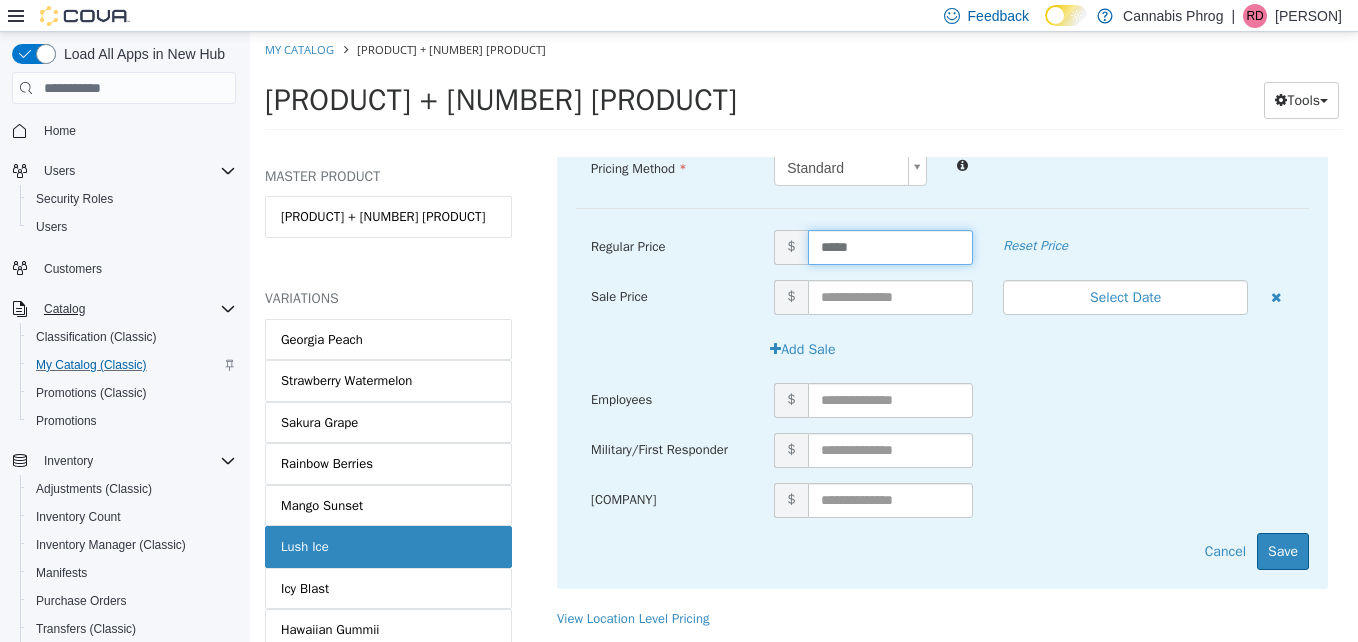 scroll, scrollTop: 557, scrollLeft: 0, axis: vertical 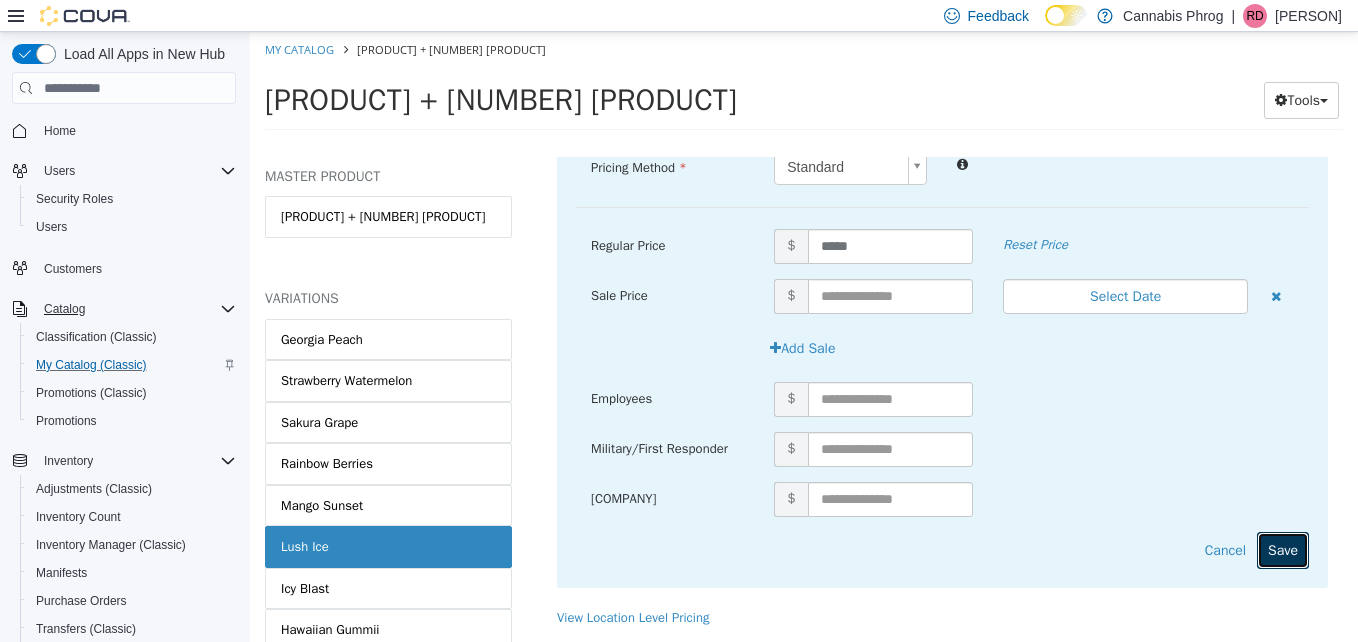 click on "Save" at bounding box center (1283, 550) 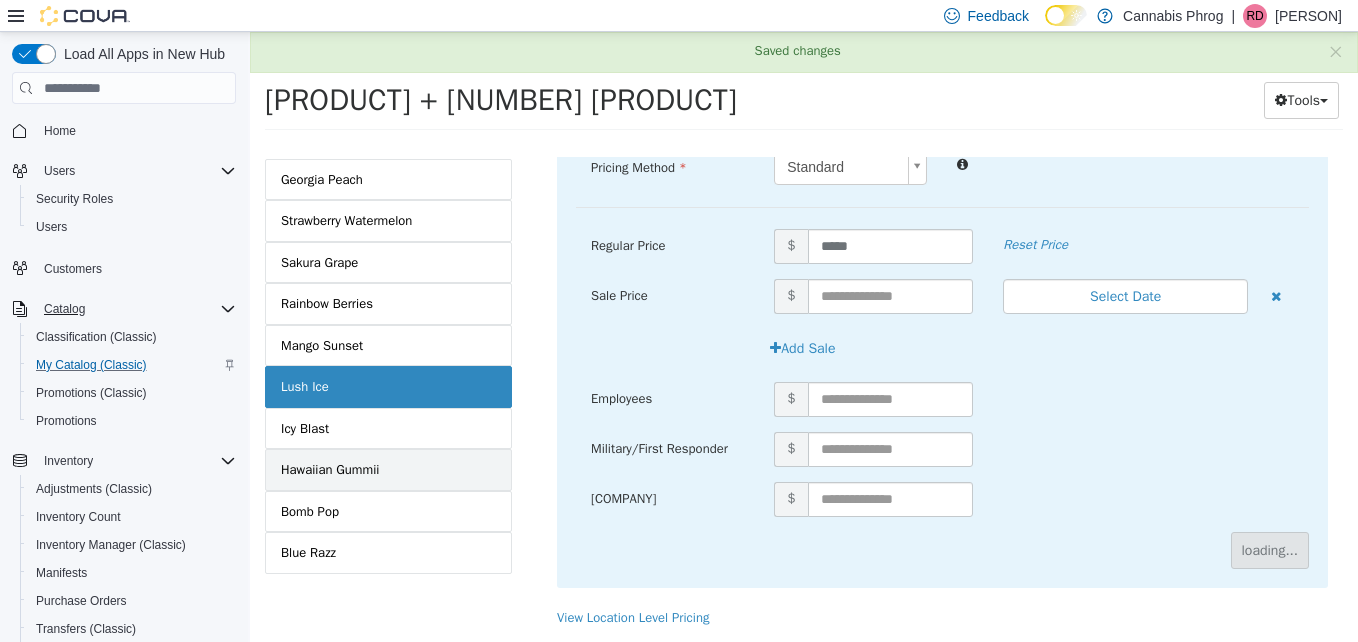 scroll, scrollTop: 179, scrollLeft: 0, axis: vertical 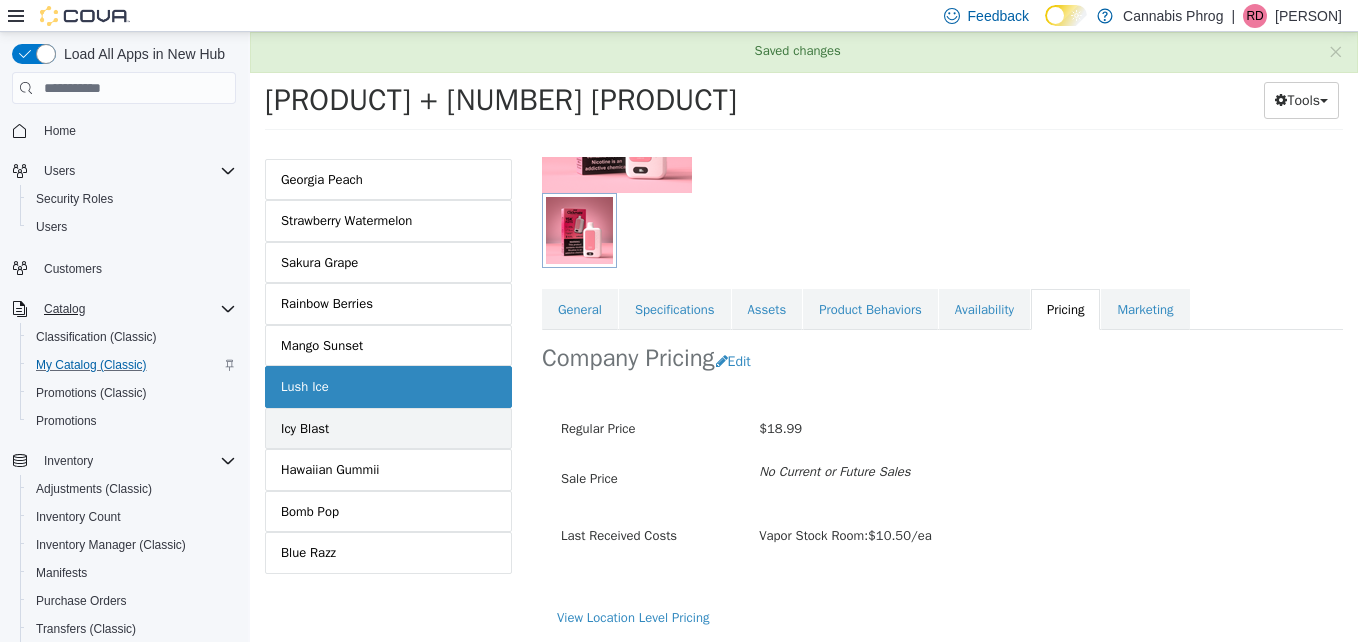 click on "Icy Blast" at bounding box center [388, 429] 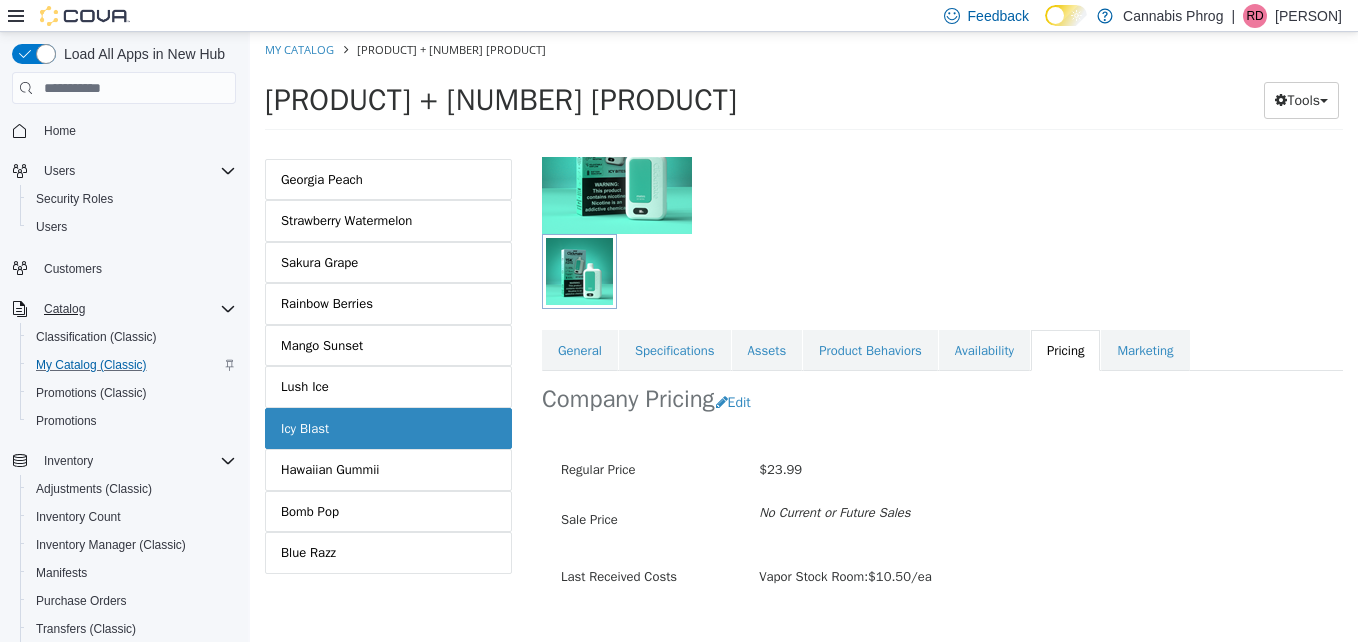 scroll, scrollTop: 232, scrollLeft: 0, axis: vertical 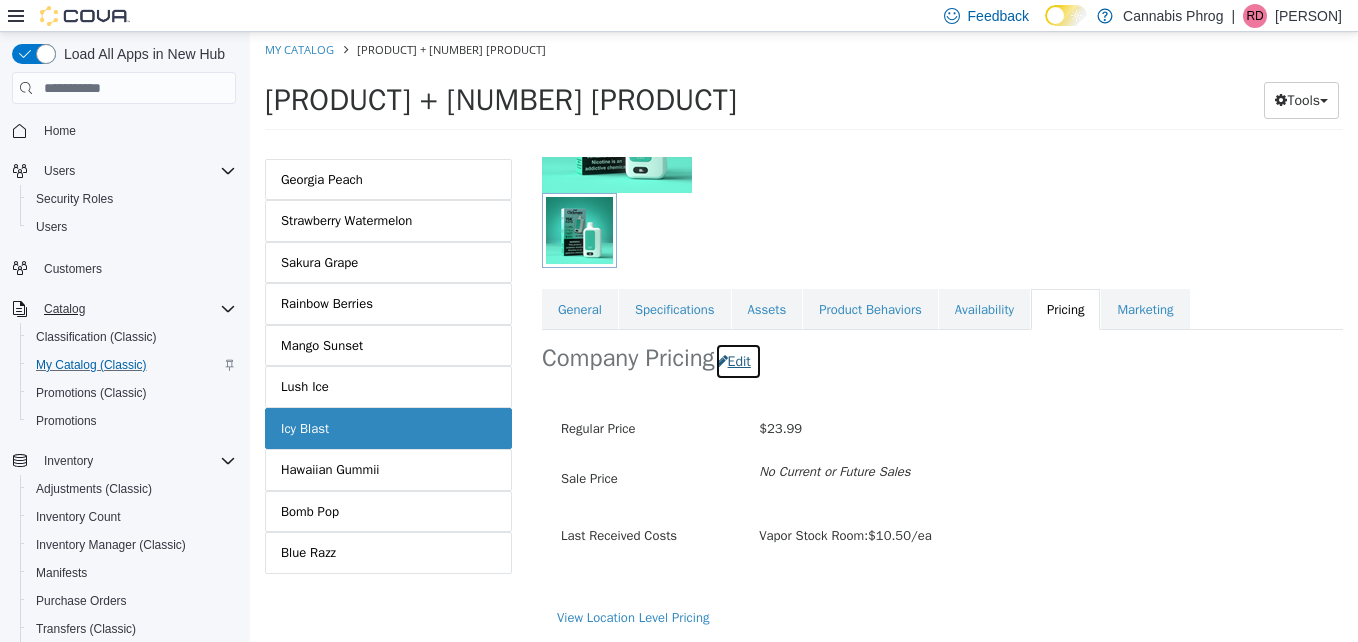 click on "Edit" at bounding box center [738, 361] 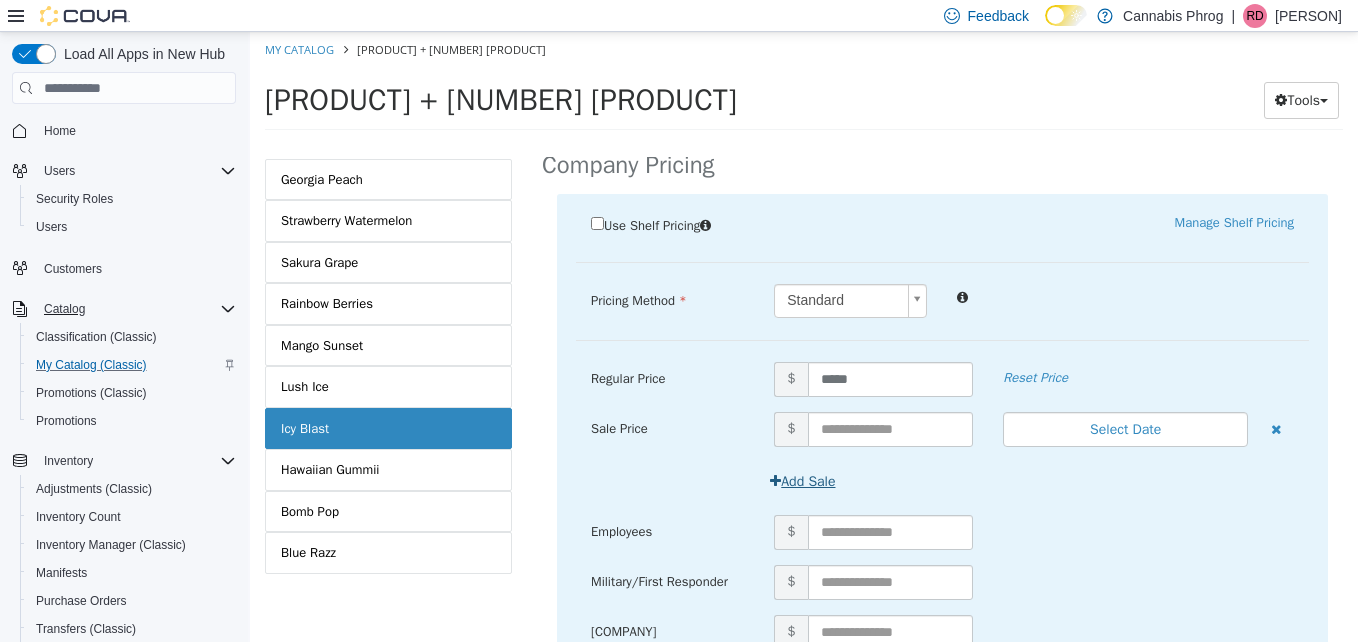 scroll, scrollTop: 432, scrollLeft: 0, axis: vertical 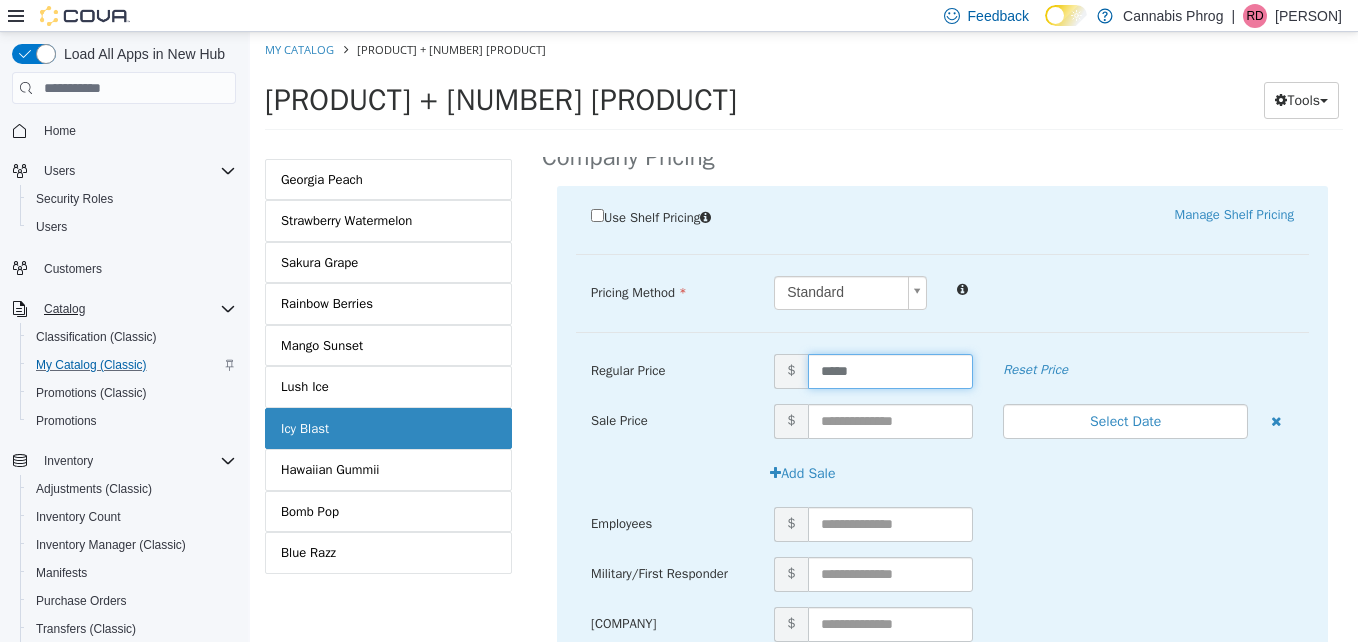 click on "*****" at bounding box center [891, 371] 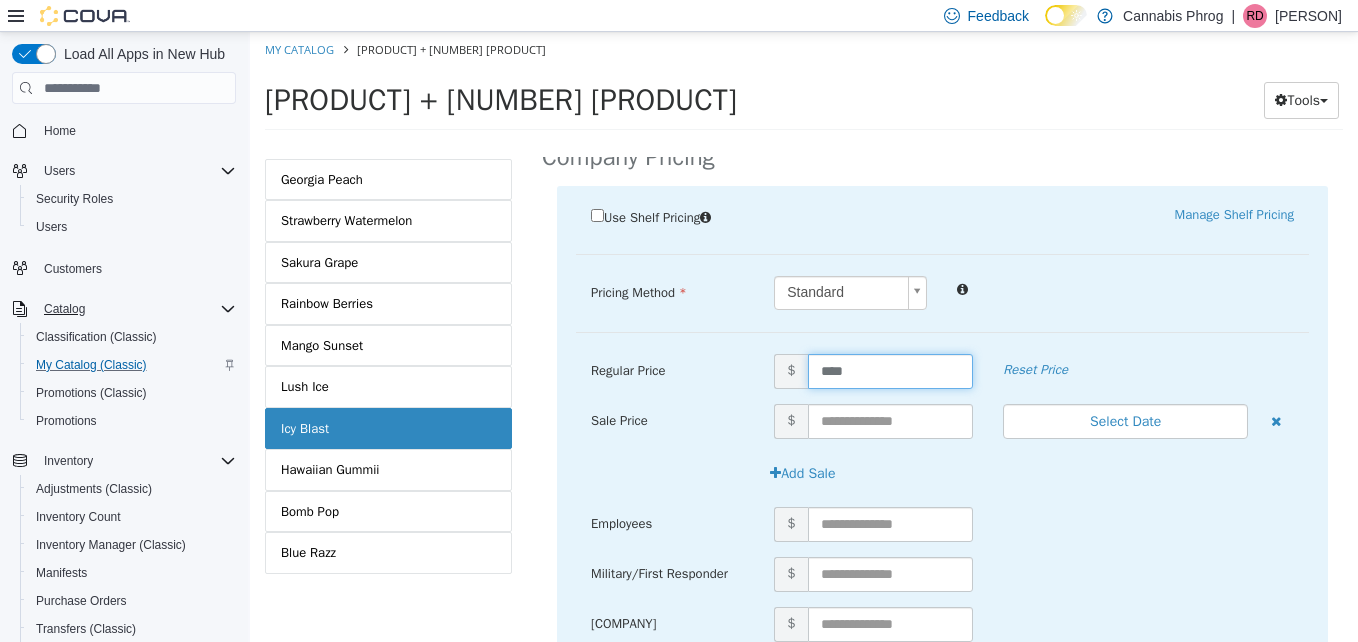 type on "*****" 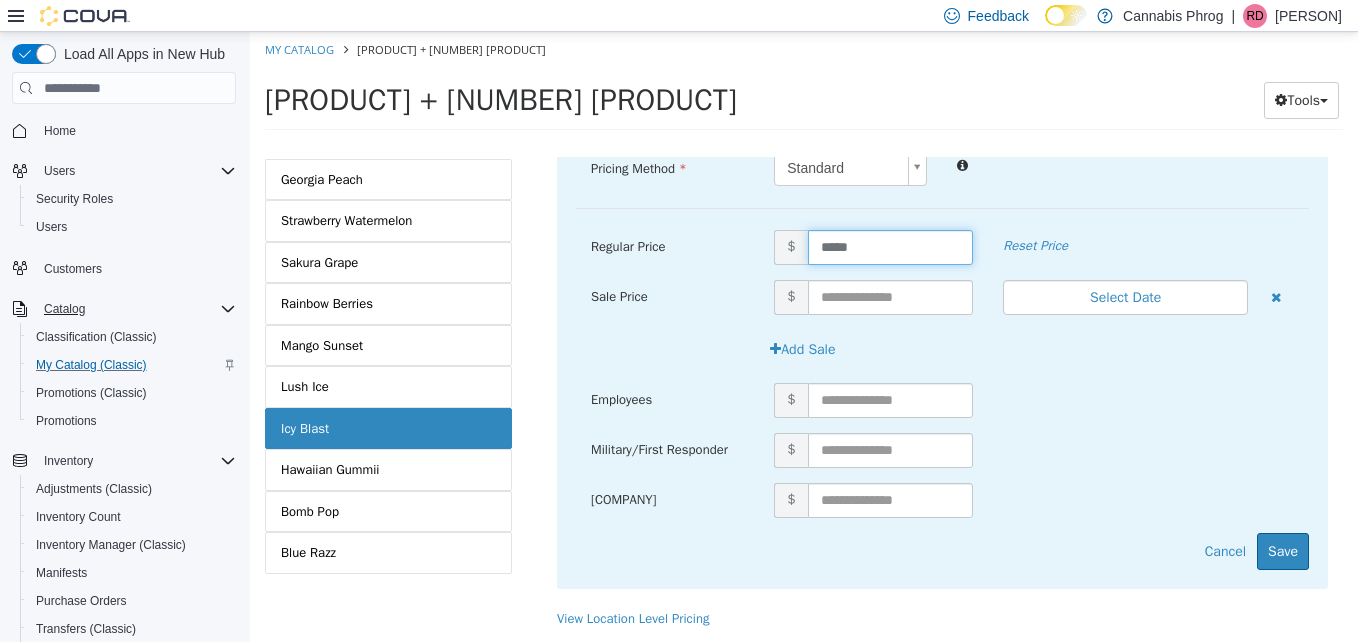 scroll, scrollTop: 557, scrollLeft: 0, axis: vertical 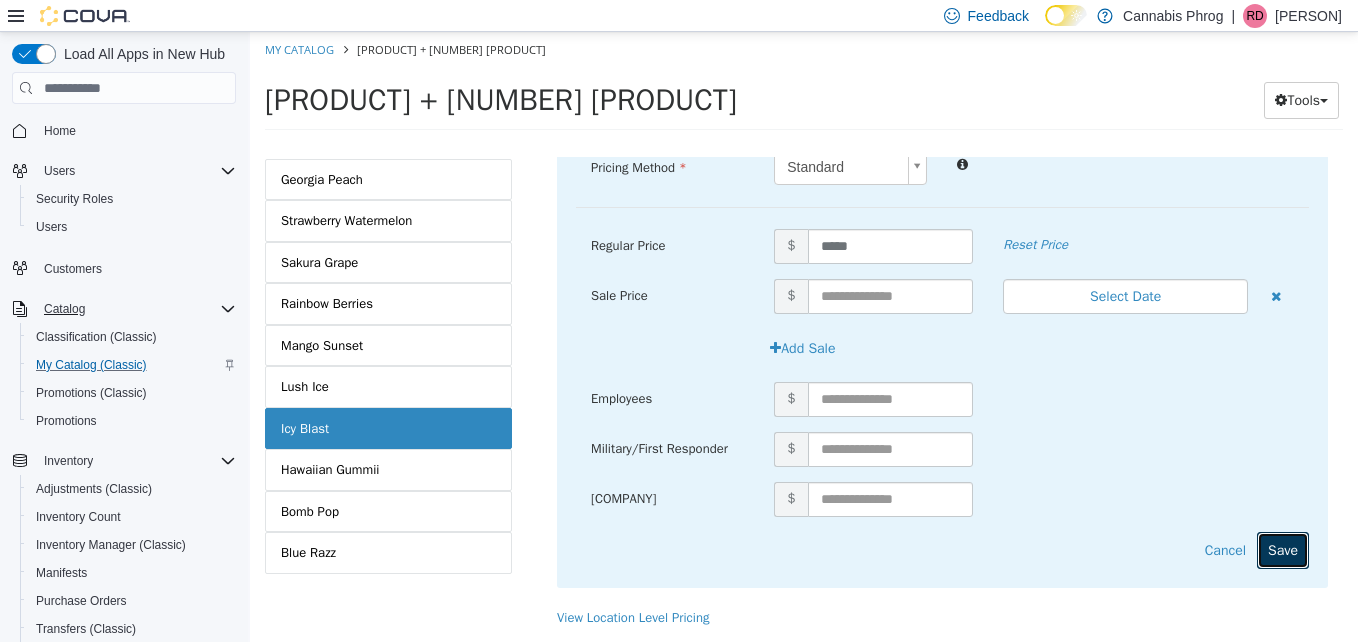 click on "Save" at bounding box center [1283, 550] 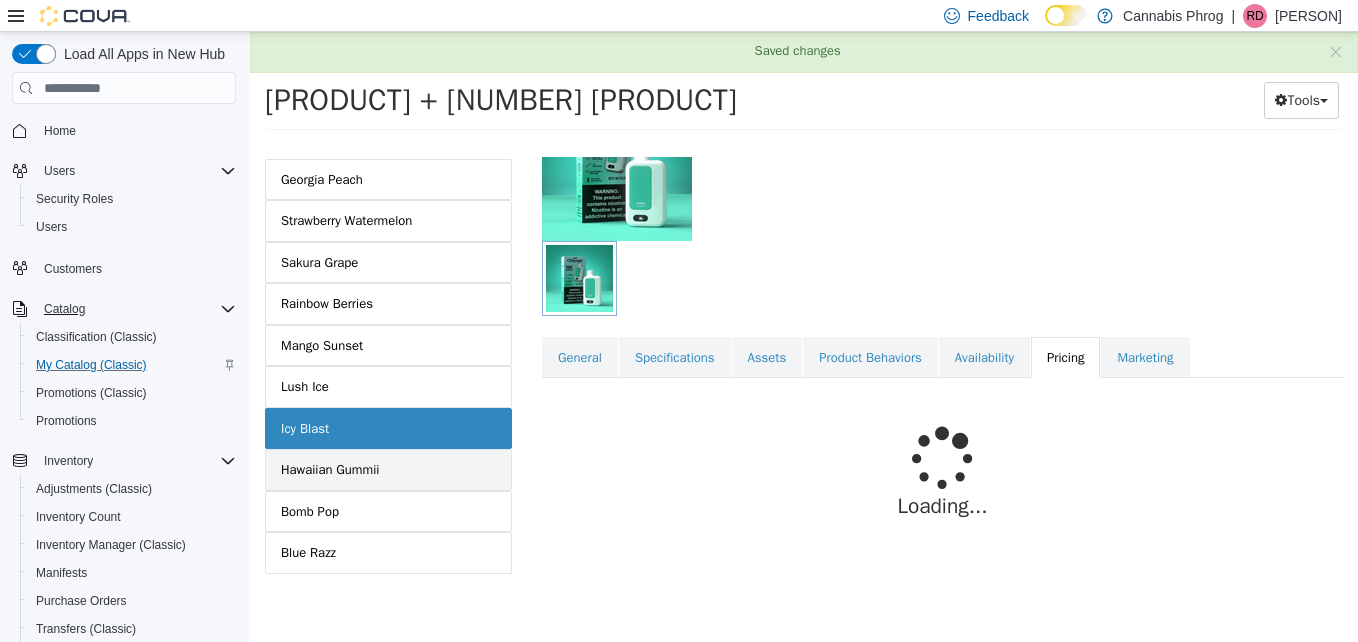 scroll, scrollTop: 232, scrollLeft: 0, axis: vertical 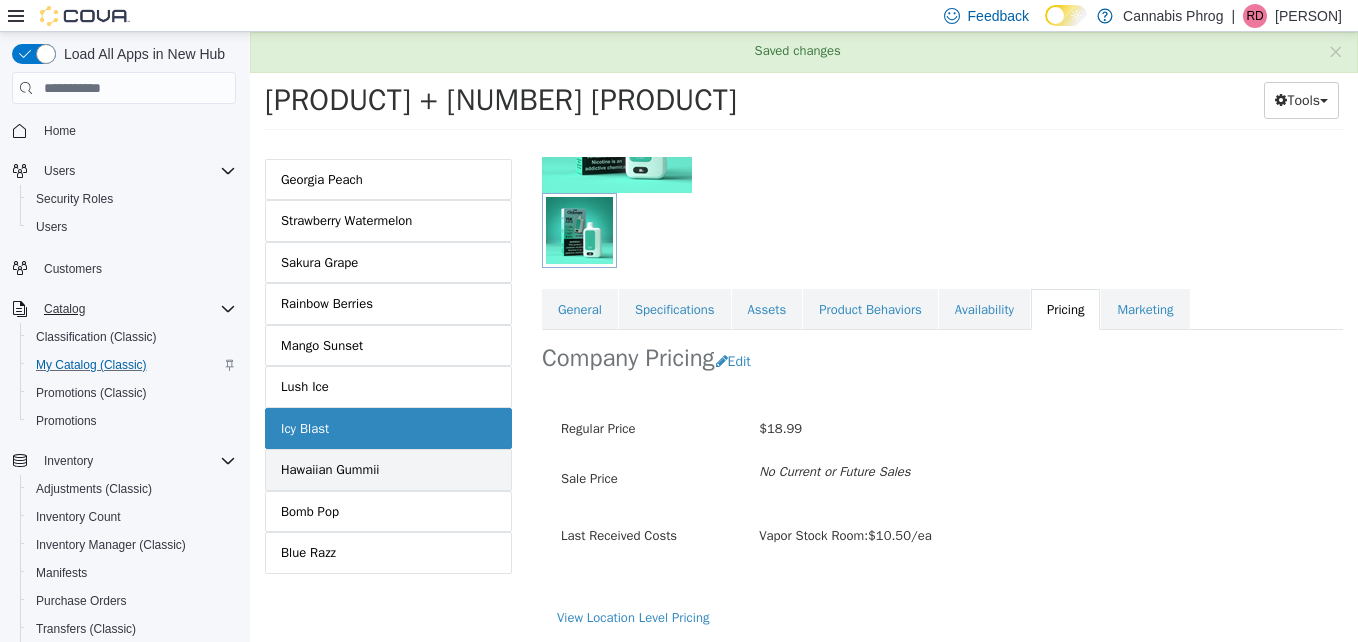 click on "Hawaiian Gummii" at bounding box center [330, 470] 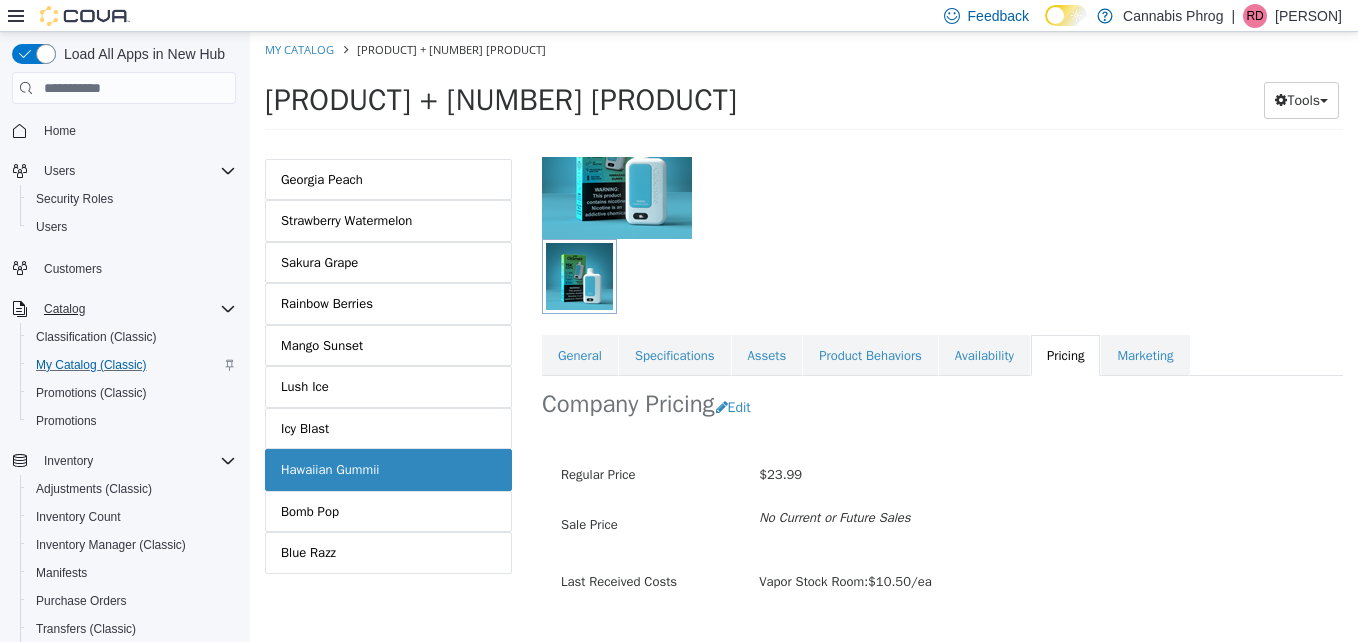 scroll, scrollTop: 200, scrollLeft: 0, axis: vertical 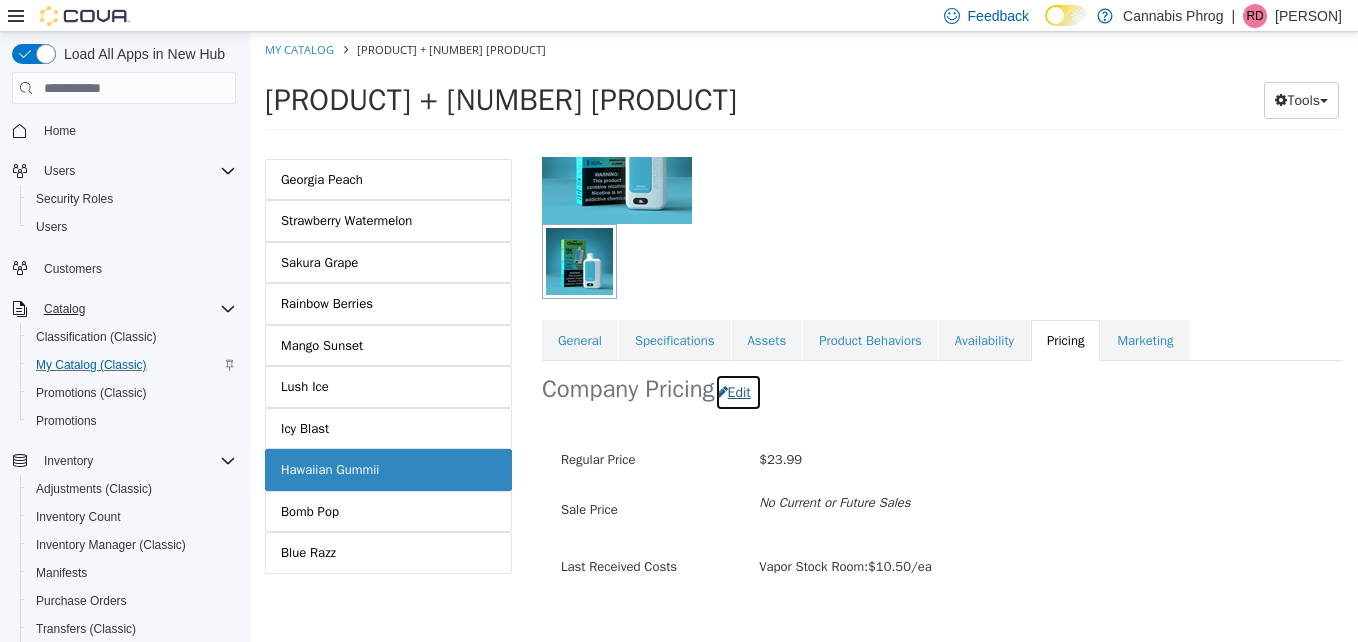 click on "Edit" at bounding box center (738, 392) 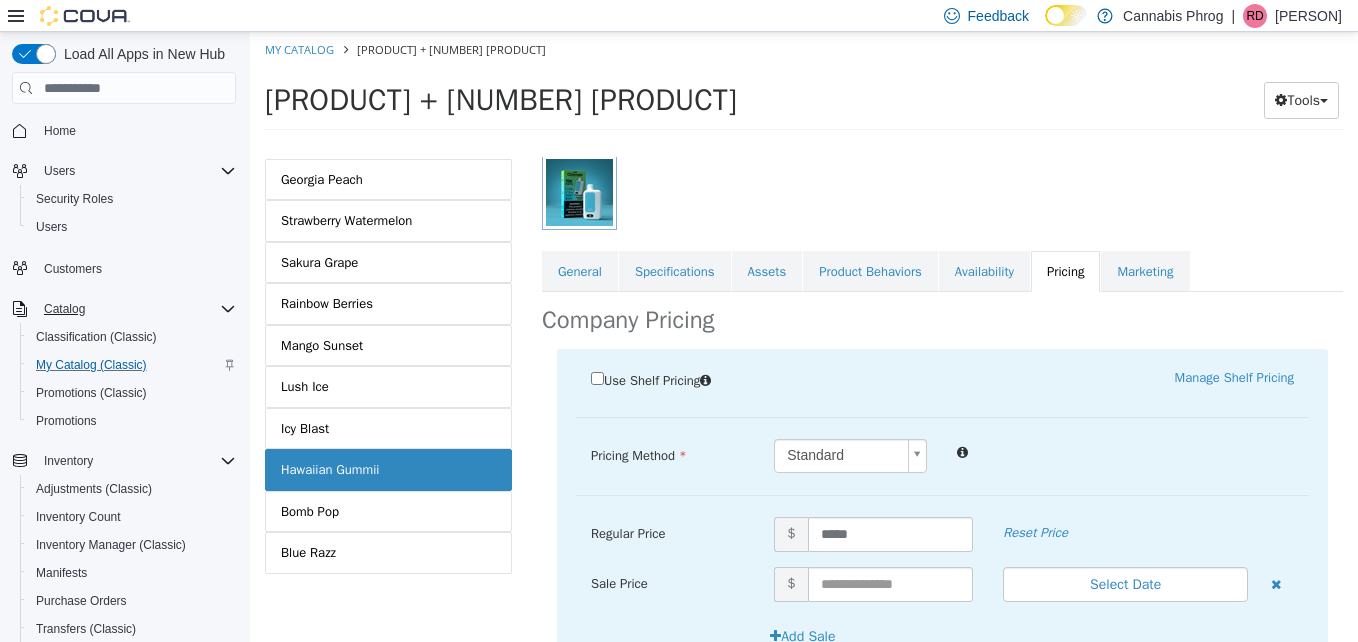 scroll, scrollTop: 400, scrollLeft: 0, axis: vertical 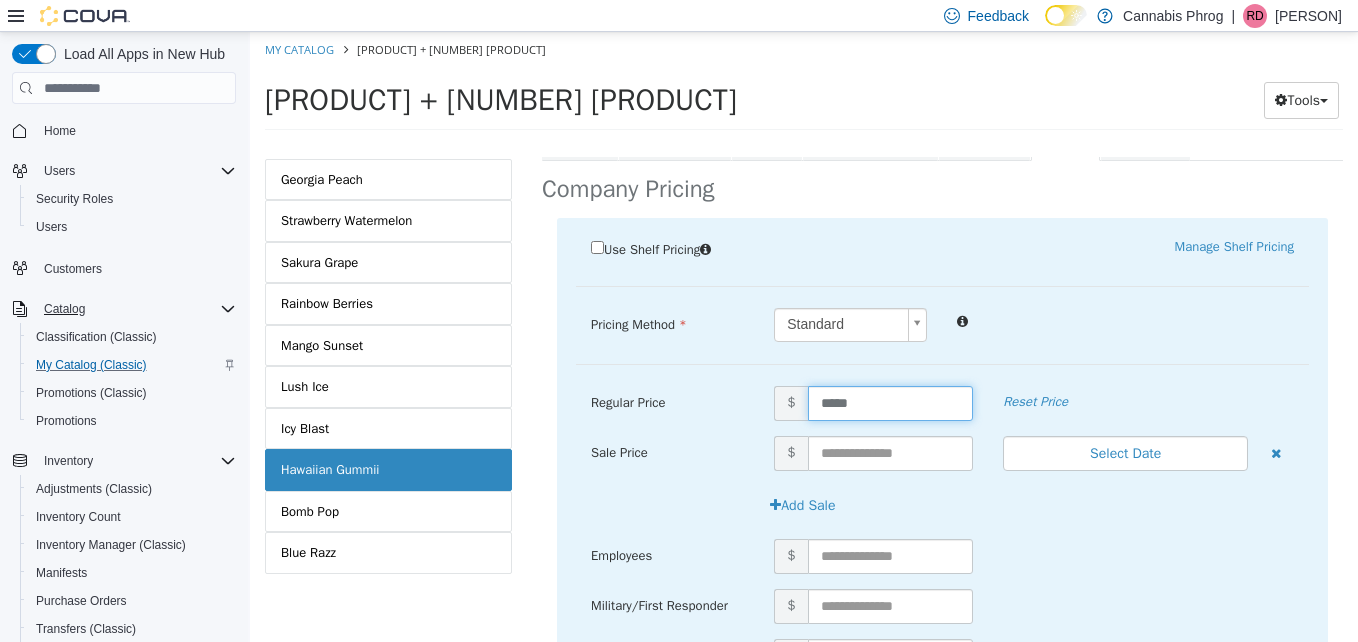 click on "*****" at bounding box center [891, 403] 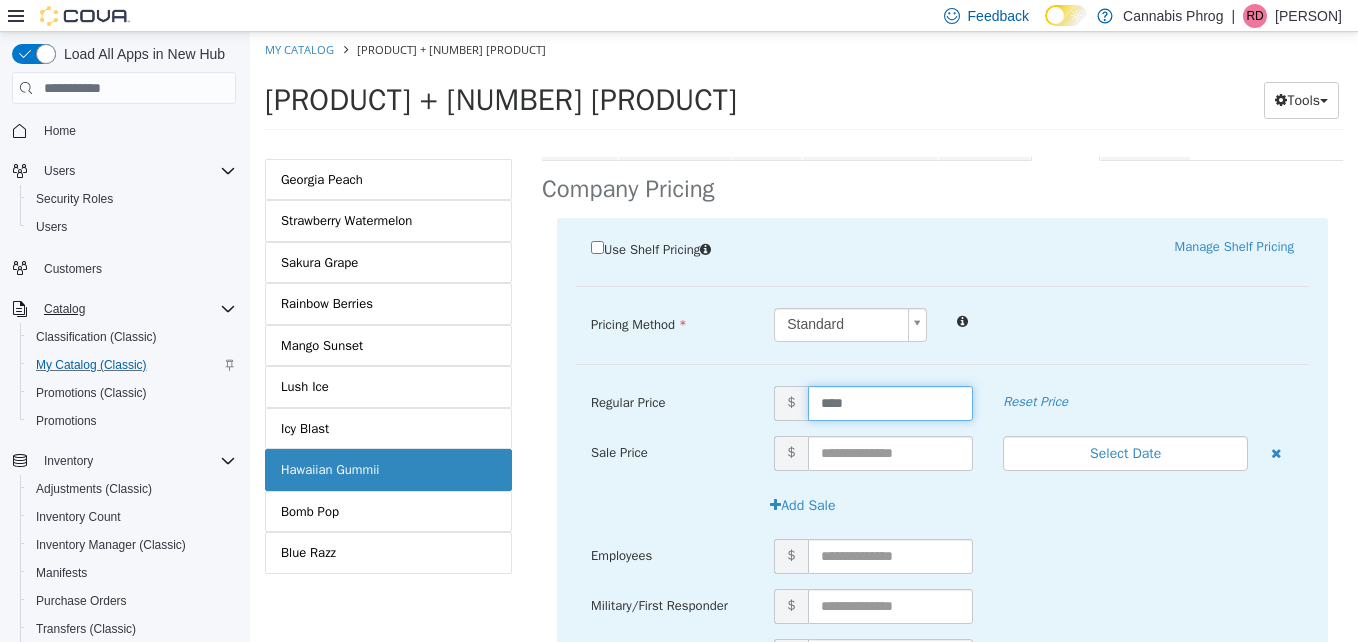 type on "*****" 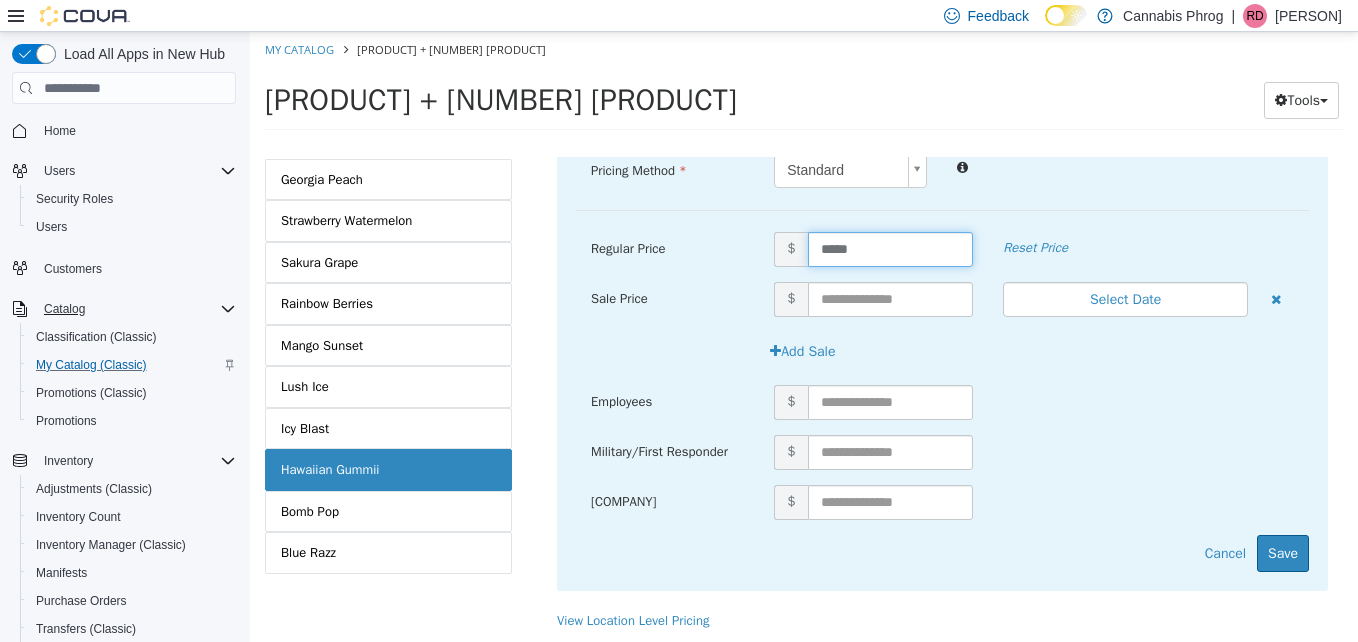 scroll, scrollTop: 557, scrollLeft: 0, axis: vertical 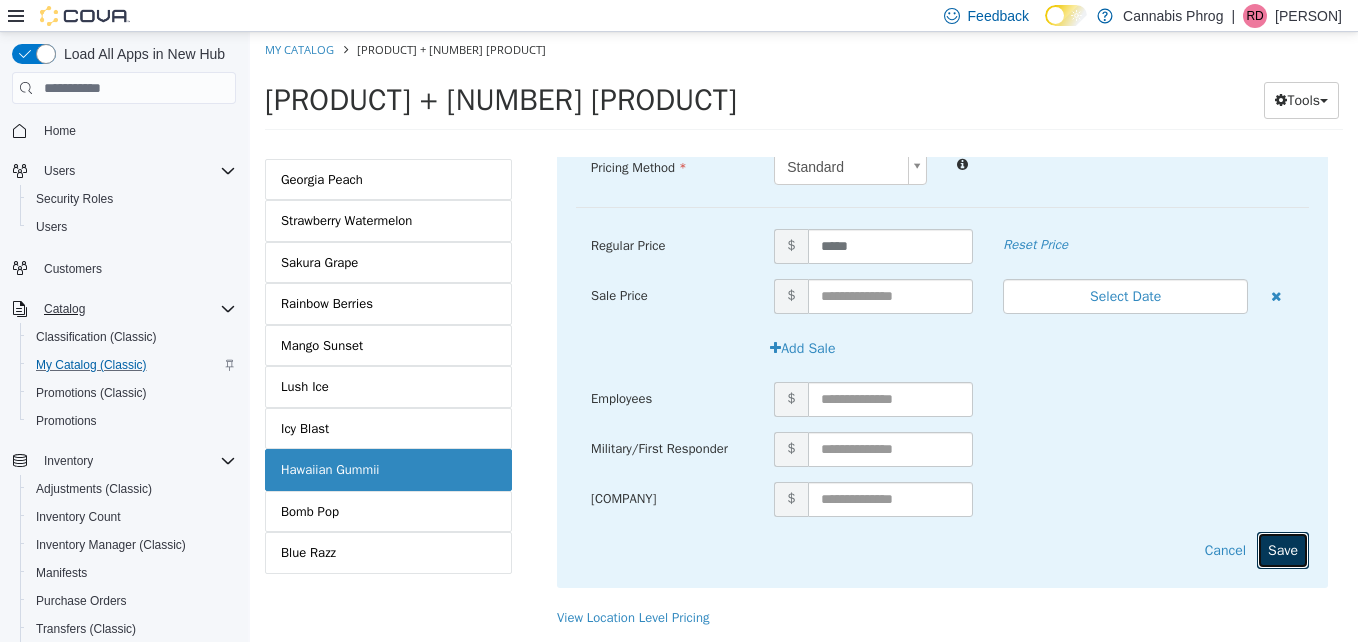 click on "Save" at bounding box center (1283, 550) 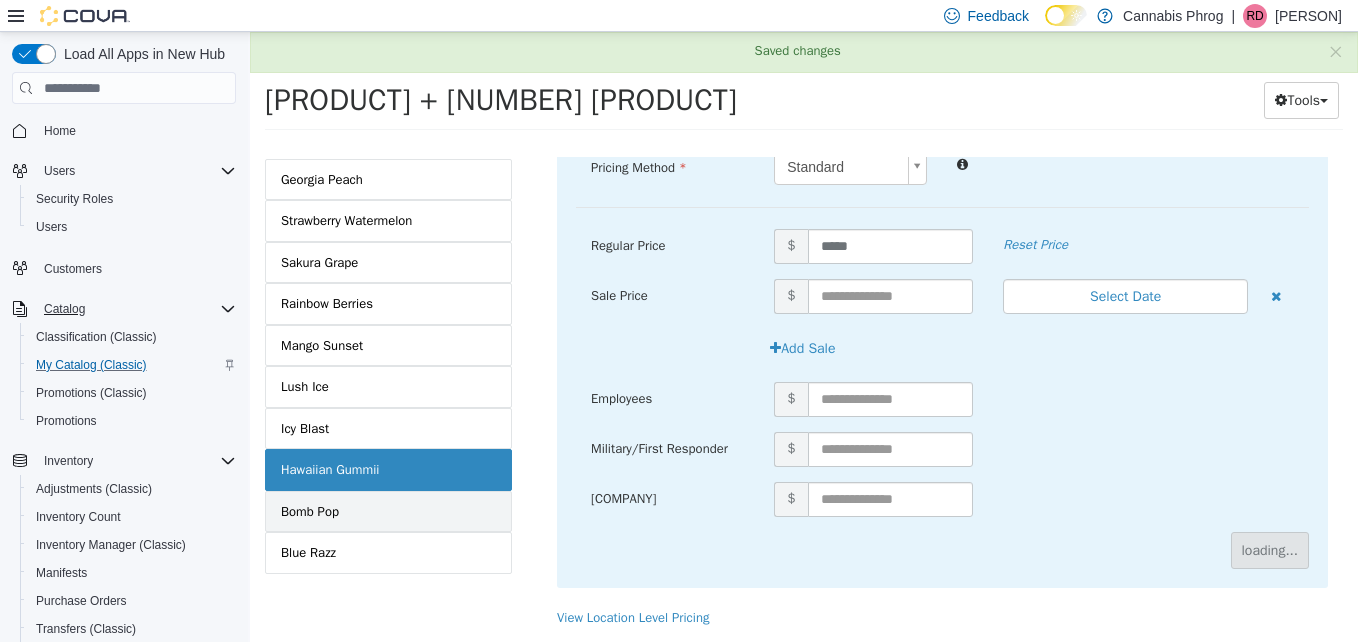 scroll, scrollTop: 232, scrollLeft: 0, axis: vertical 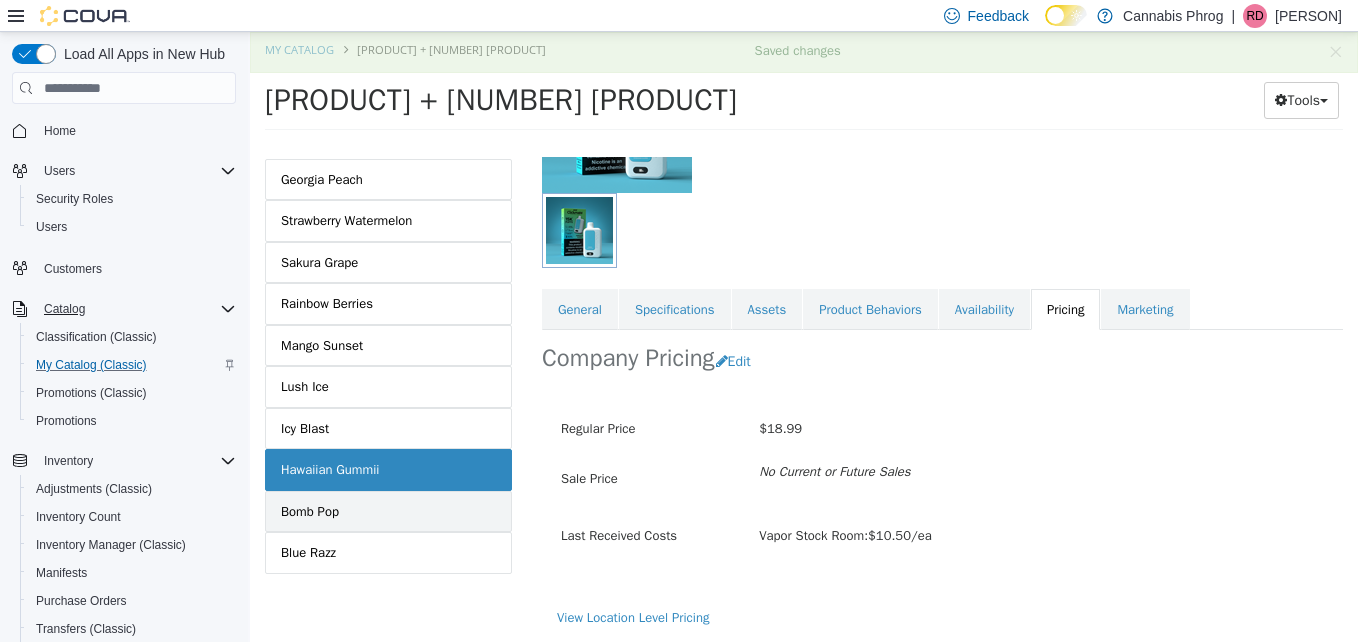 click on "Bomb Pop" at bounding box center (310, 512) 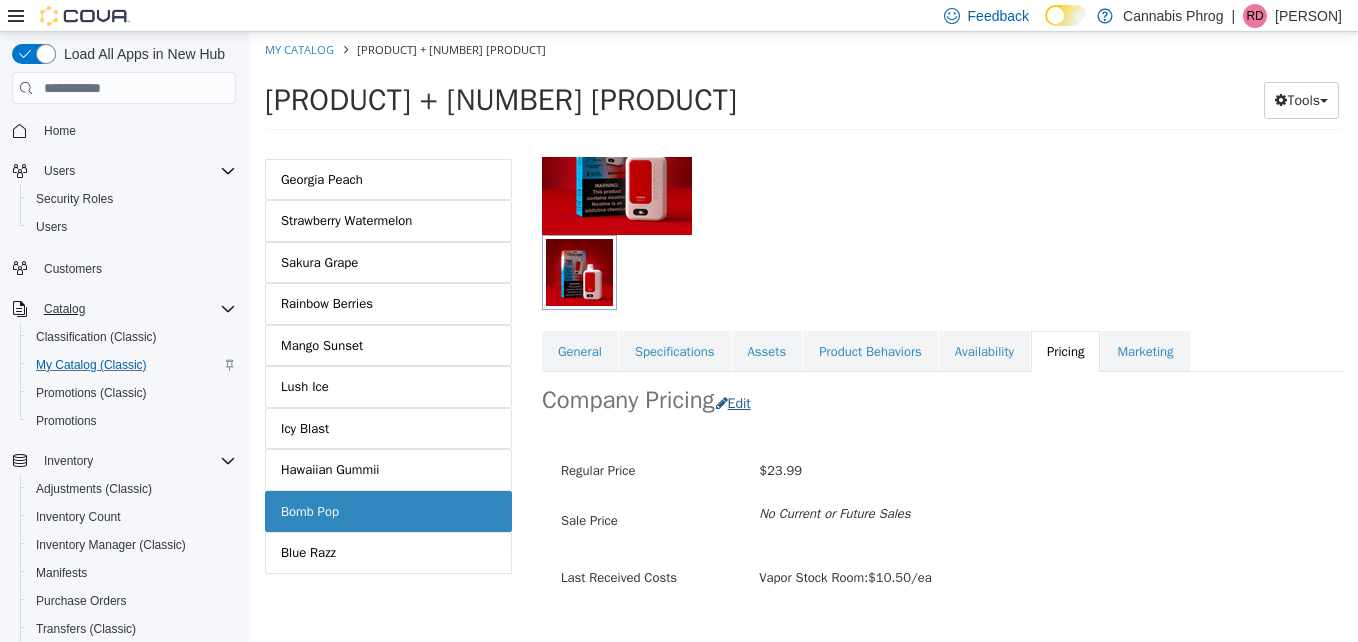 scroll, scrollTop: 232, scrollLeft: 0, axis: vertical 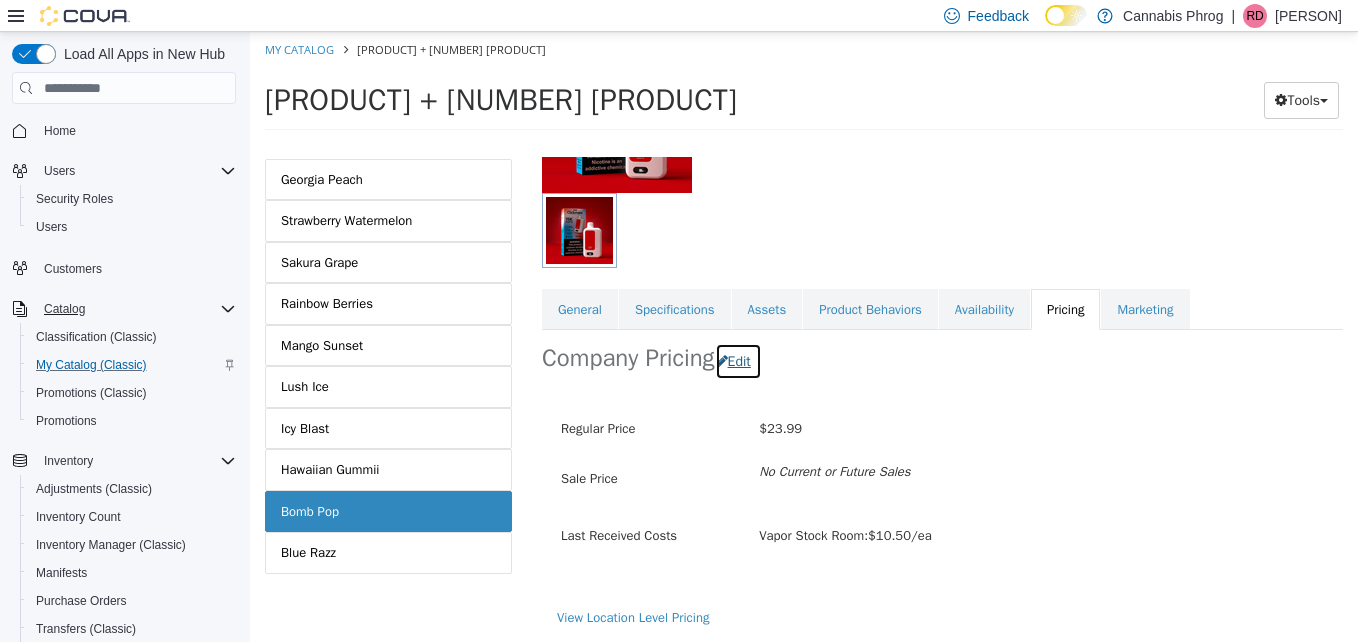 click on "Edit" at bounding box center (738, 361) 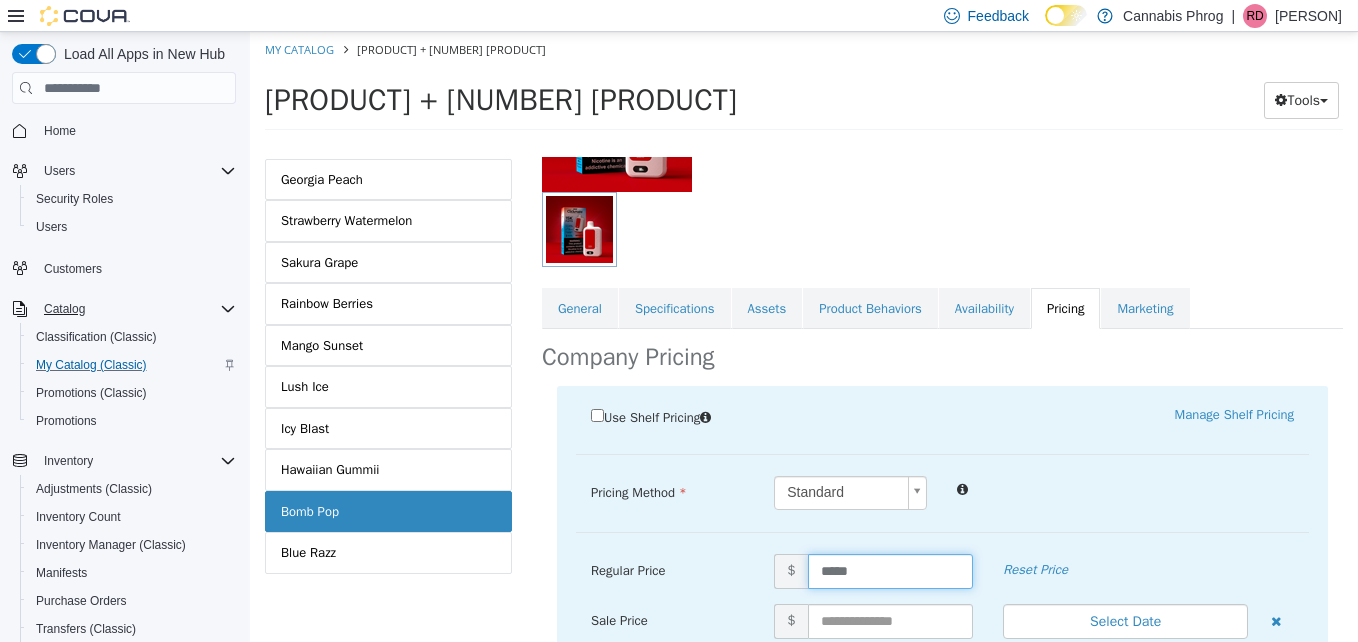 click on "*****" at bounding box center [891, 571] 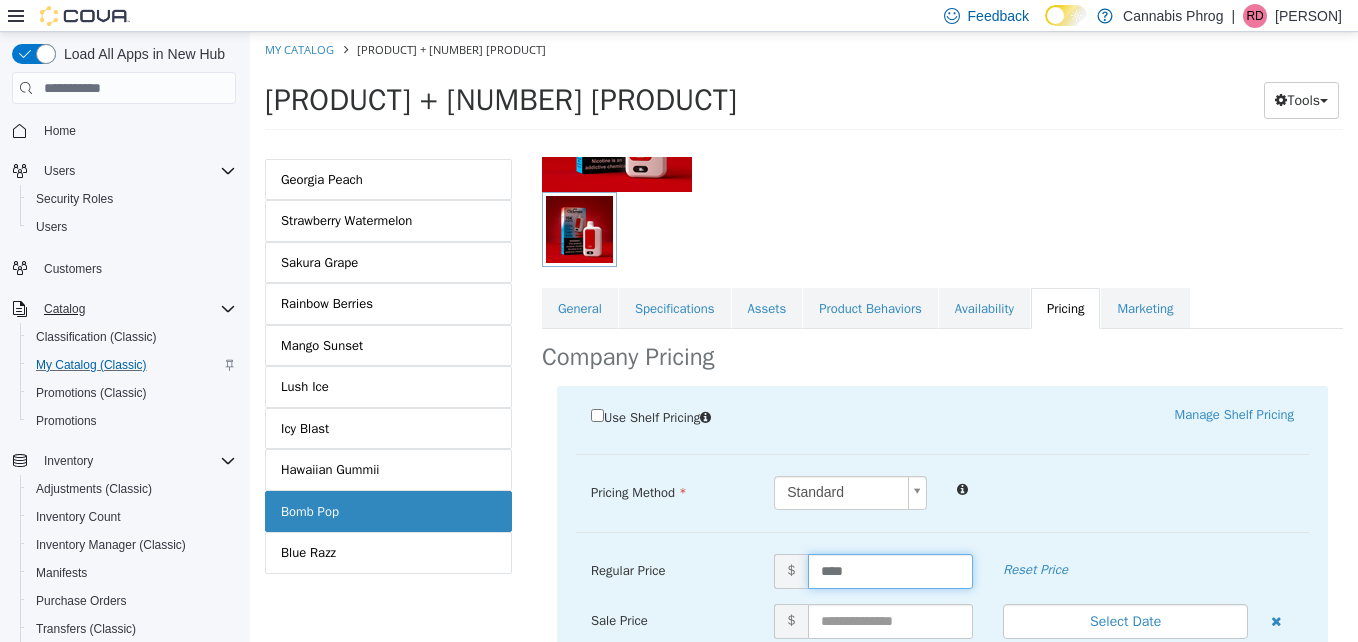 type on "*****" 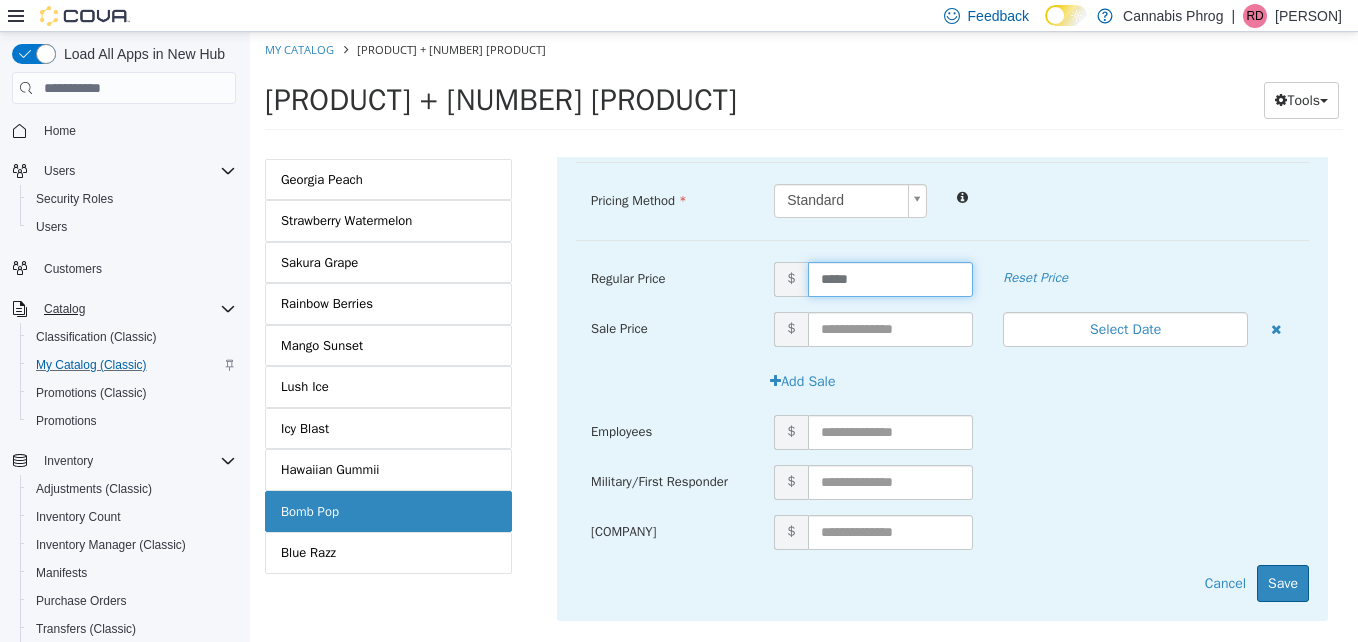 scroll, scrollTop: 532, scrollLeft: 0, axis: vertical 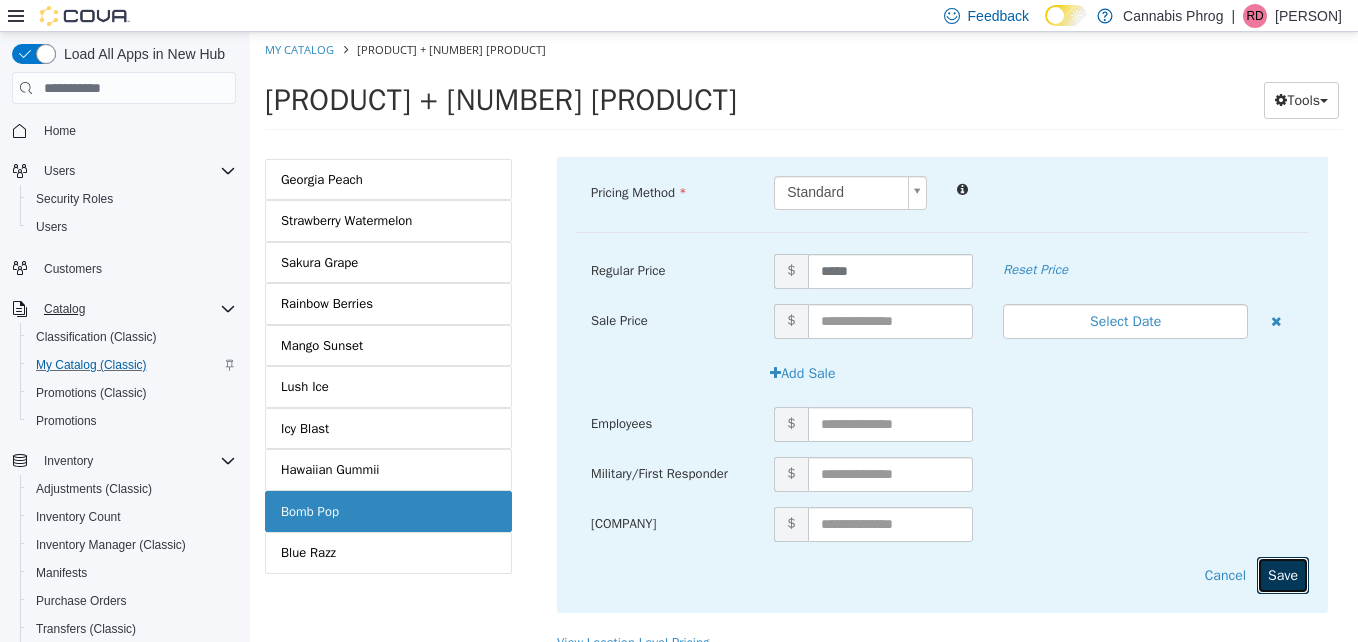 click on "Save" at bounding box center [1283, 575] 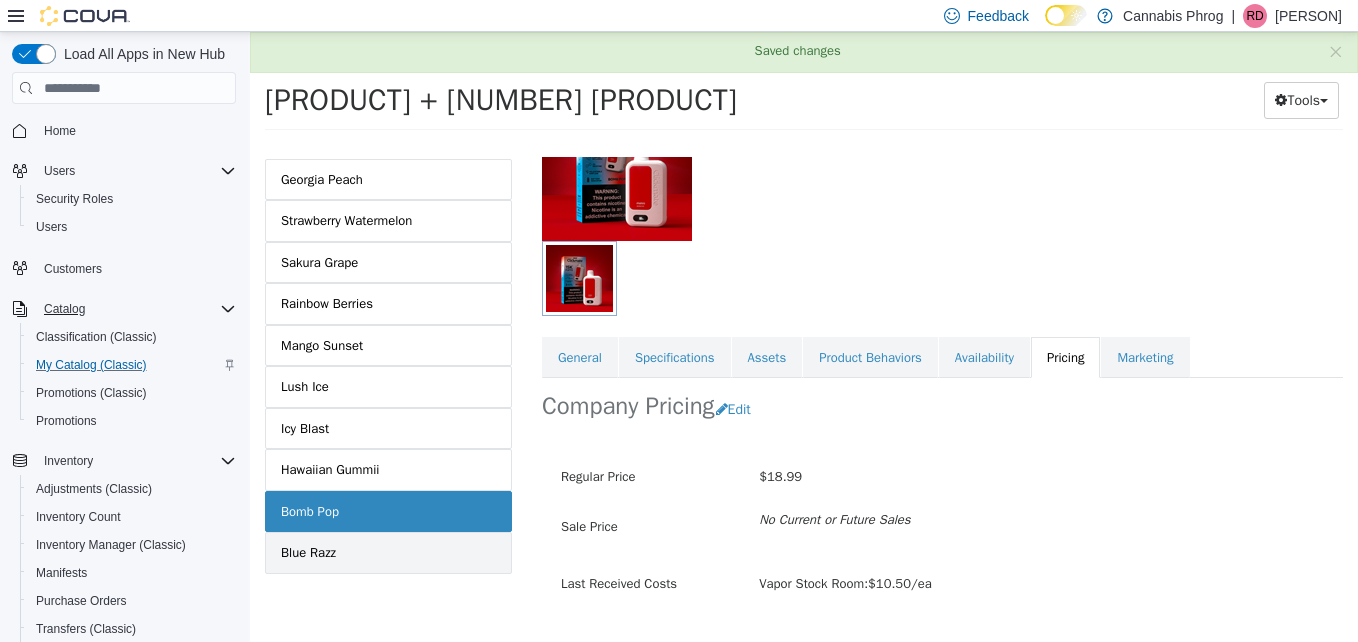scroll, scrollTop: 232, scrollLeft: 0, axis: vertical 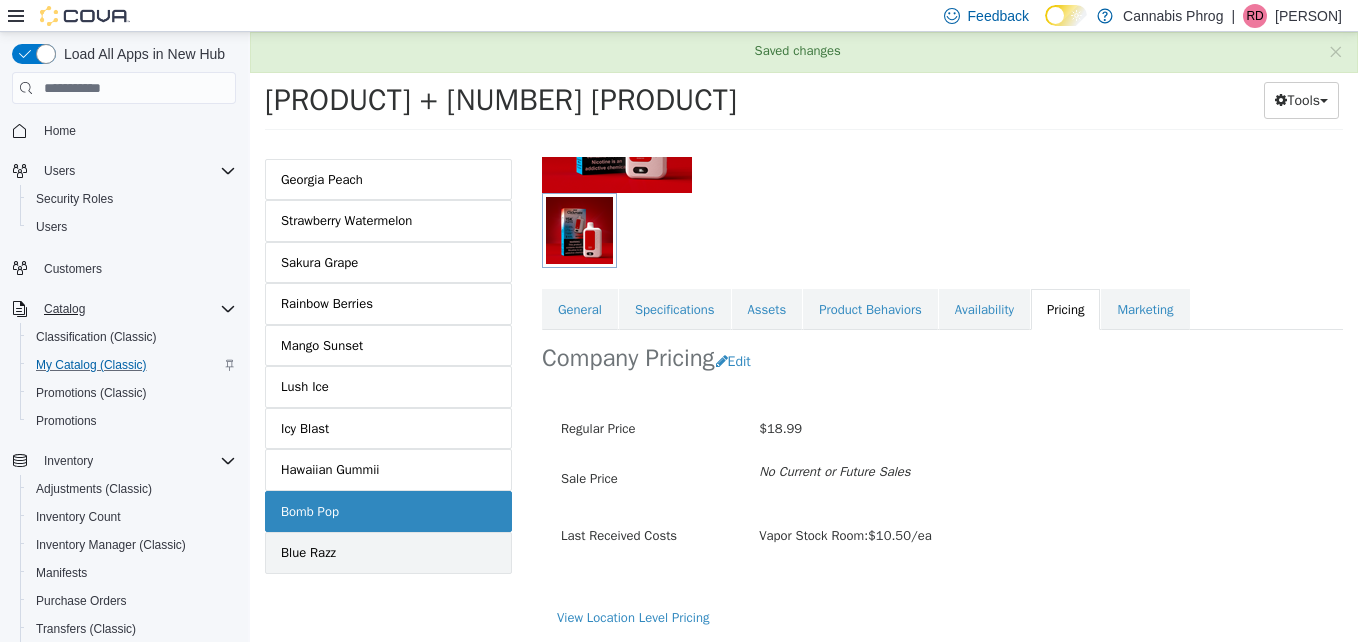 click on "Blue Razz" at bounding box center (308, 553) 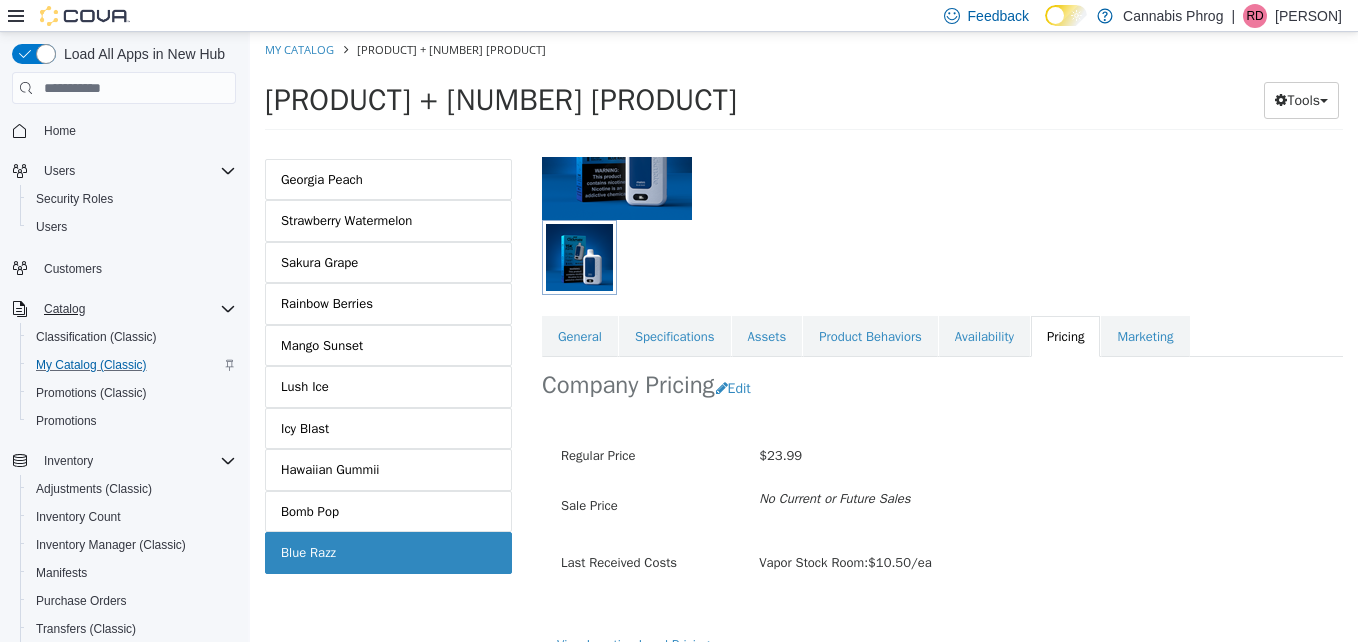 scroll, scrollTop: 232, scrollLeft: 0, axis: vertical 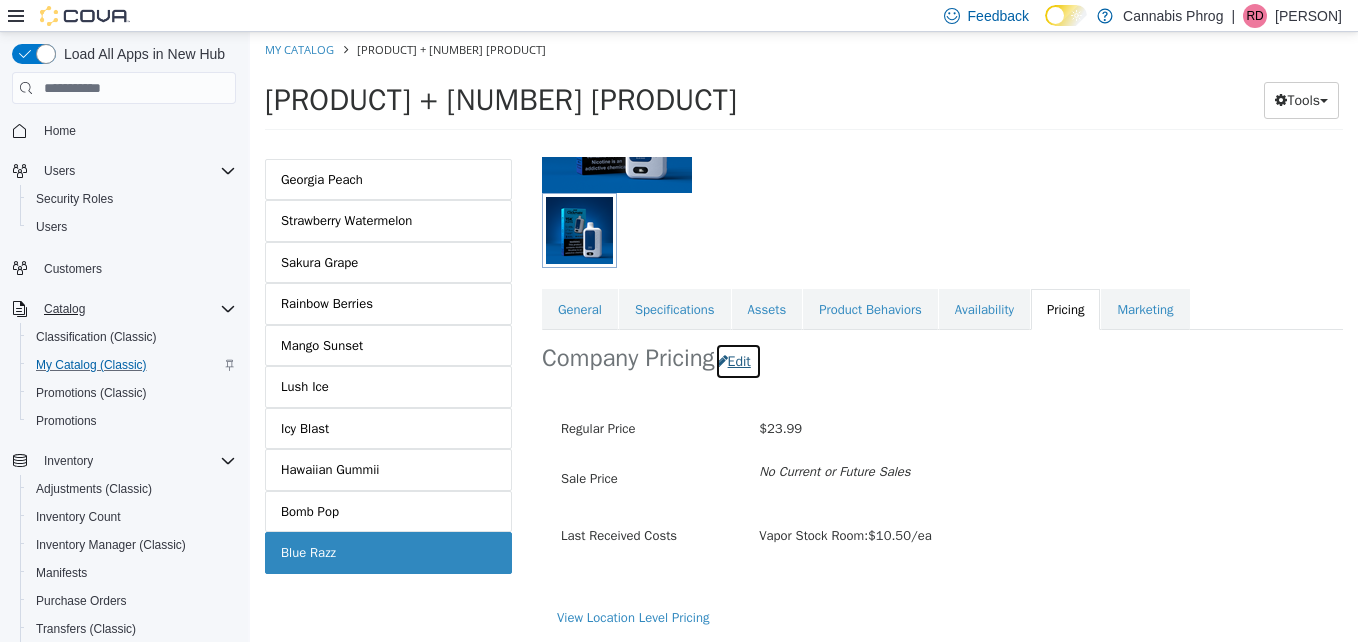 click on "Edit" at bounding box center (738, 361) 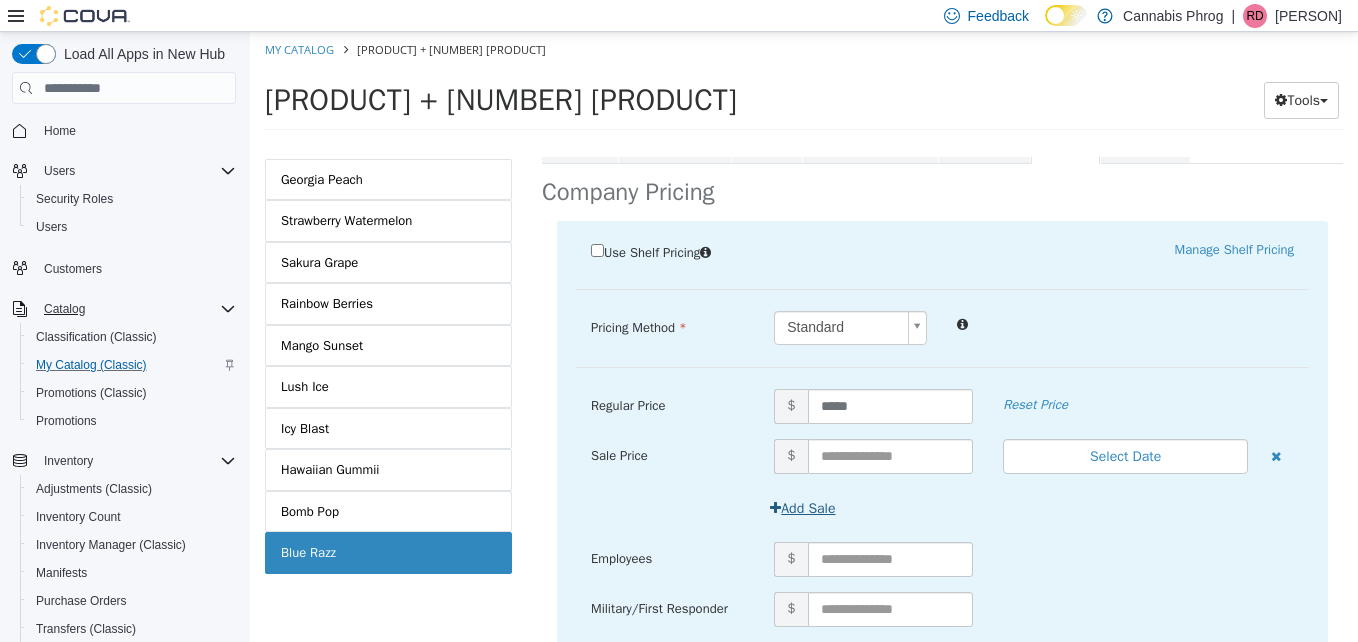 scroll, scrollTop: 432, scrollLeft: 0, axis: vertical 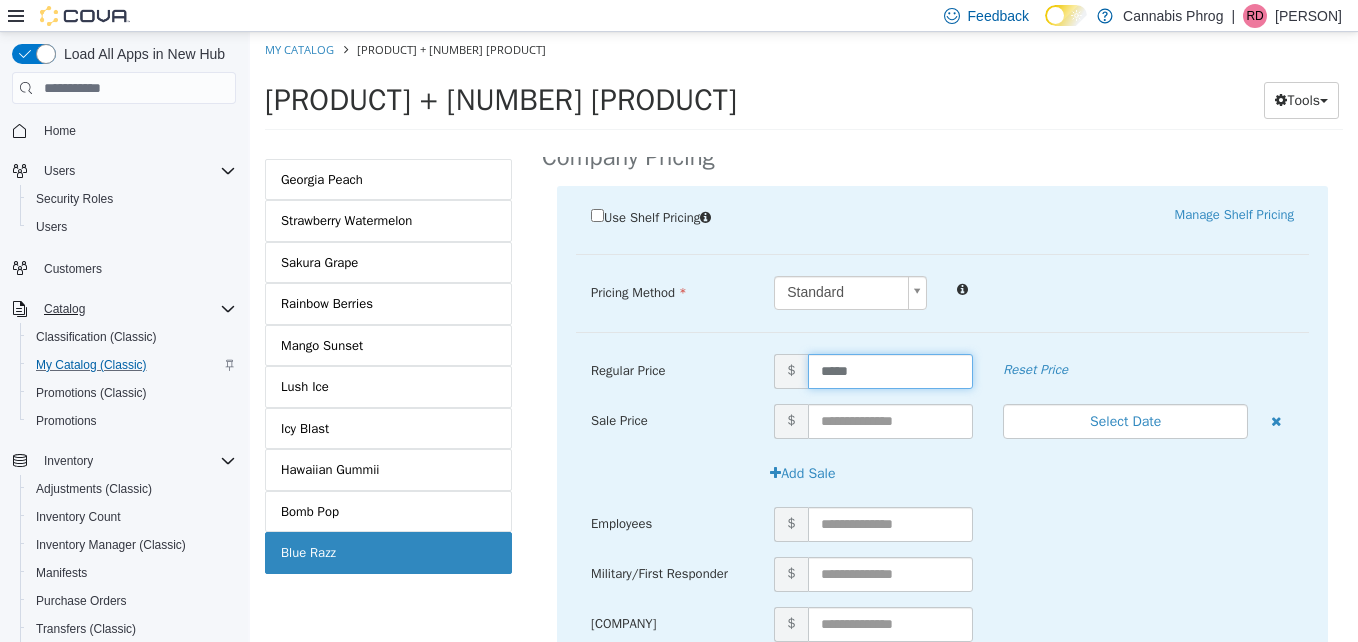 click on "*****" at bounding box center (891, 371) 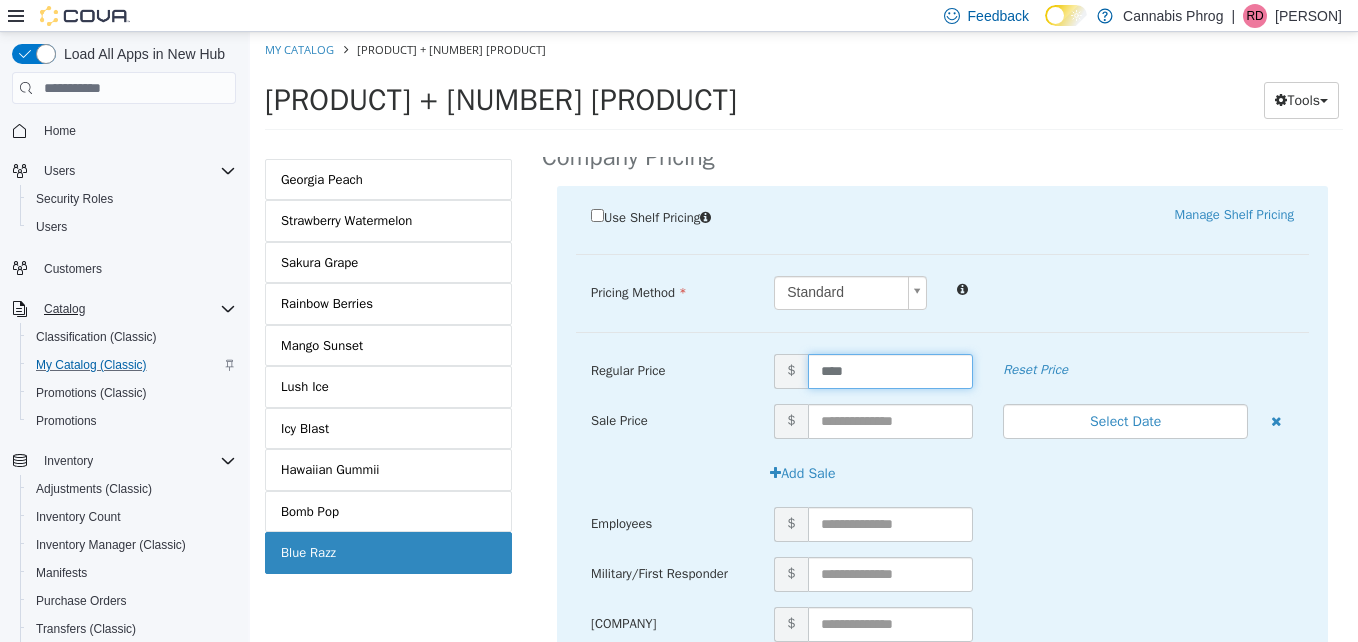 type on "*****" 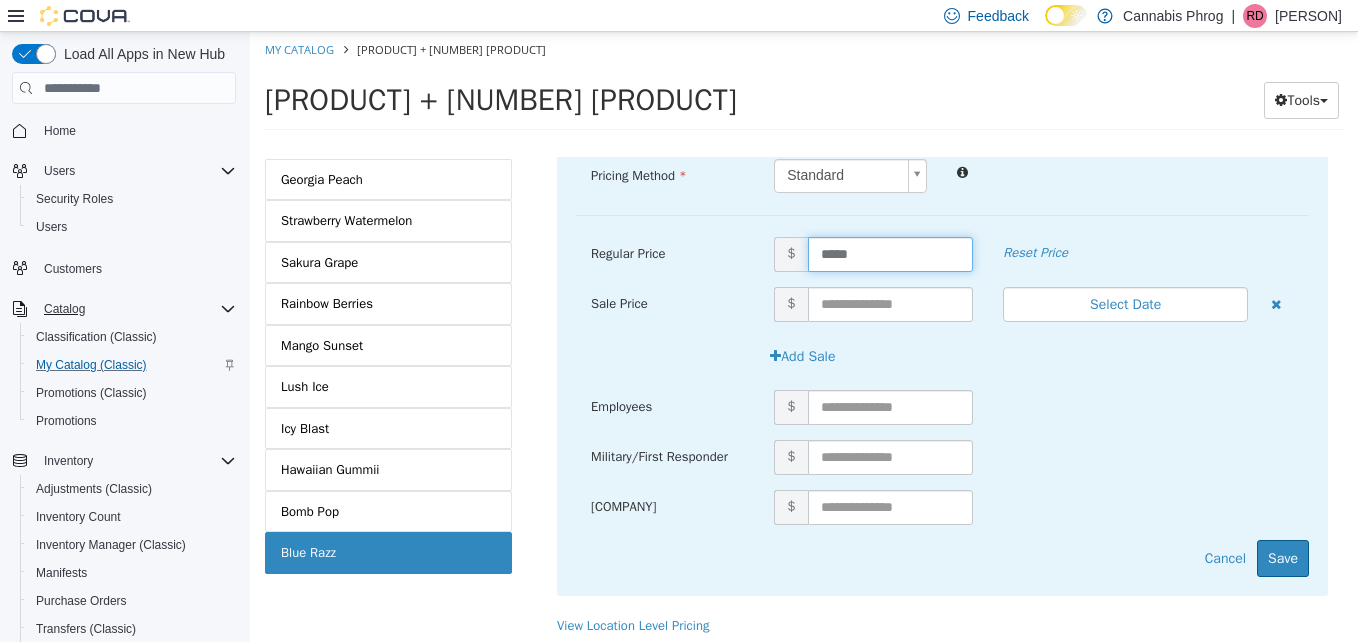 scroll, scrollTop: 557, scrollLeft: 0, axis: vertical 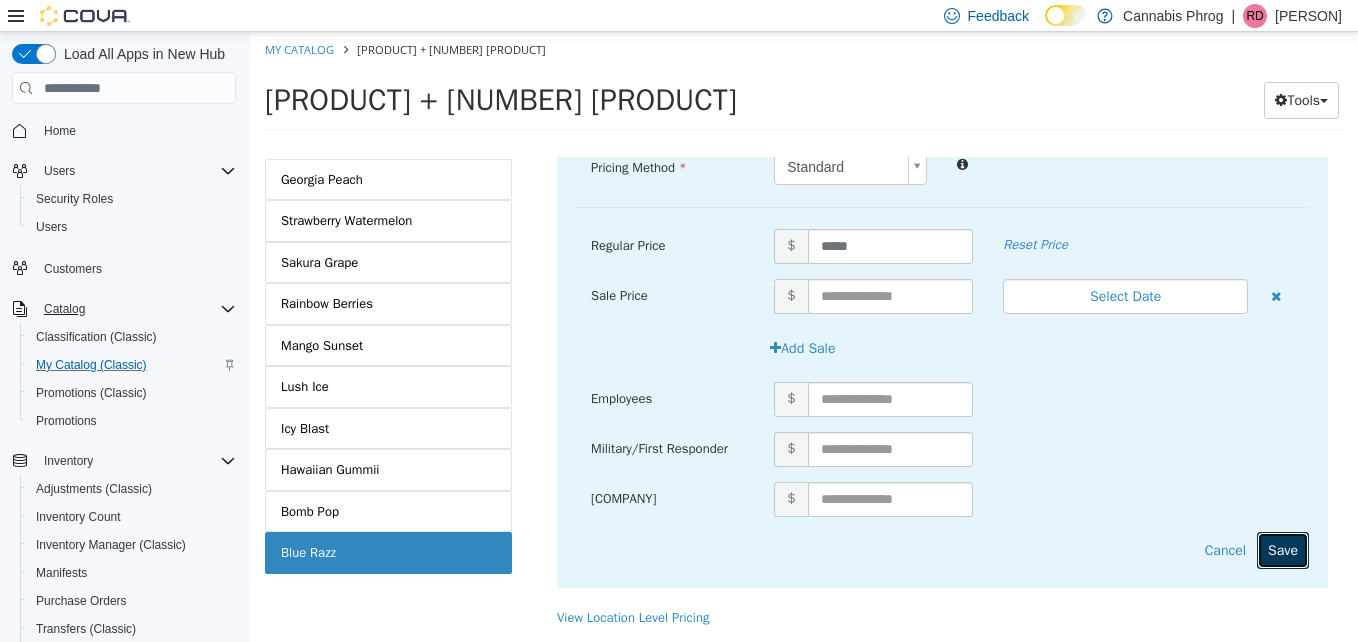 click on "Save" at bounding box center [1283, 550] 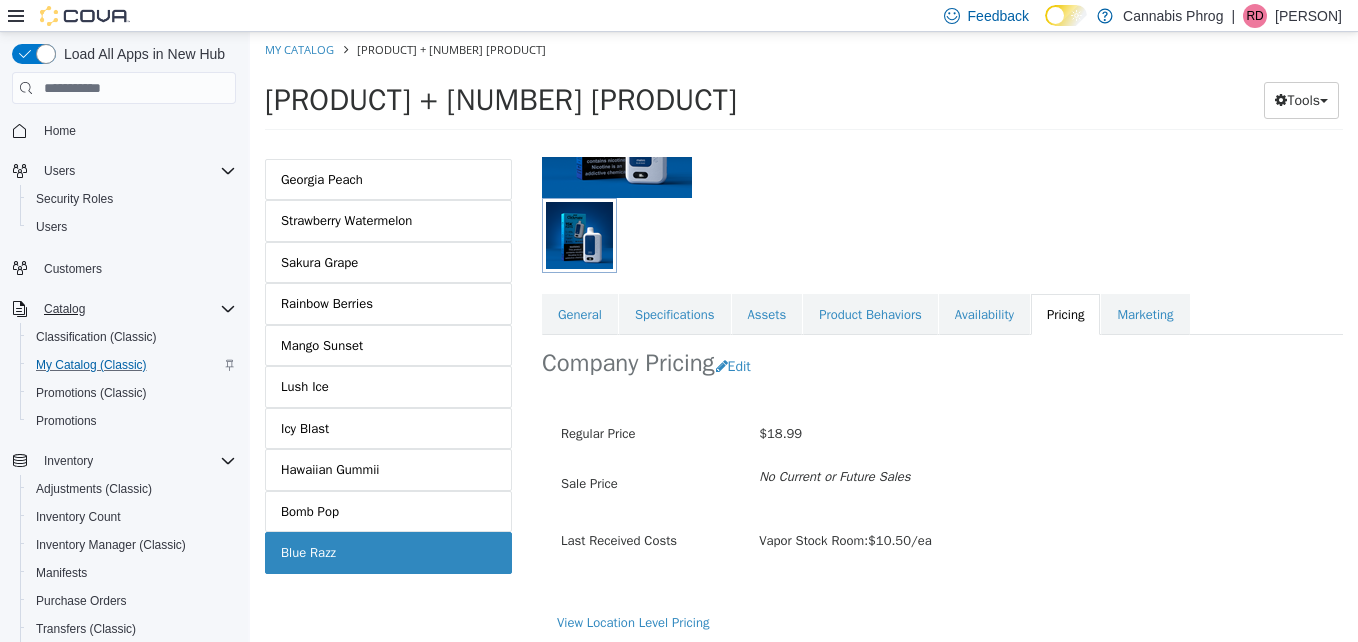 scroll, scrollTop: 232, scrollLeft: 0, axis: vertical 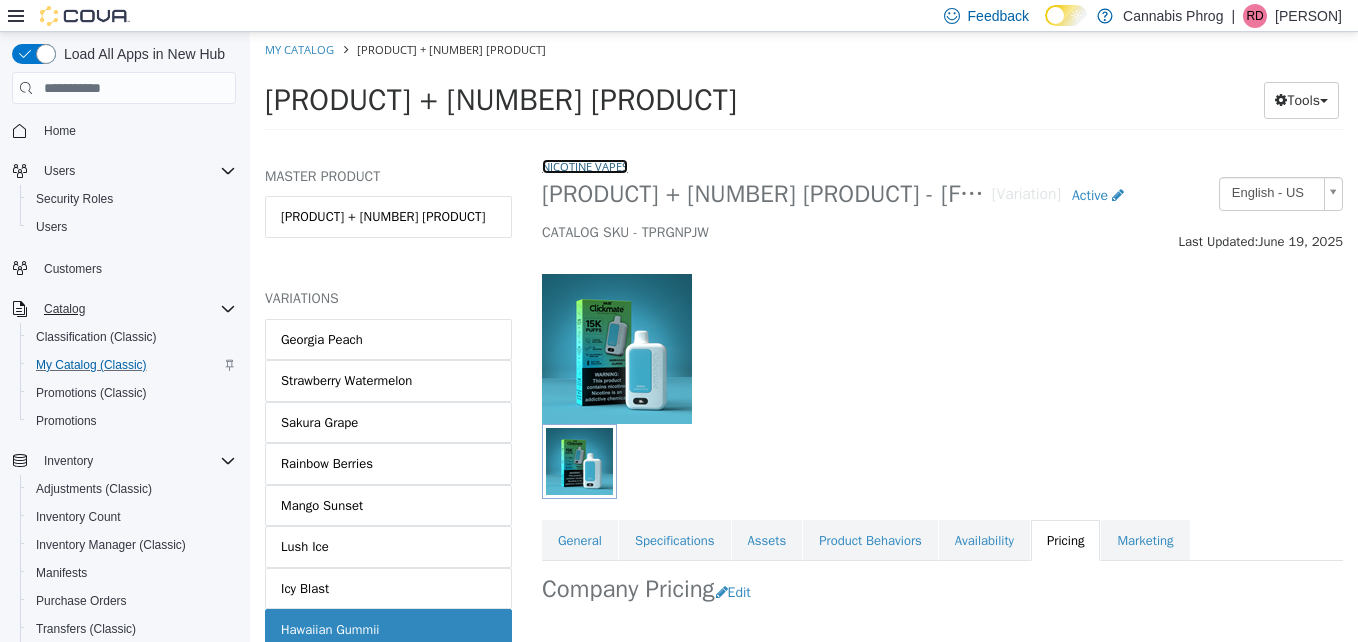 click on "Nicotine Vapes" at bounding box center (585, 166) 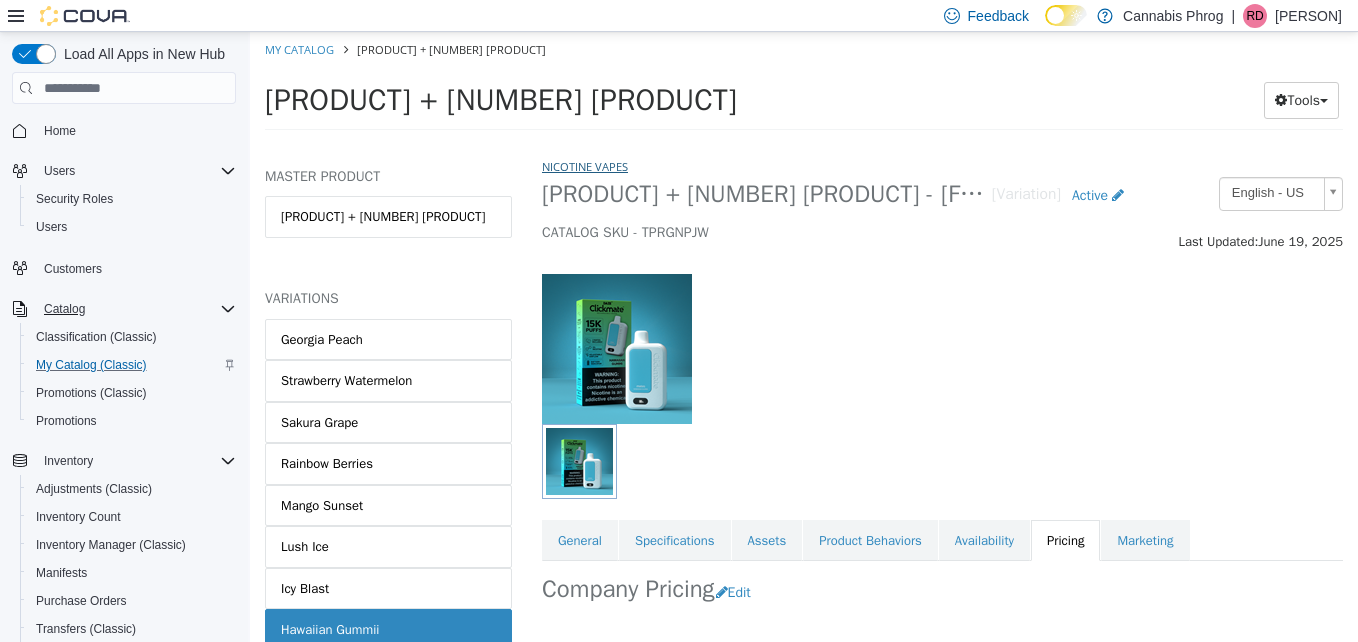 select on "**********" 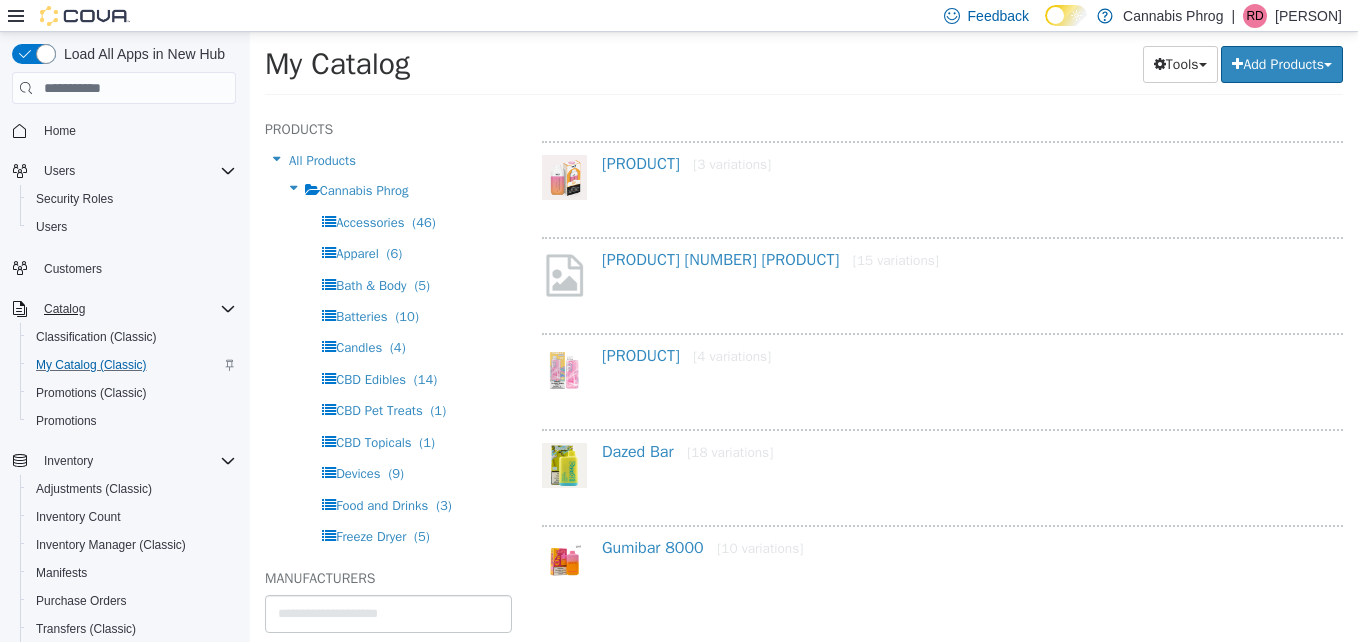 scroll, scrollTop: 1016, scrollLeft: 0, axis: vertical 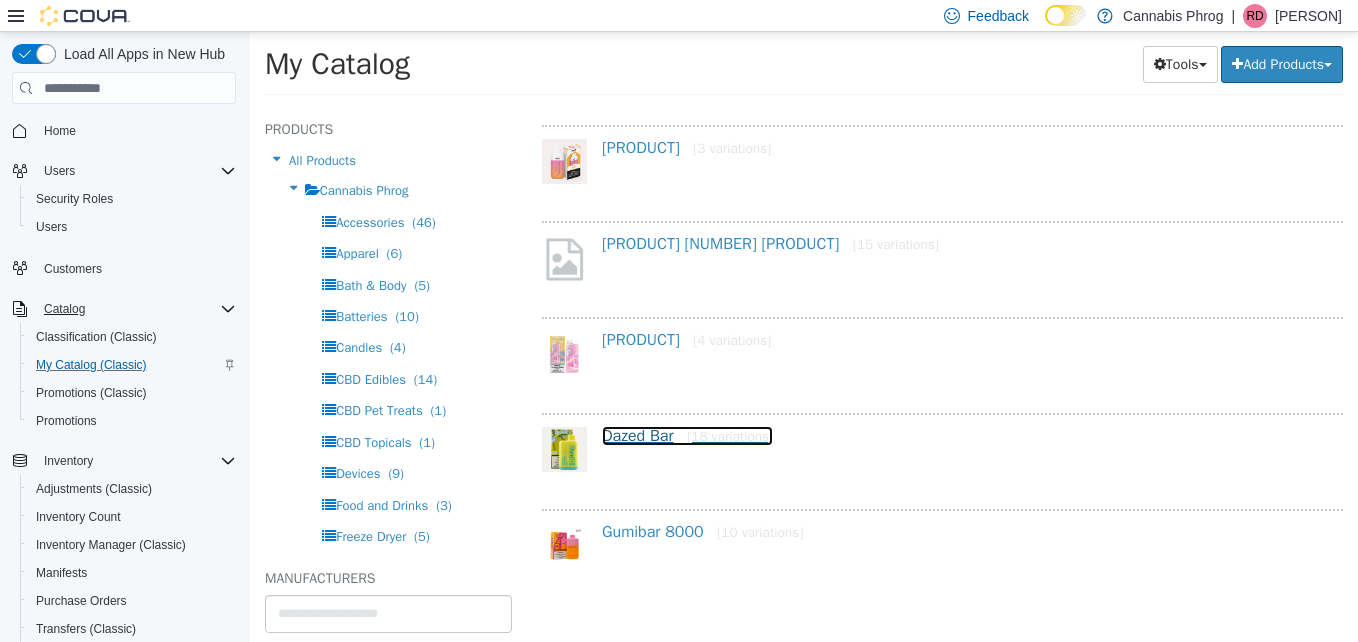 click on "Dazed Bar
[18 variations]" at bounding box center (687, 436) 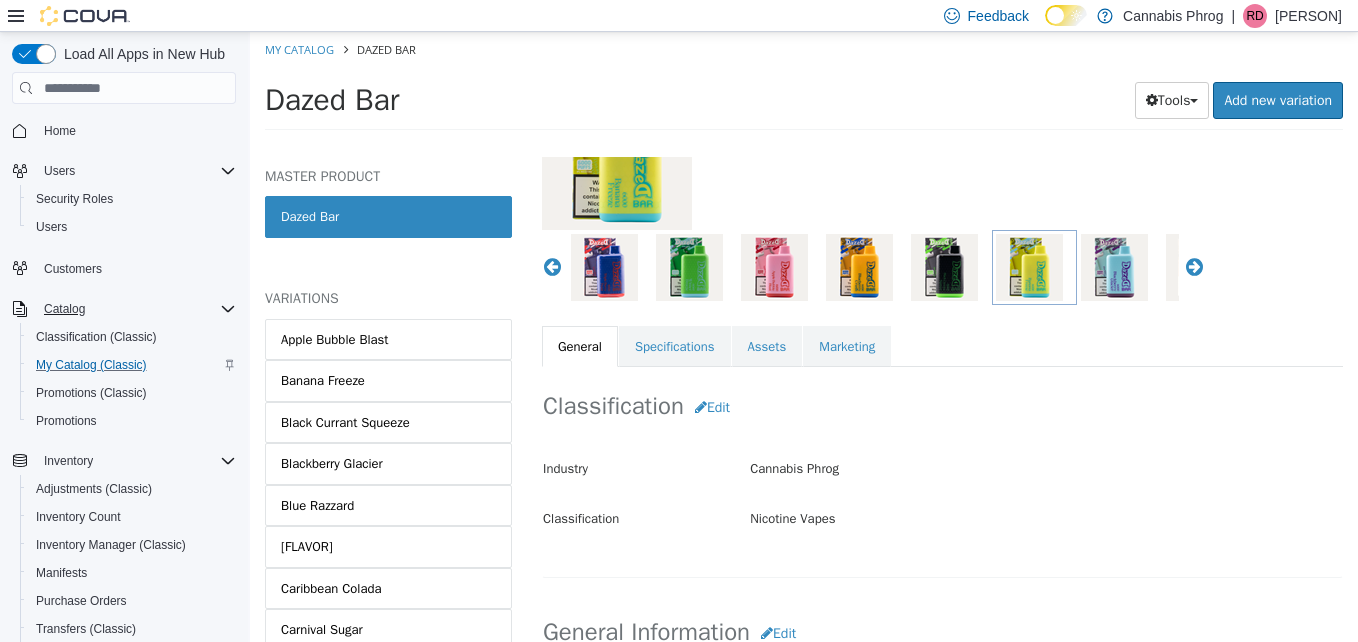 scroll, scrollTop: 112, scrollLeft: 0, axis: vertical 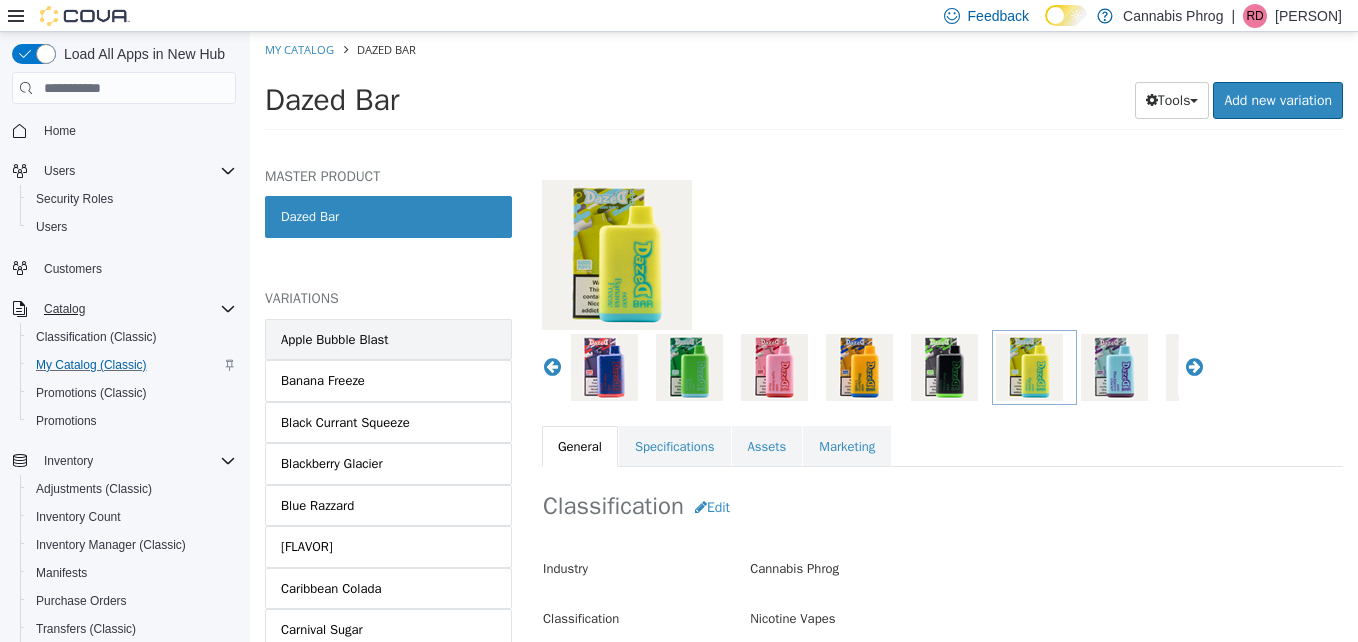 click on "Apple Bubble Blast" at bounding box center [334, 340] 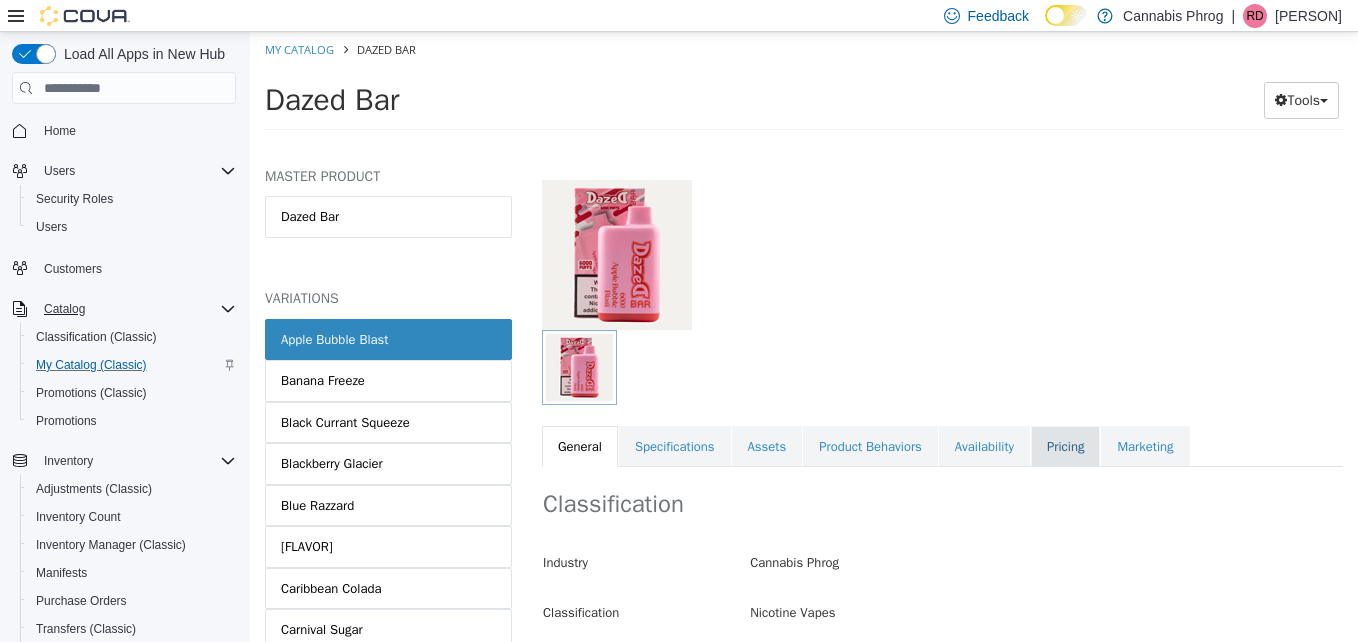click on "Pricing" at bounding box center [1065, 447] 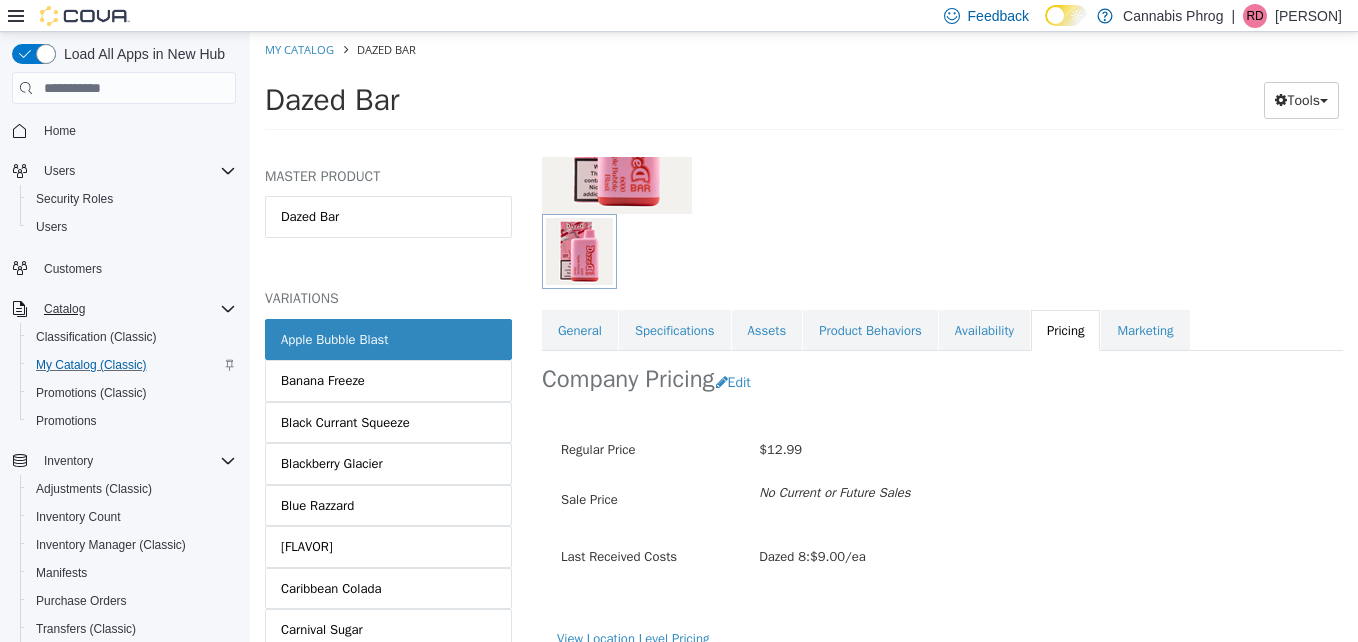 scroll, scrollTop: 232, scrollLeft: 0, axis: vertical 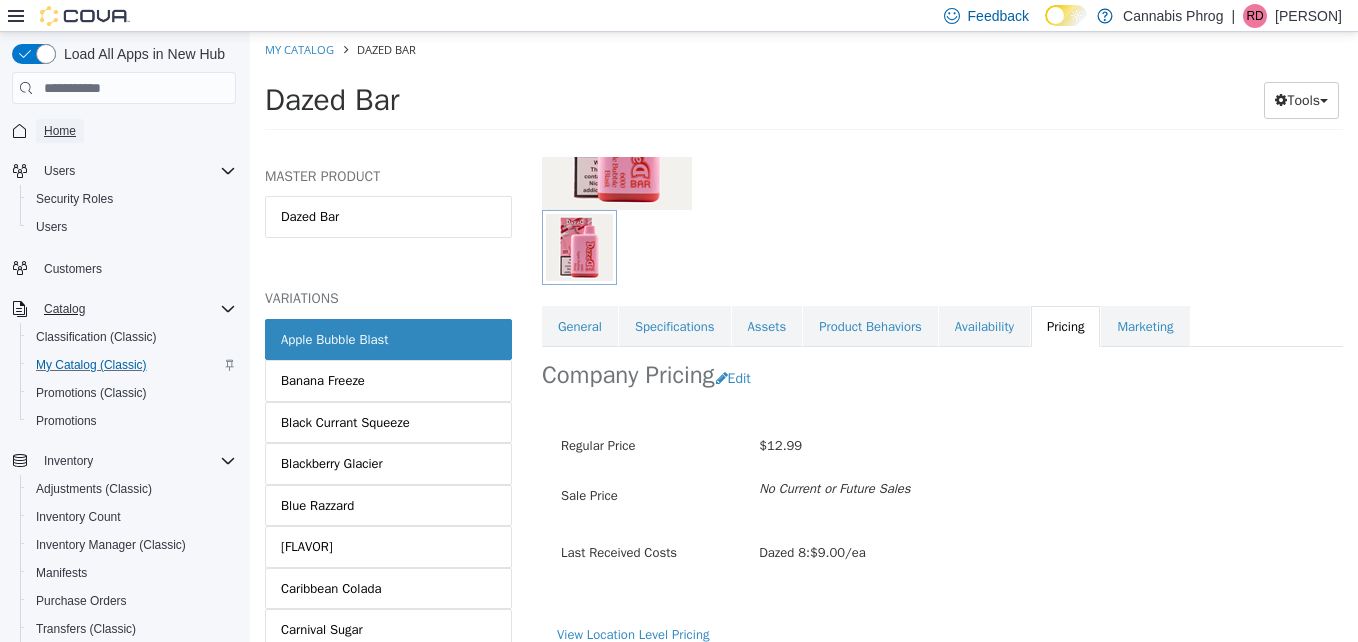 click on "Home" at bounding box center (60, 131) 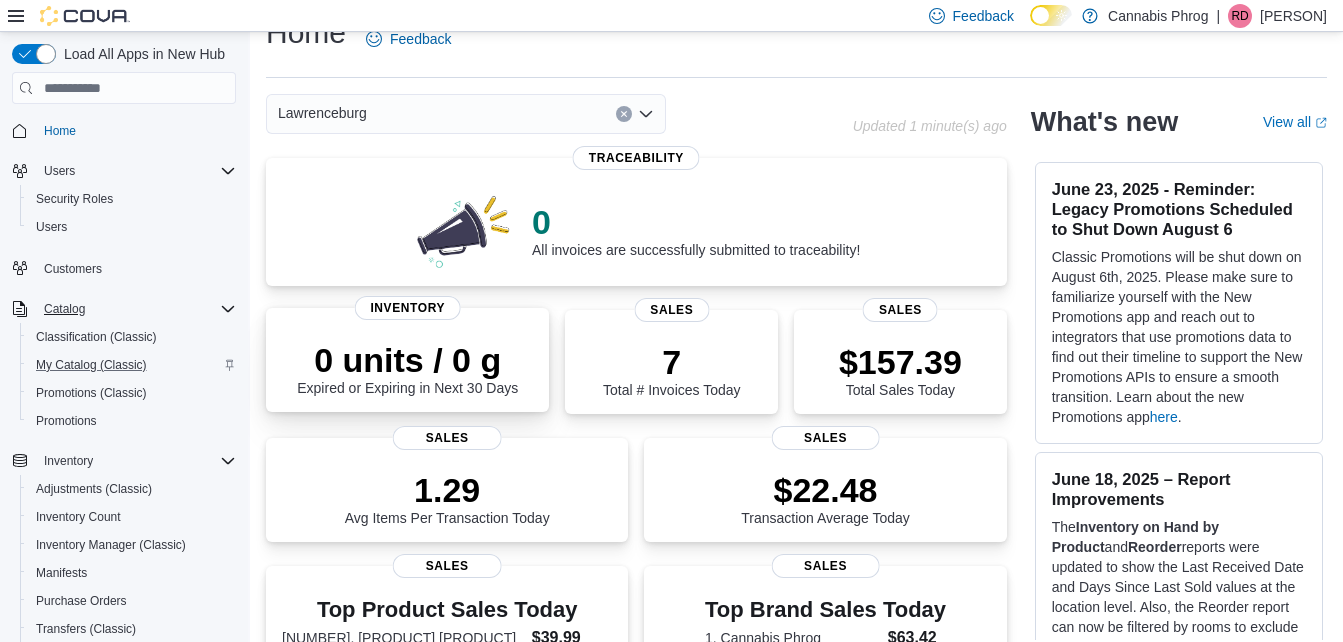 scroll, scrollTop: 0, scrollLeft: 0, axis: both 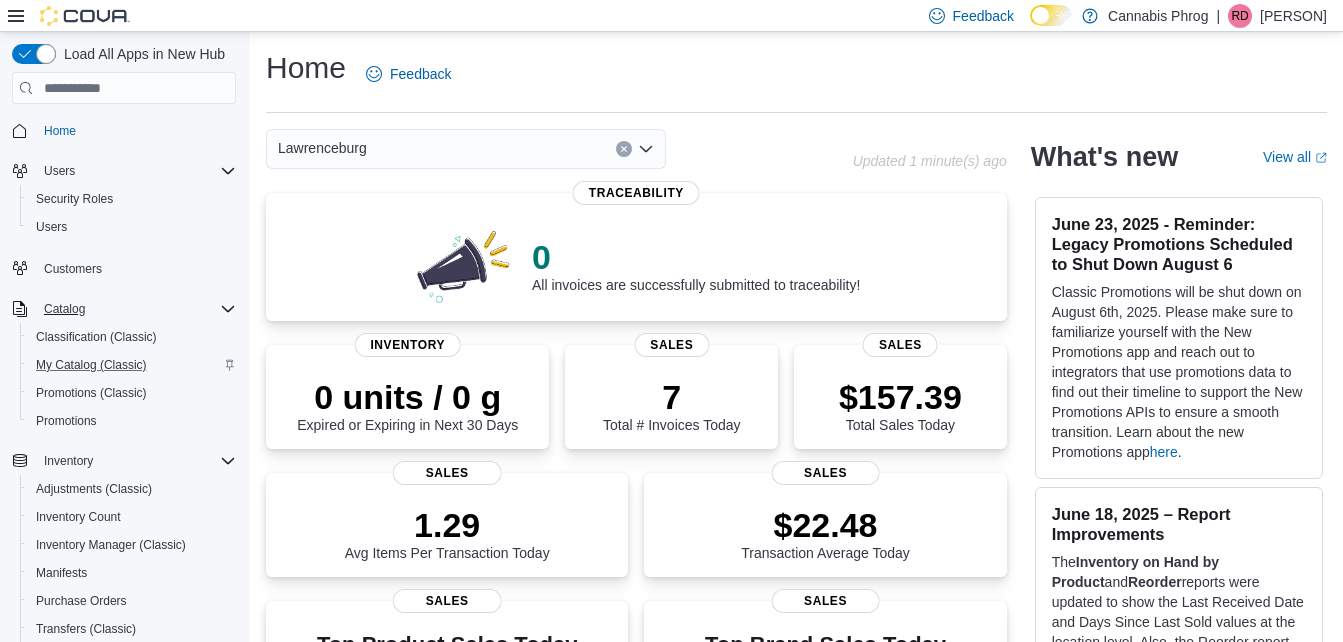 click 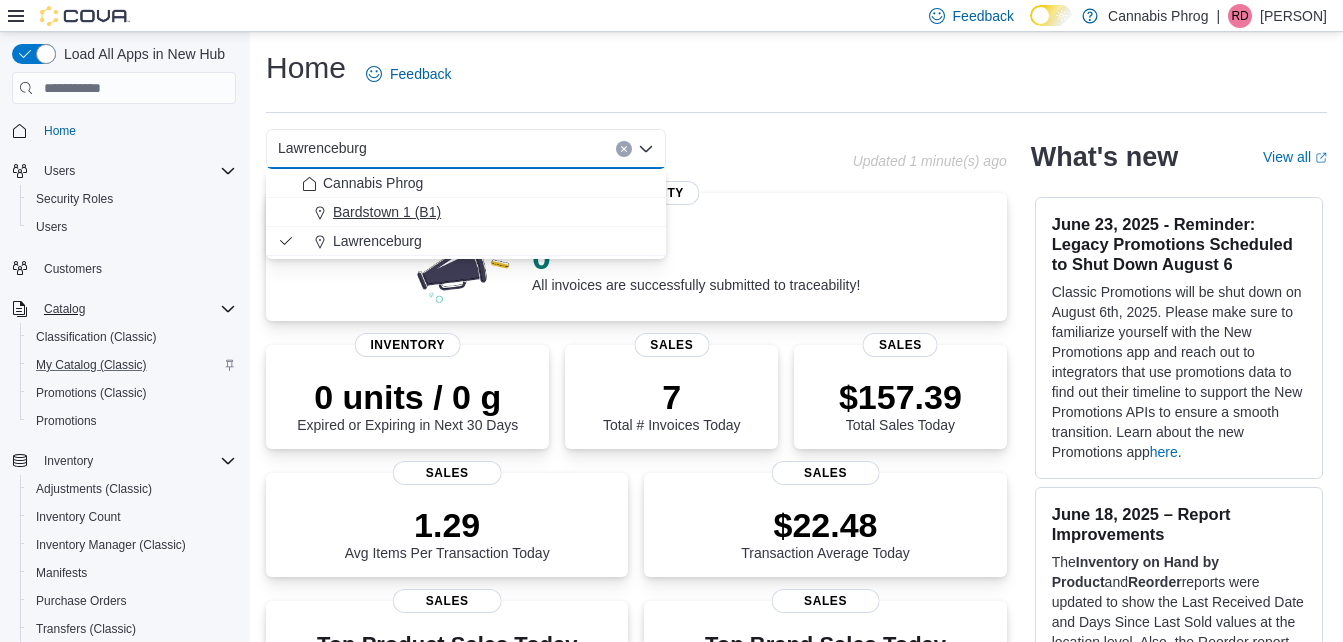 click on "Bardstown 1 (B1)" at bounding box center (387, 212) 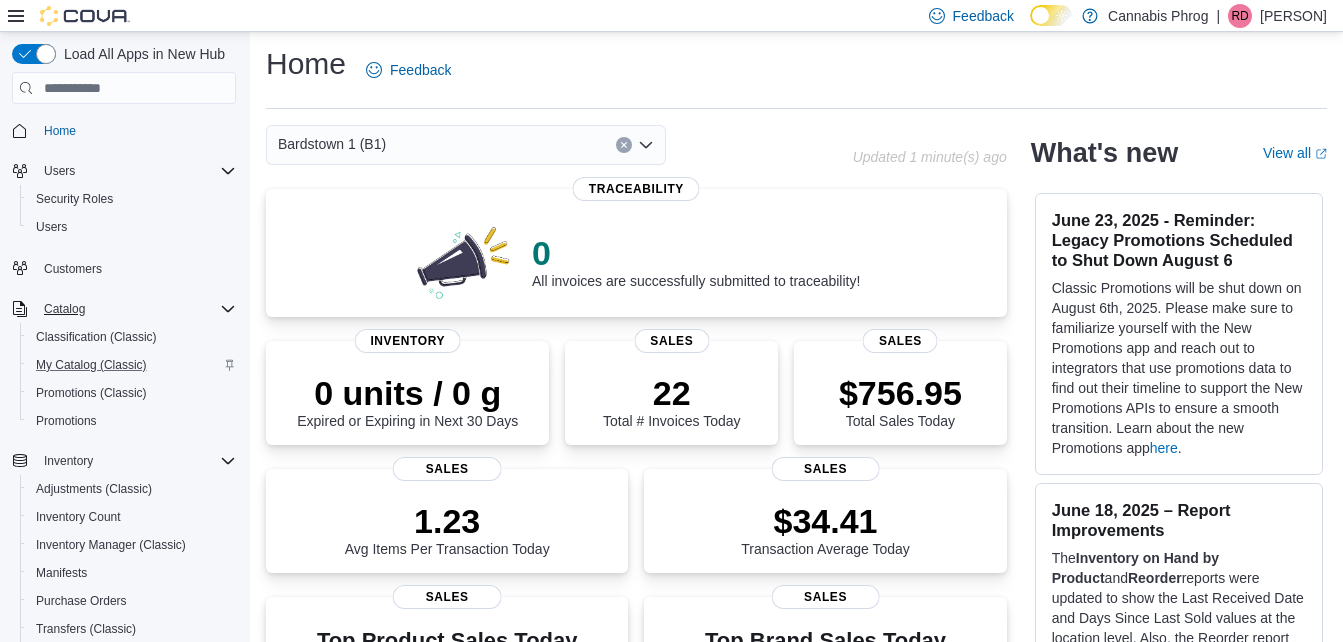 scroll, scrollTop: 0, scrollLeft: 0, axis: both 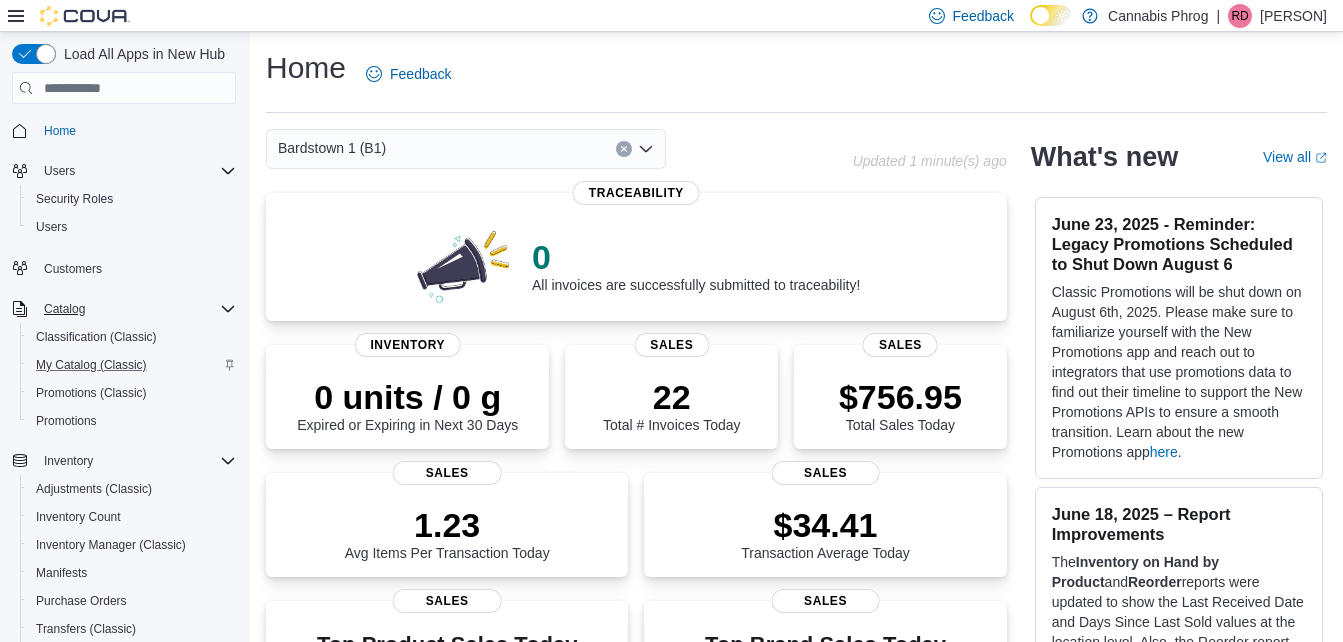 click 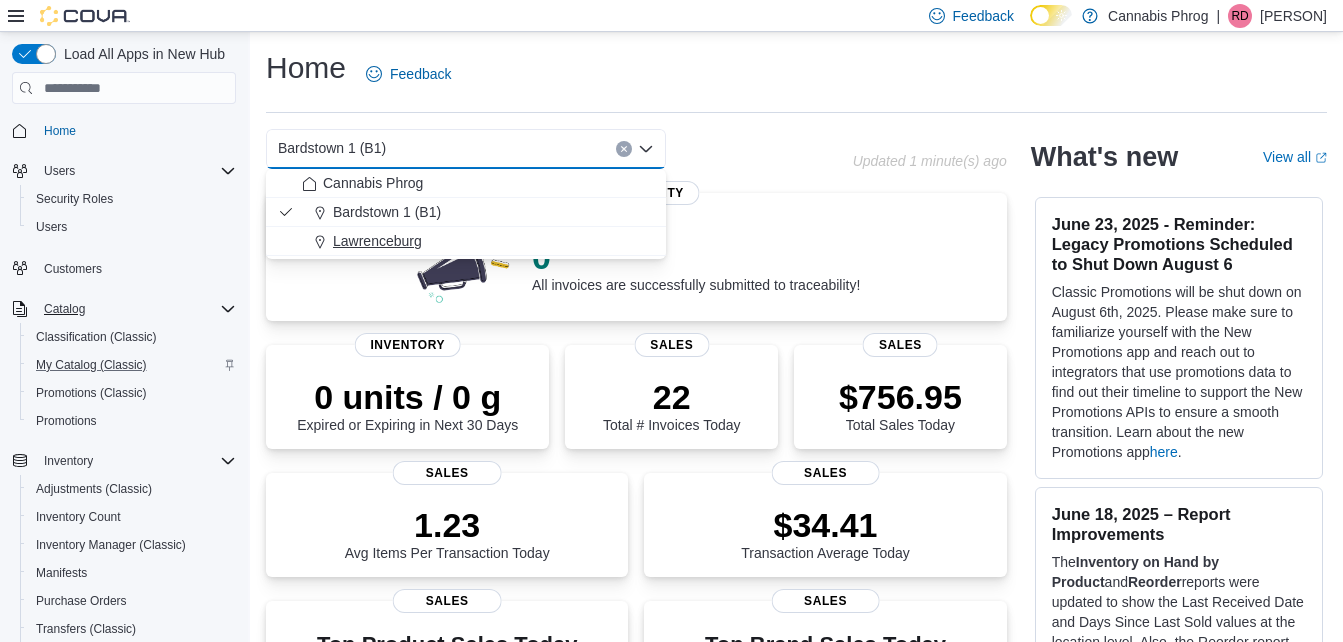 click on "Lawrenceburg" at bounding box center [377, 241] 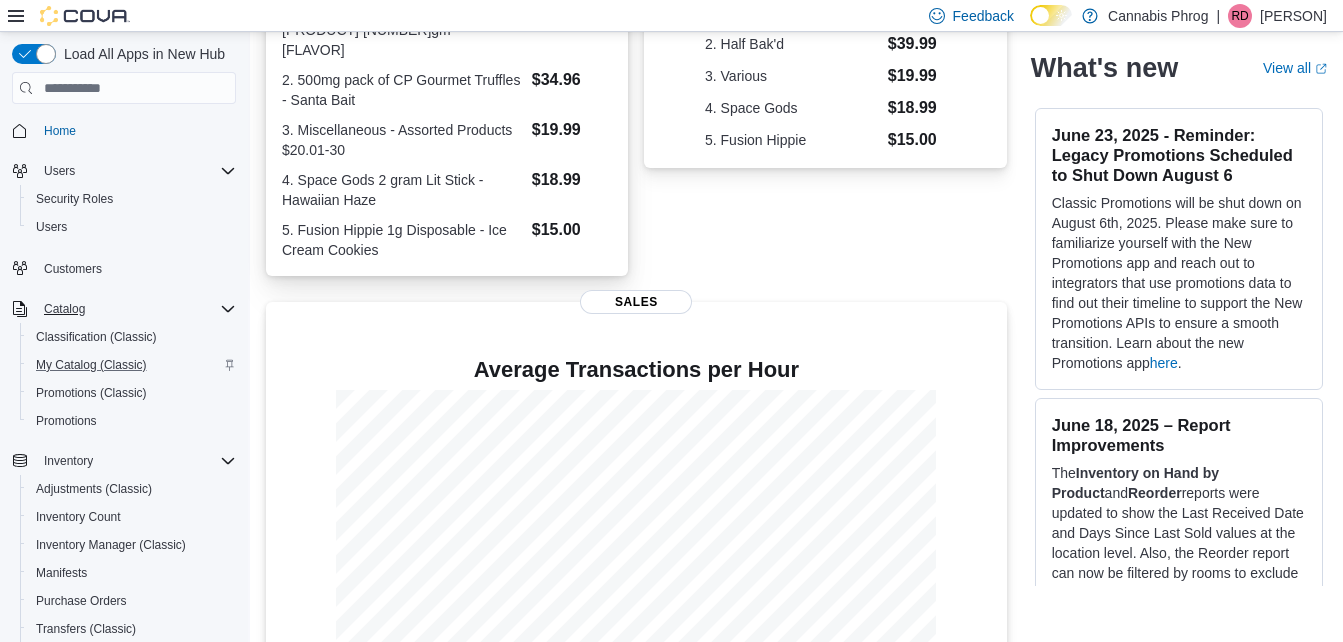 scroll, scrollTop: 721, scrollLeft: 0, axis: vertical 